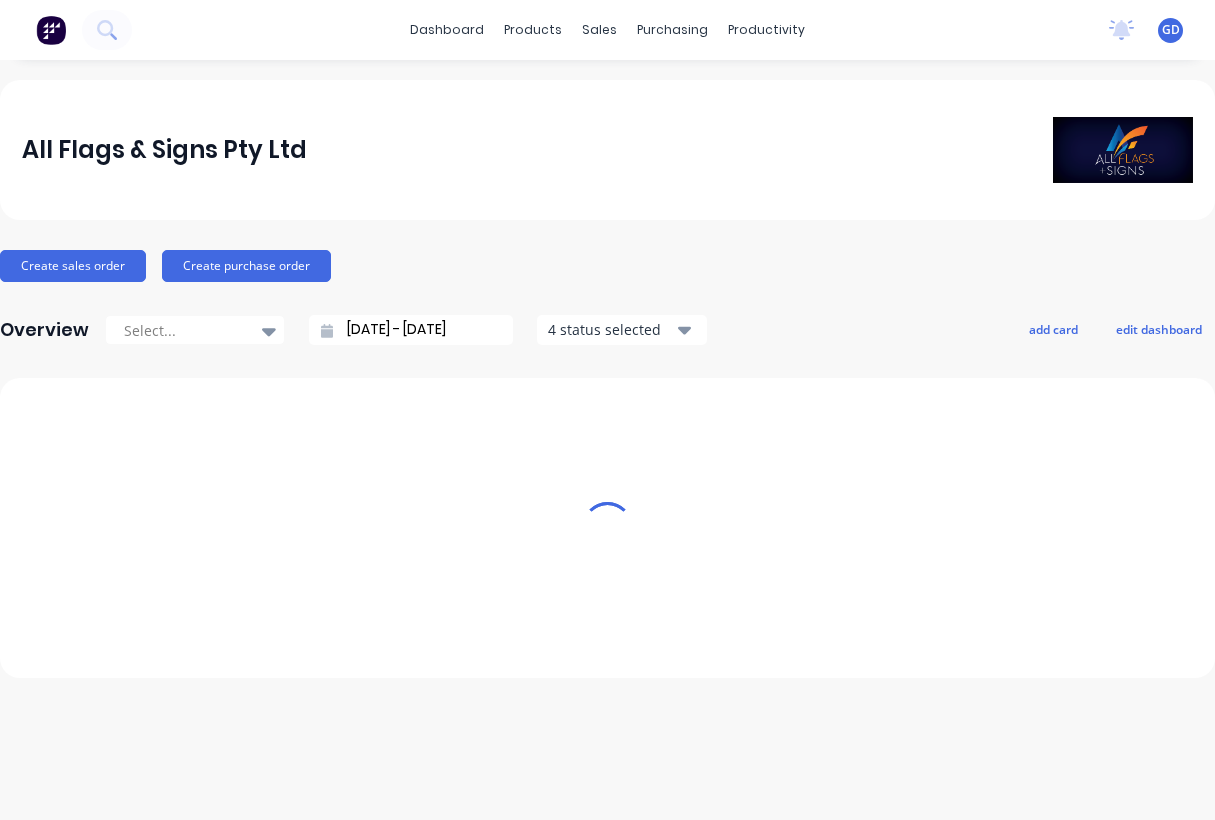 scroll, scrollTop: 0, scrollLeft: 0, axis: both 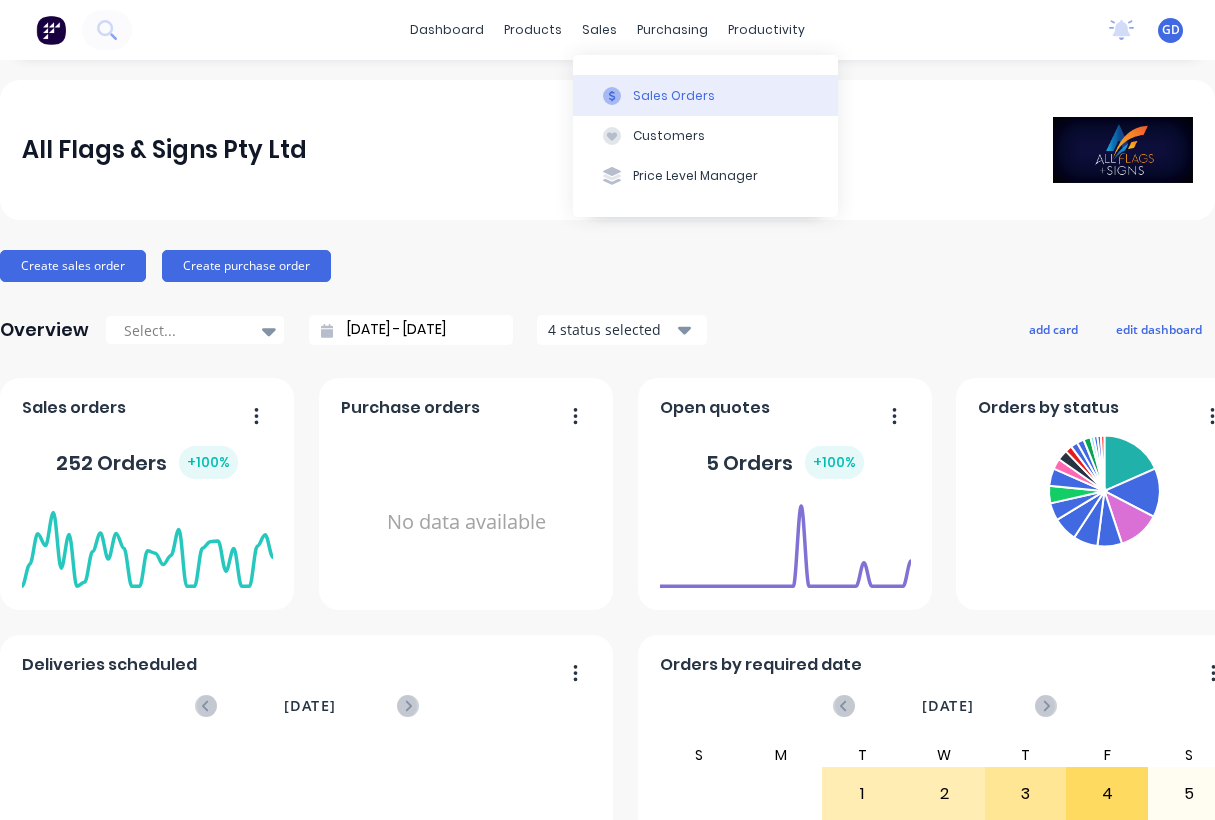 click on "Sales Orders" at bounding box center (674, 96) 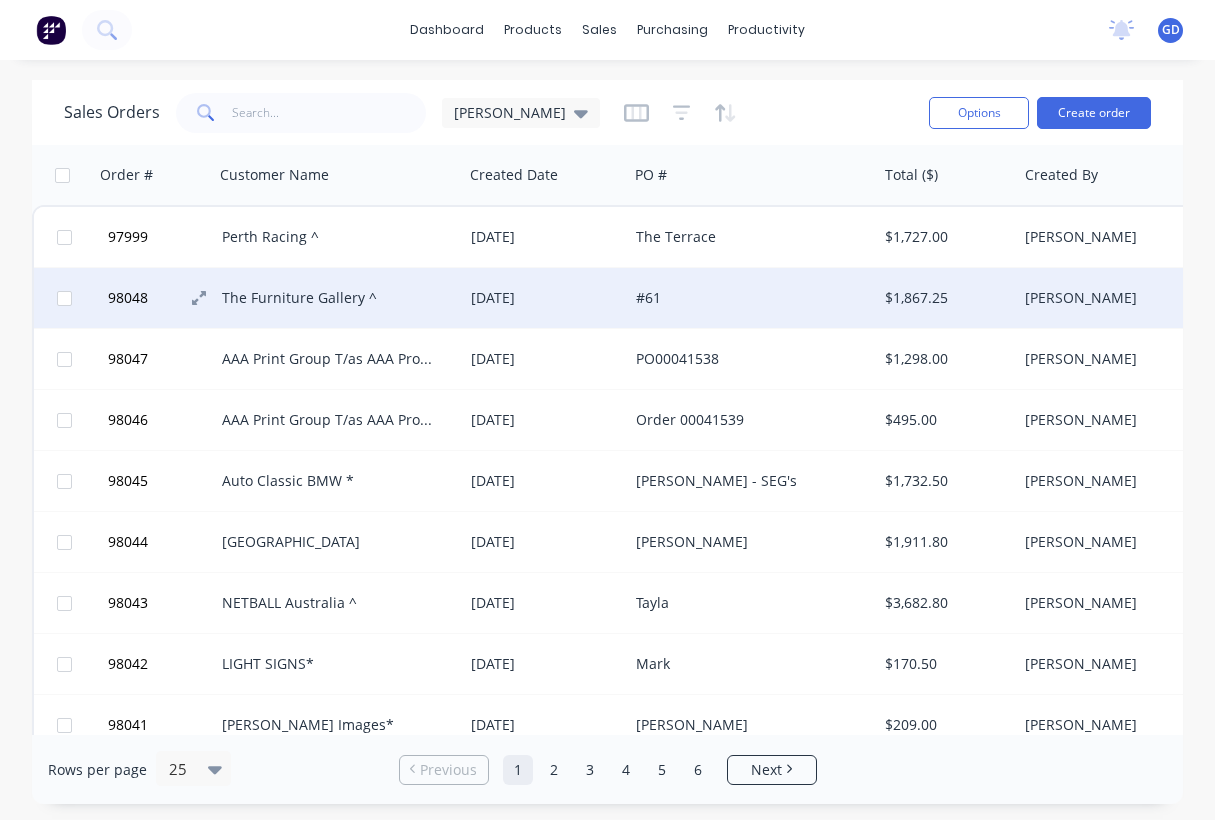 click on "98048" at bounding box center (128, 298) 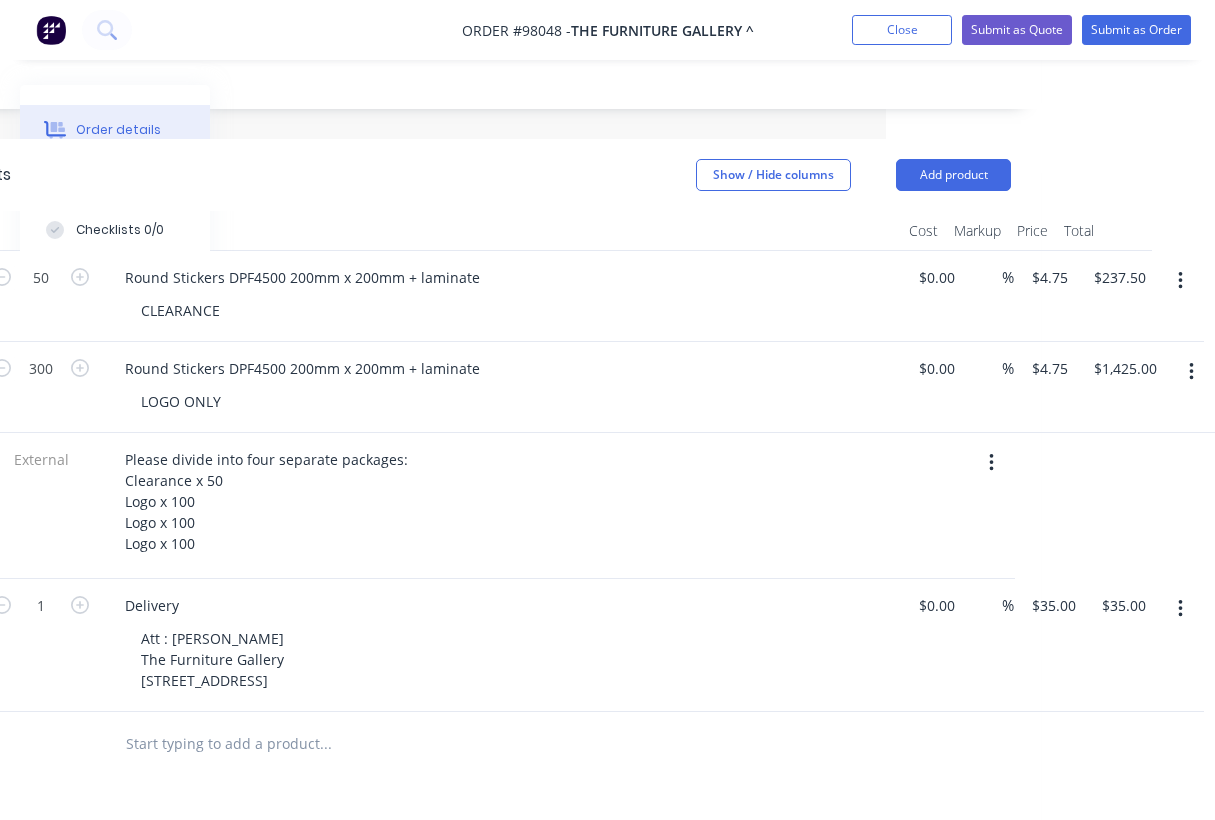 scroll, scrollTop: 506, scrollLeft: 0, axis: vertical 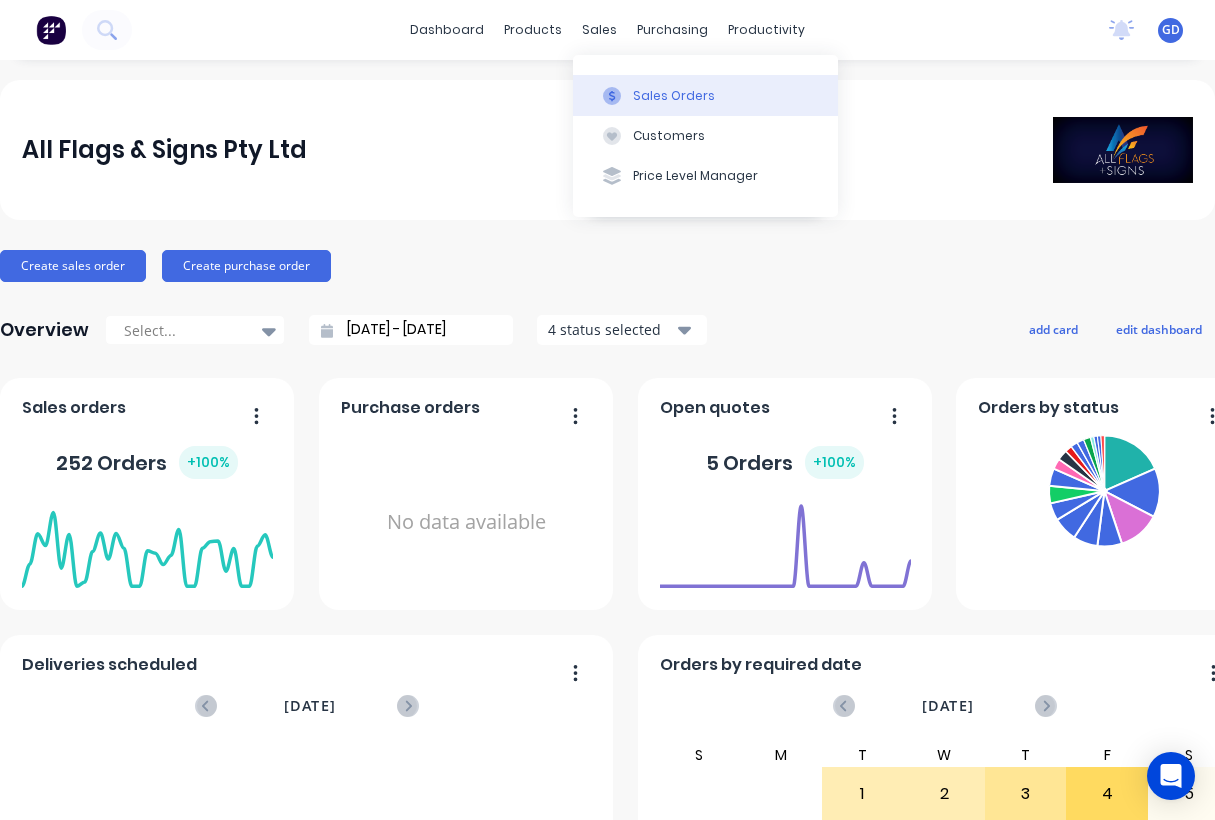 click on "Sales Orders" at bounding box center (674, 96) 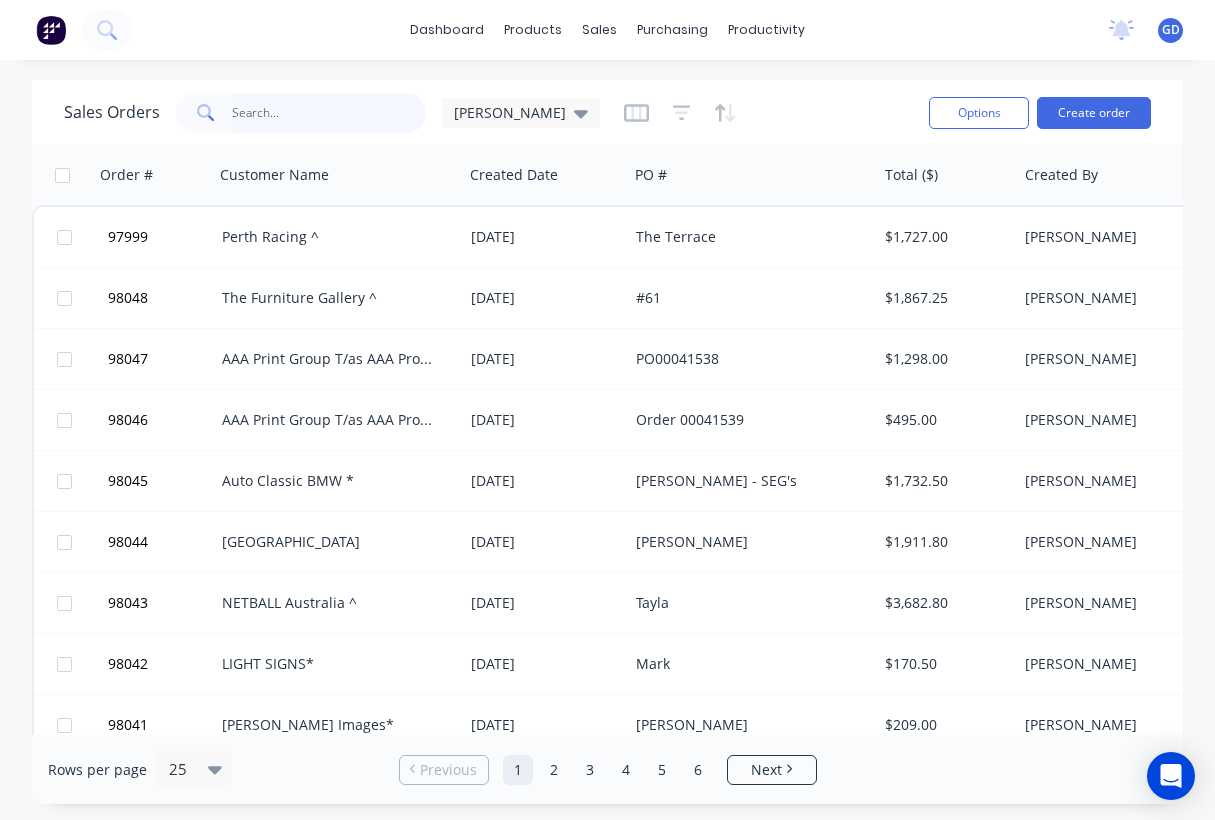 click at bounding box center [329, 113] 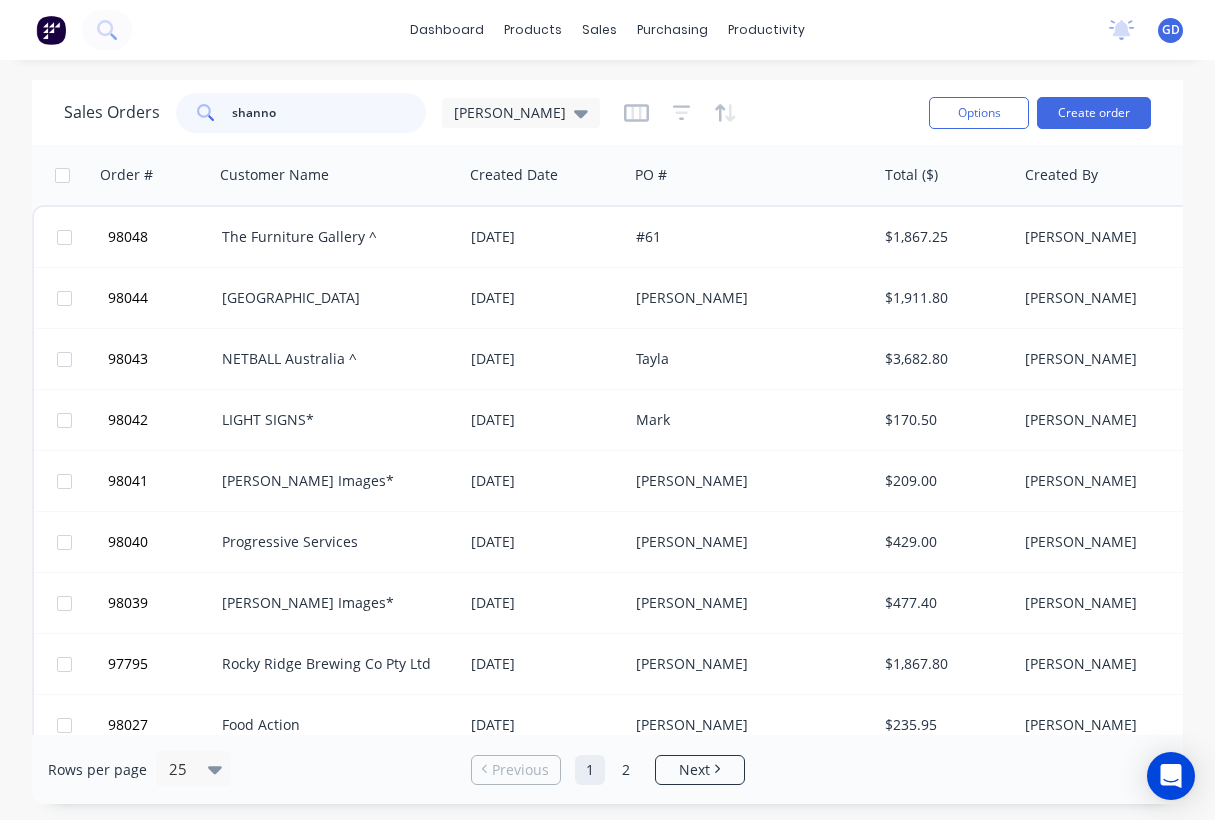 type on "shannon" 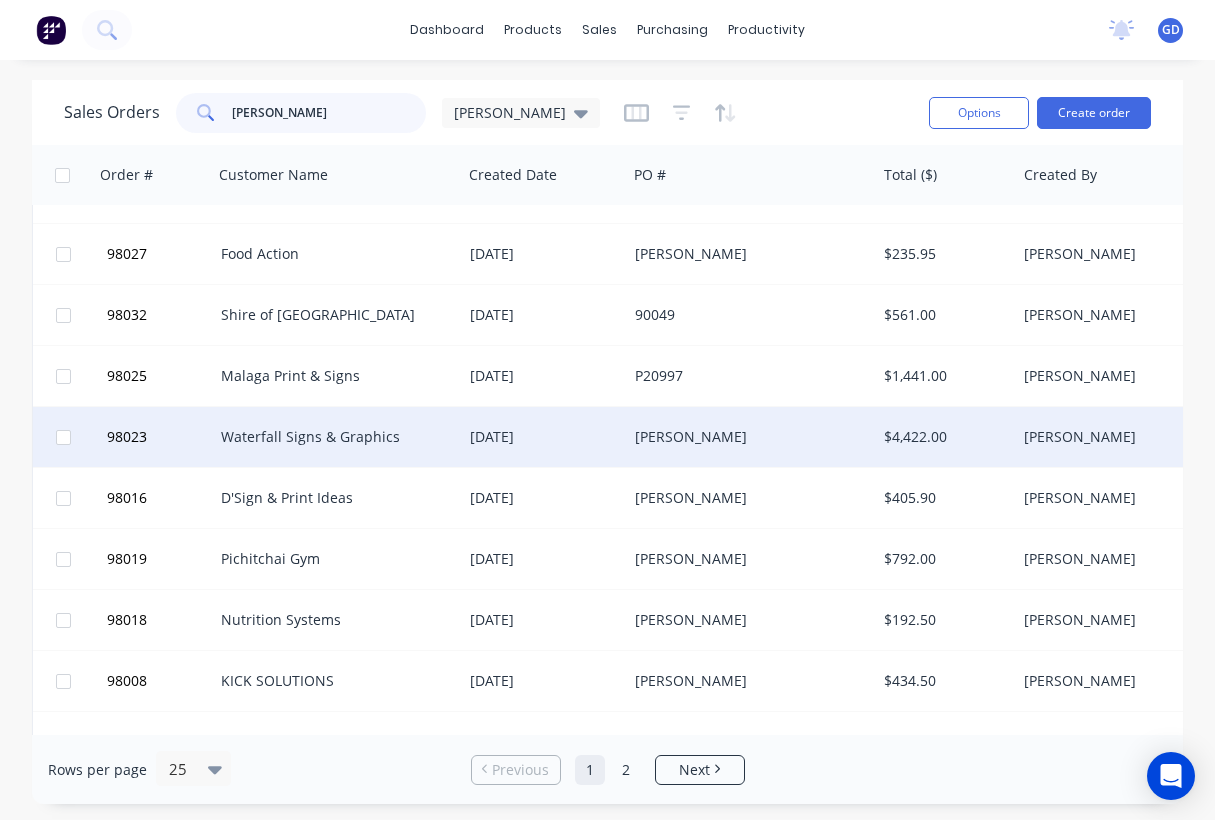 scroll, scrollTop: 469, scrollLeft: 1, axis: both 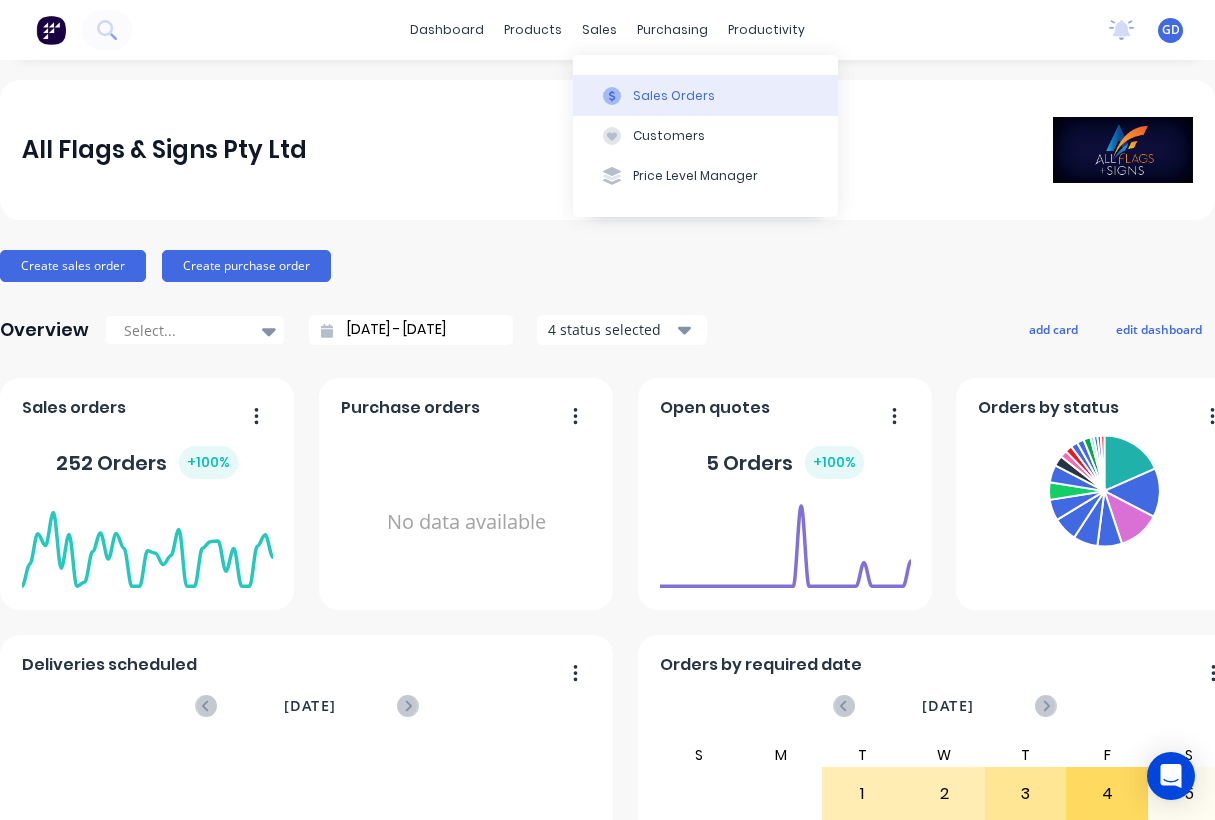 click on "Sales Orders" at bounding box center [674, 96] 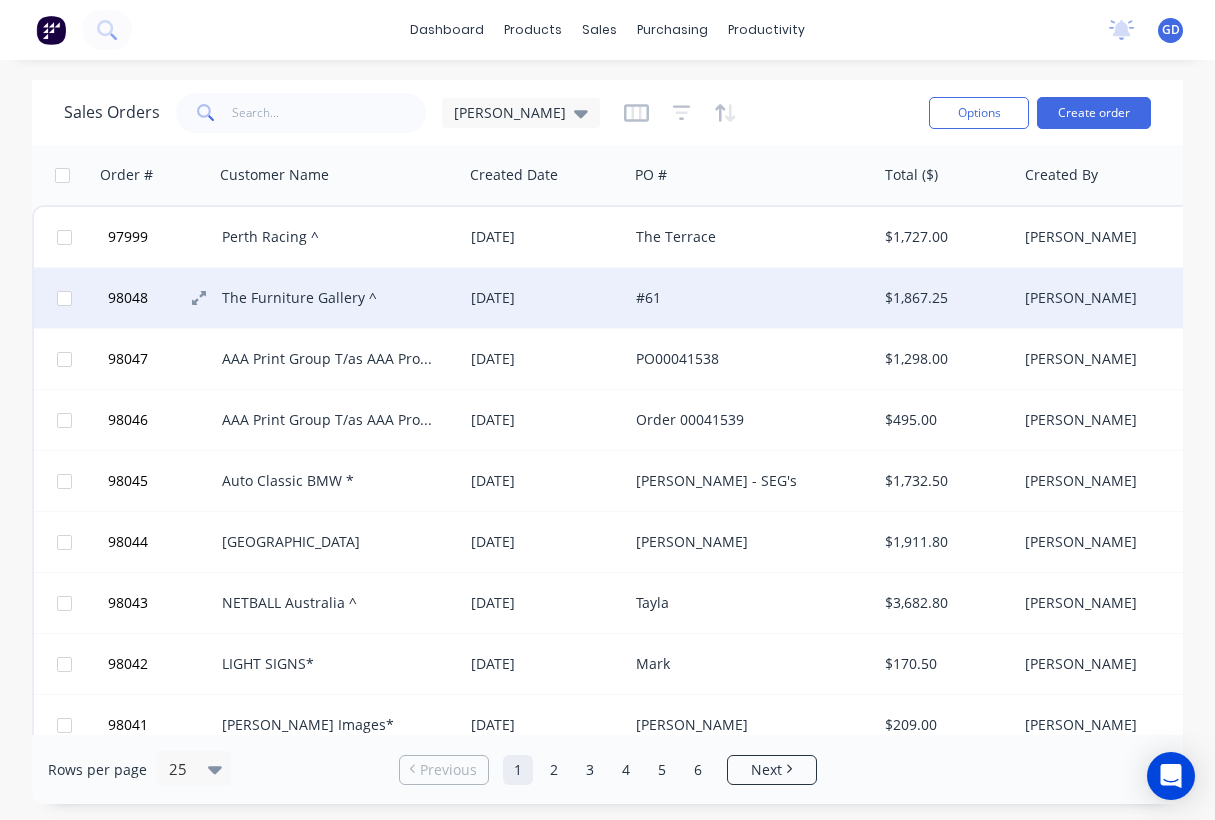 click on "98048" at bounding box center (128, 298) 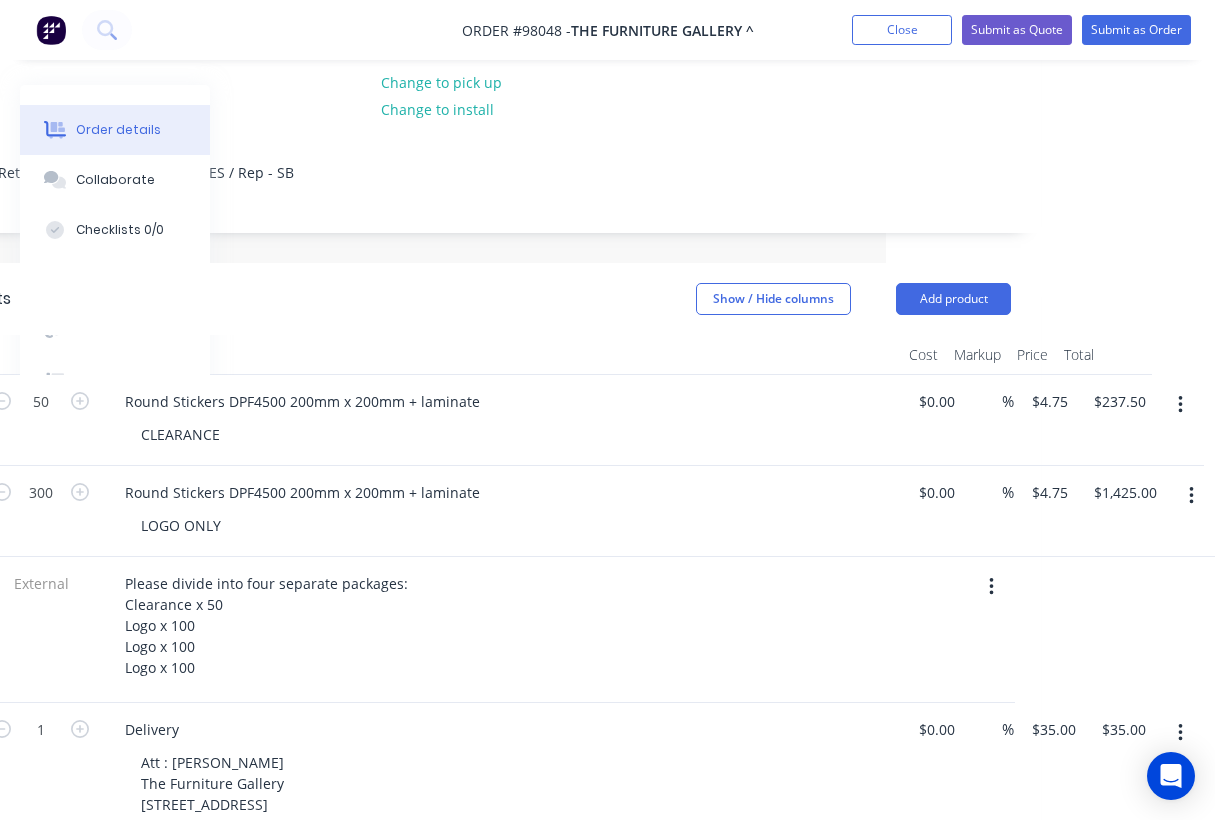scroll, scrollTop: 919, scrollLeft: 329, axis: both 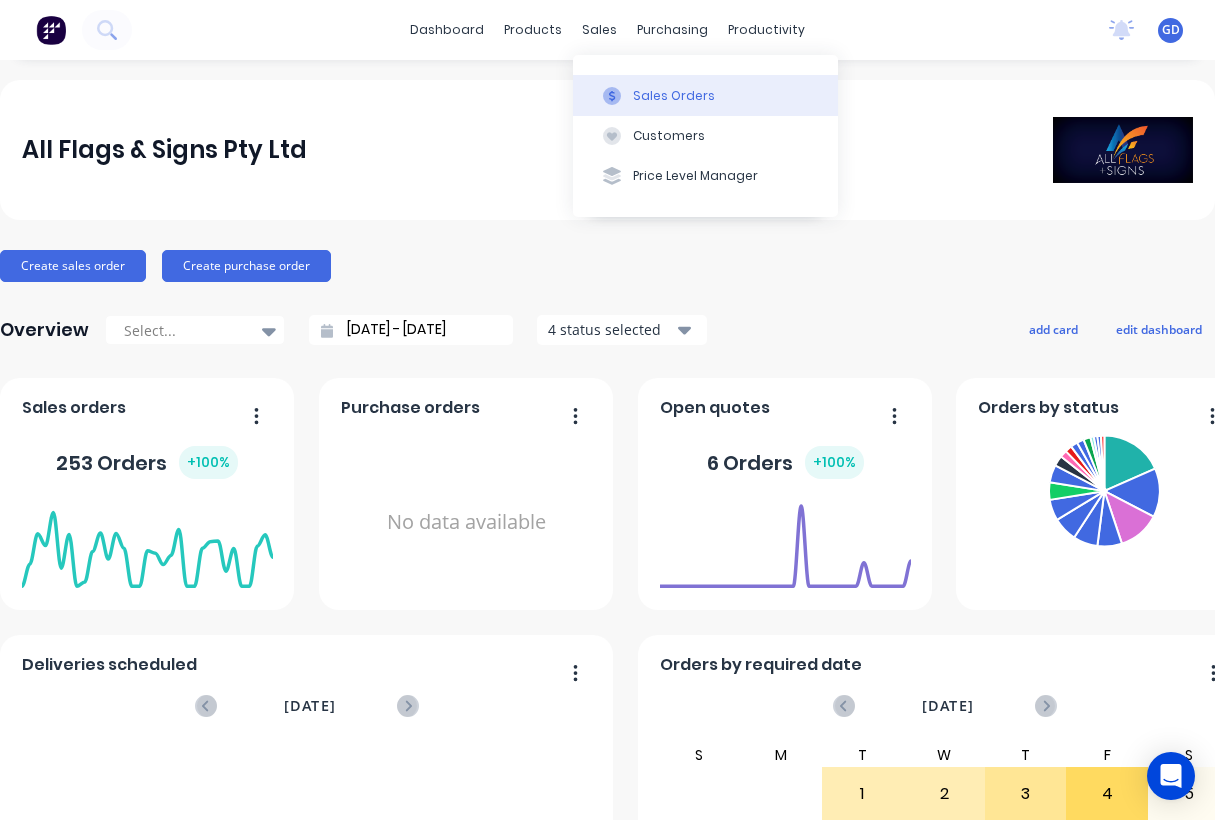 click on "Sales Orders" at bounding box center (674, 96) 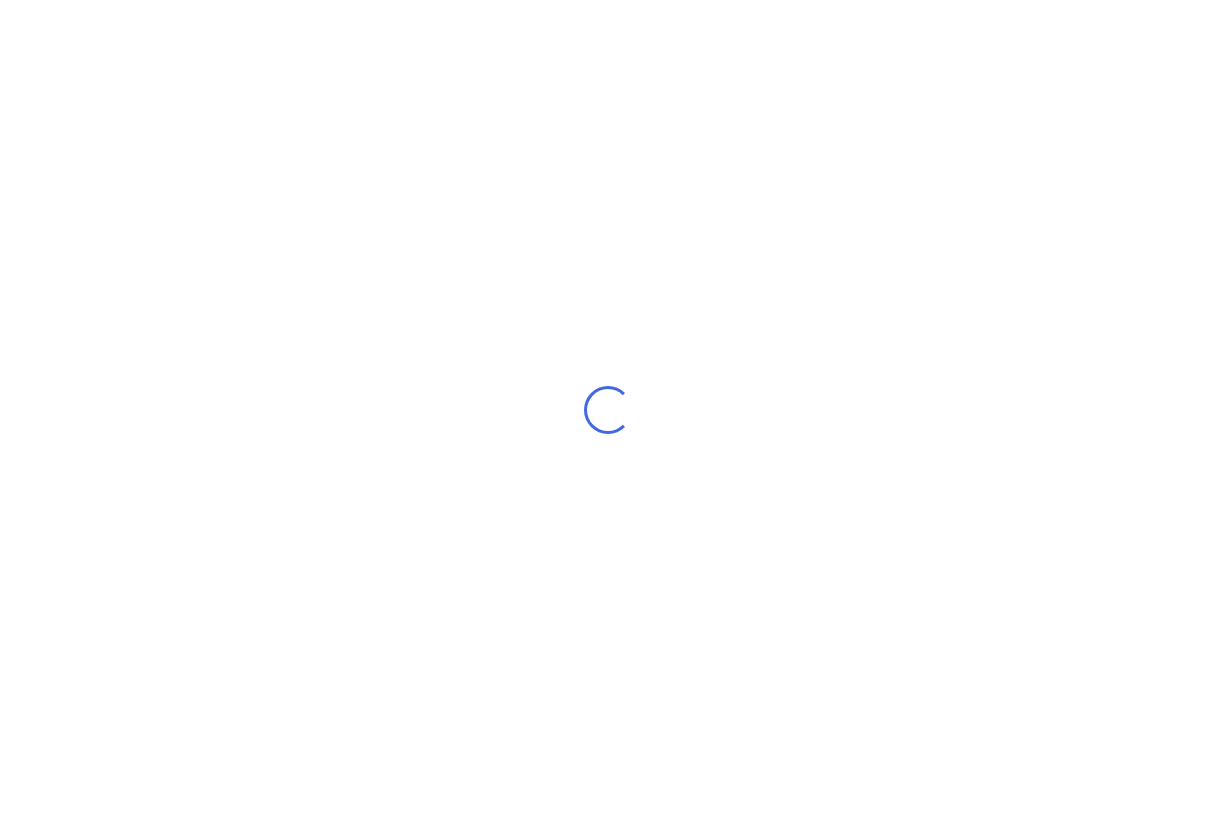scroll, scrollTop: 0, scrollLeft: 0, axis: both 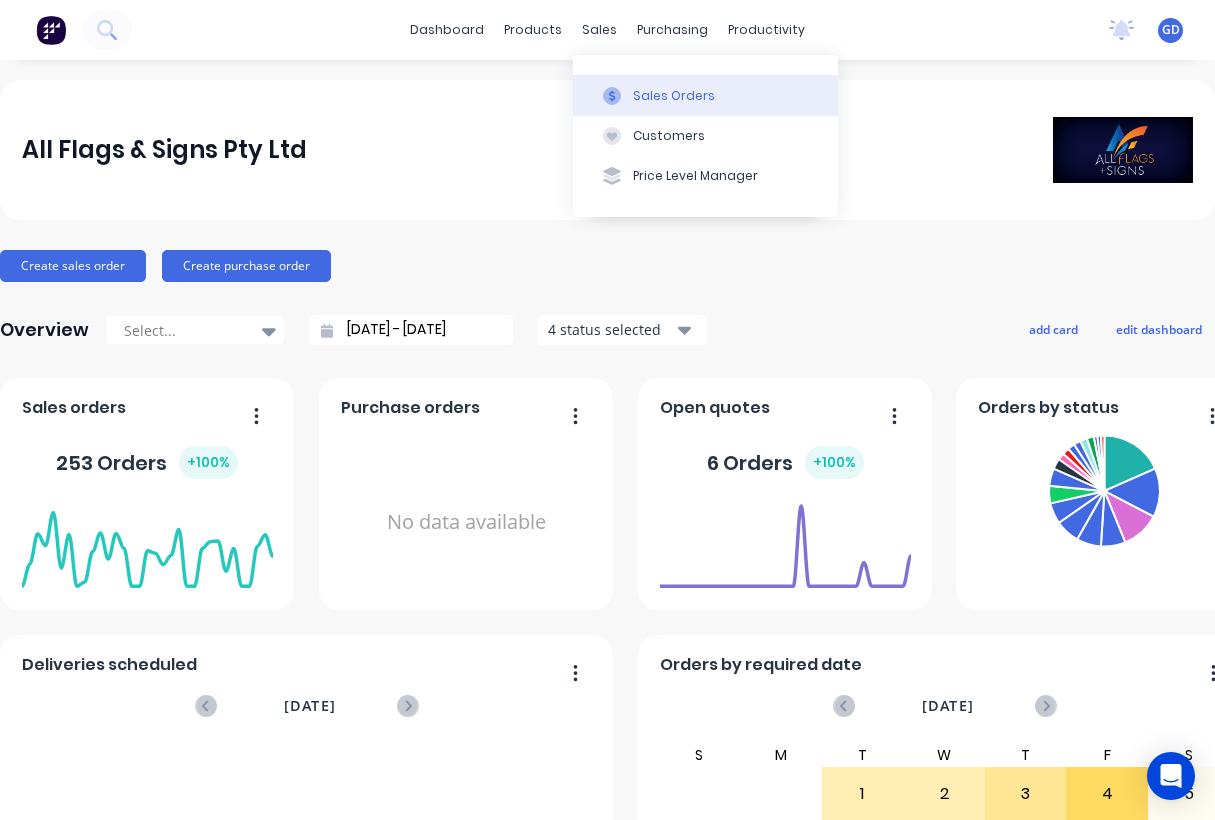 click on "Sales Orders" at bounding box center (674, 96) 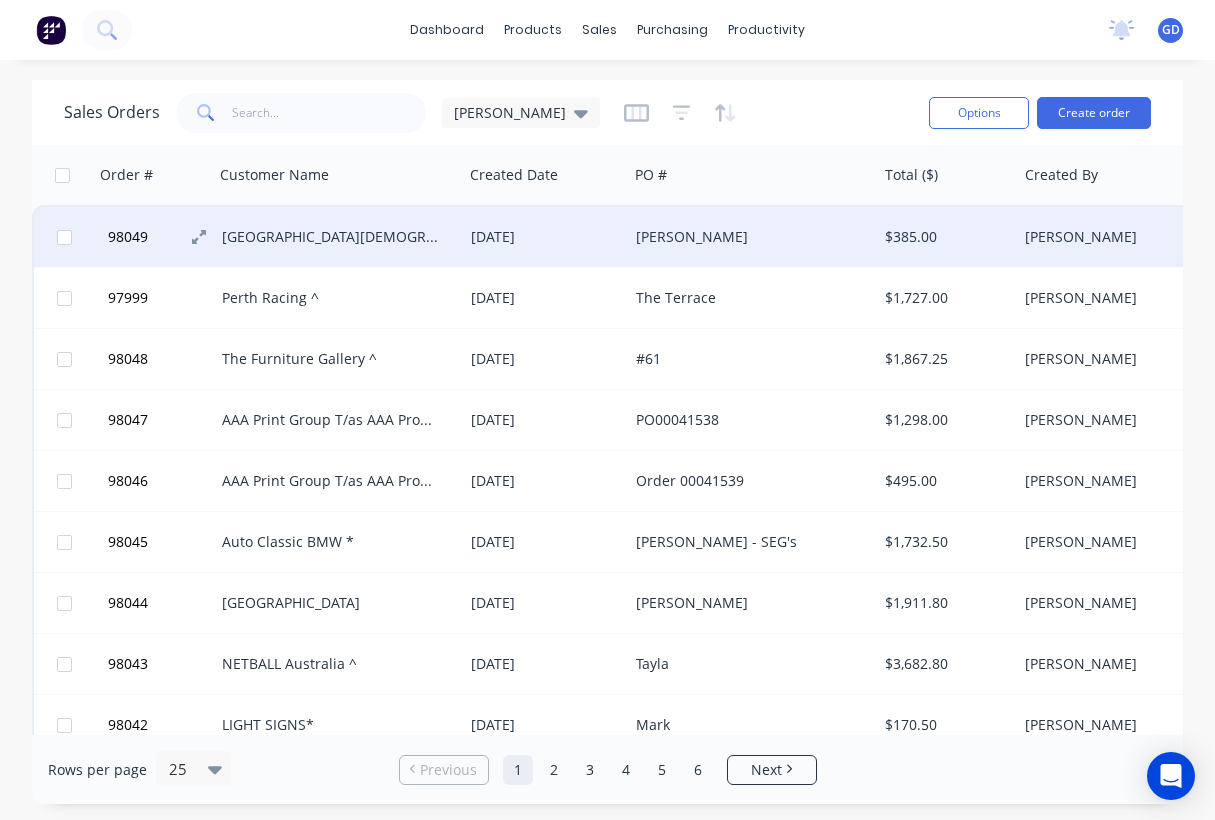 click on "98049" at bounding box center [128, 237] 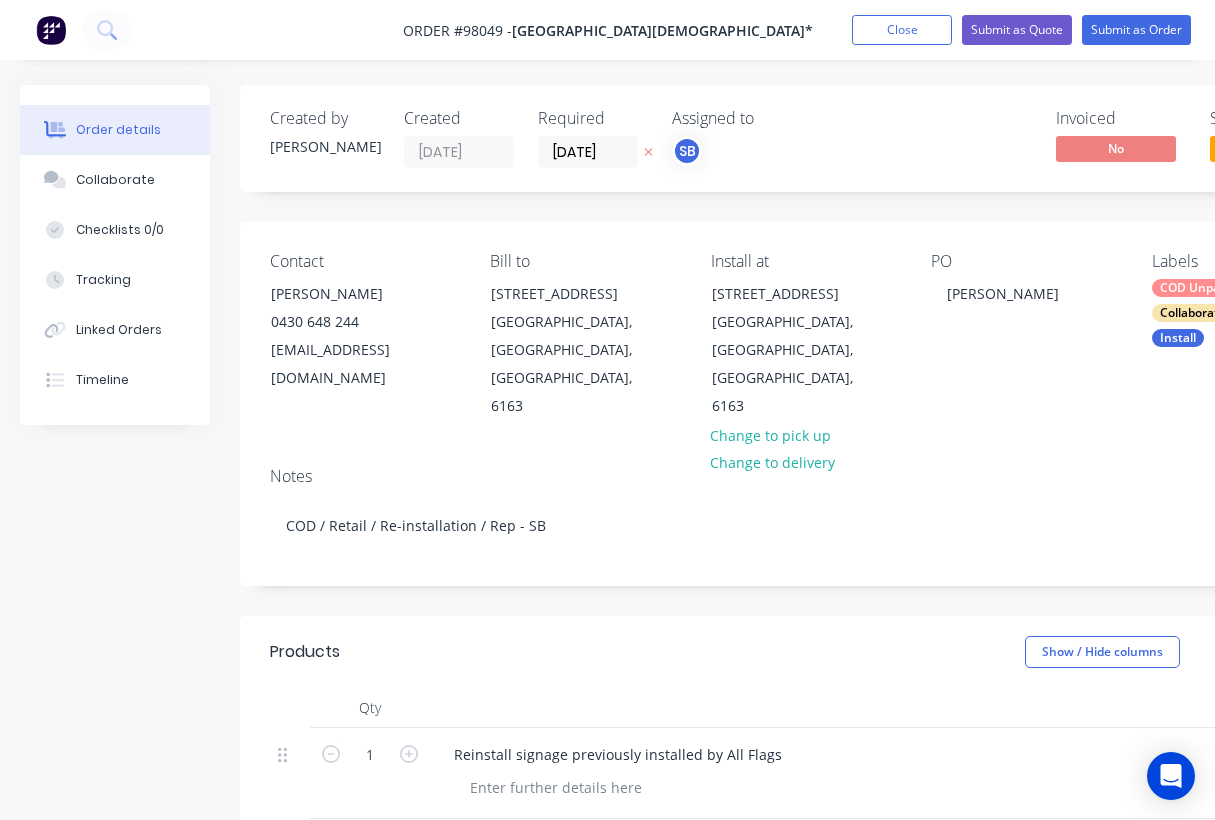 scroll, scrollTop: 0, scrollLeft: 2, axis: horizontal 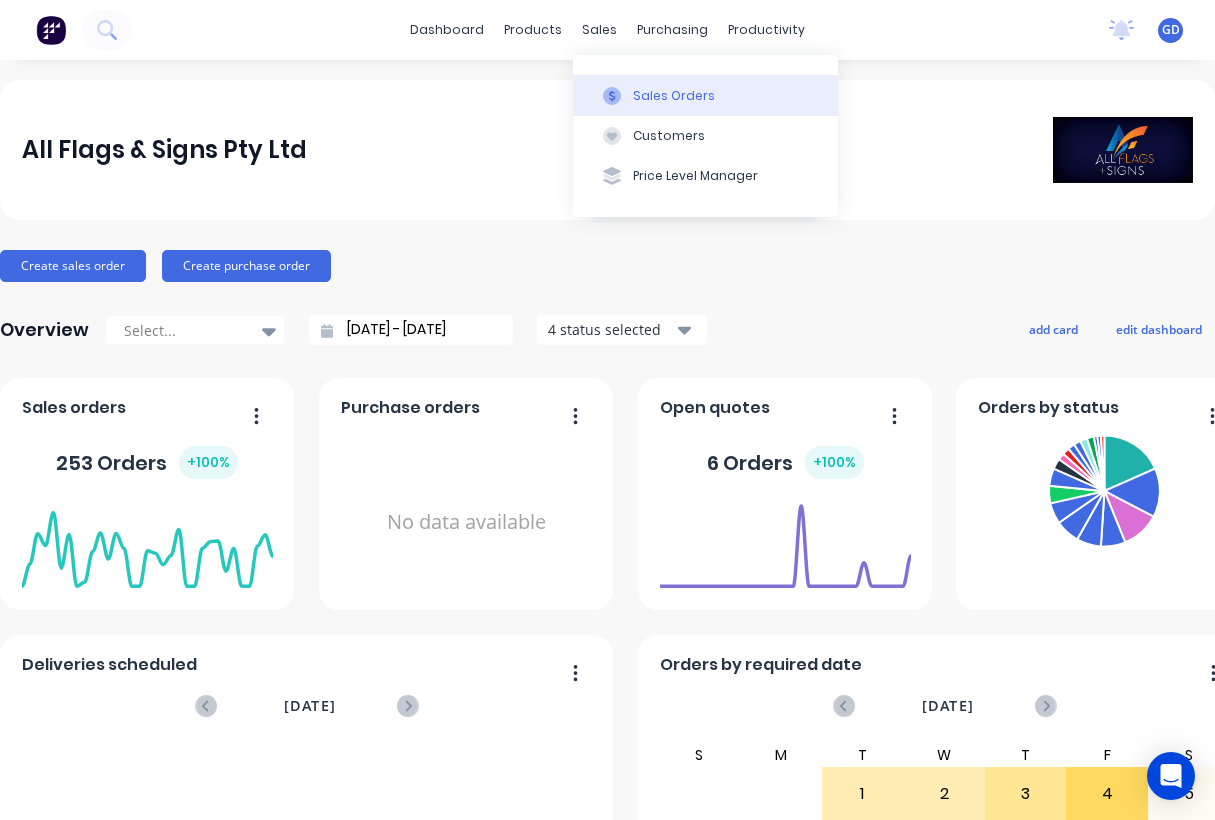 click on "Sales Orders" at bounding box center (674, 96) 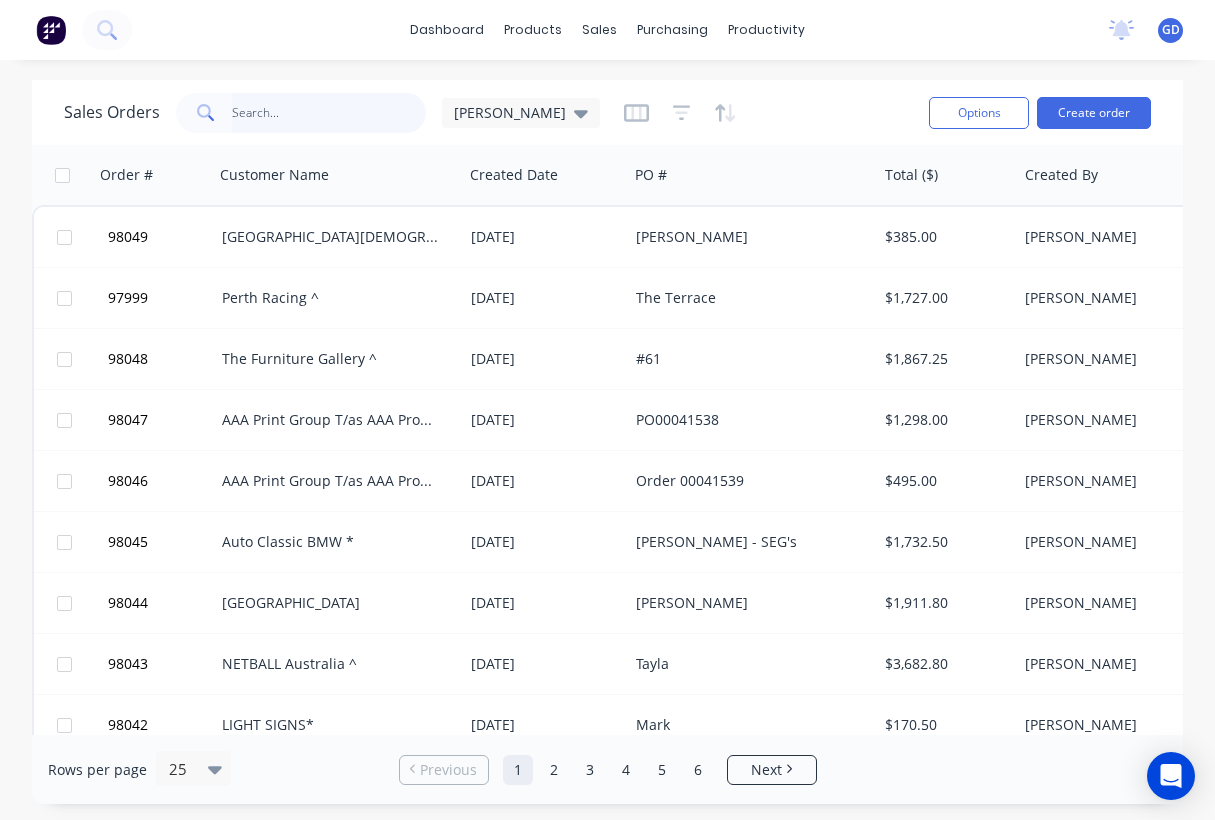 click at bounding box center [329, 113] 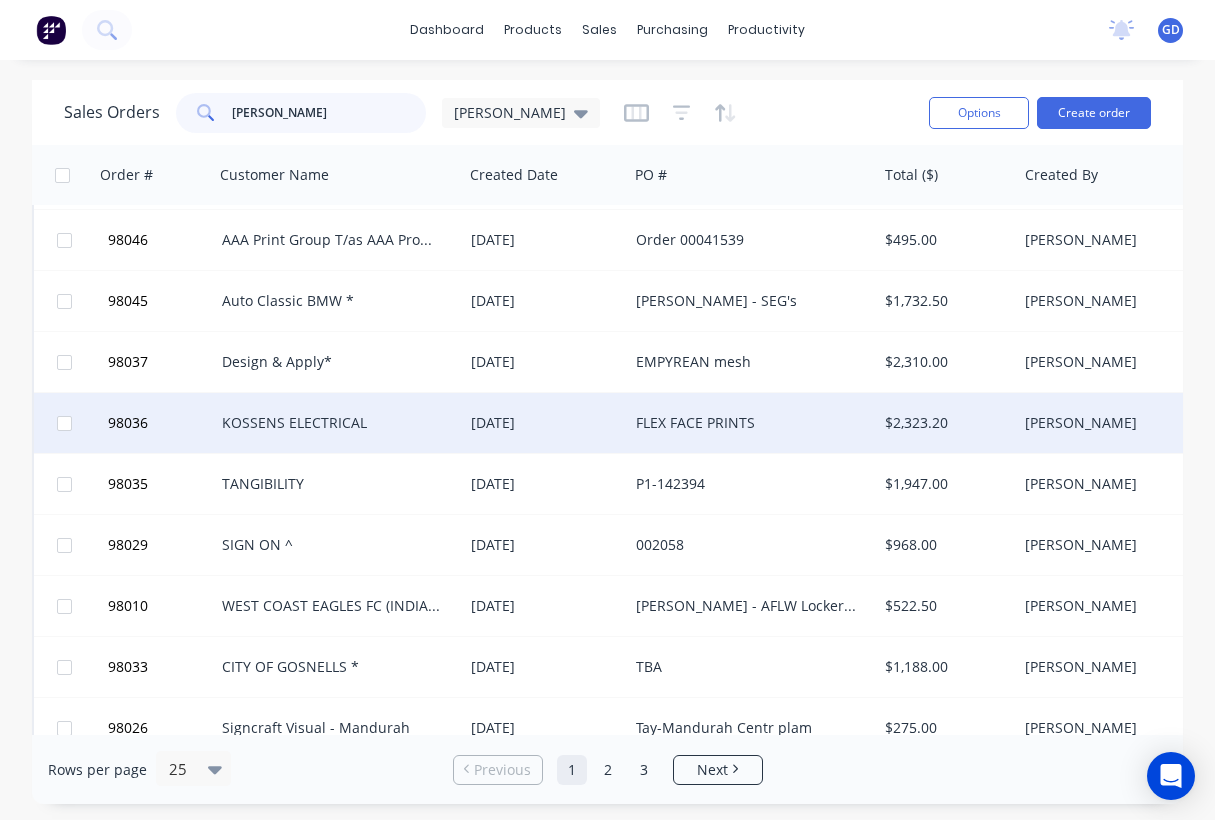 scroll, scrollTop: 57, scrollLeft: 0, axis: vertical 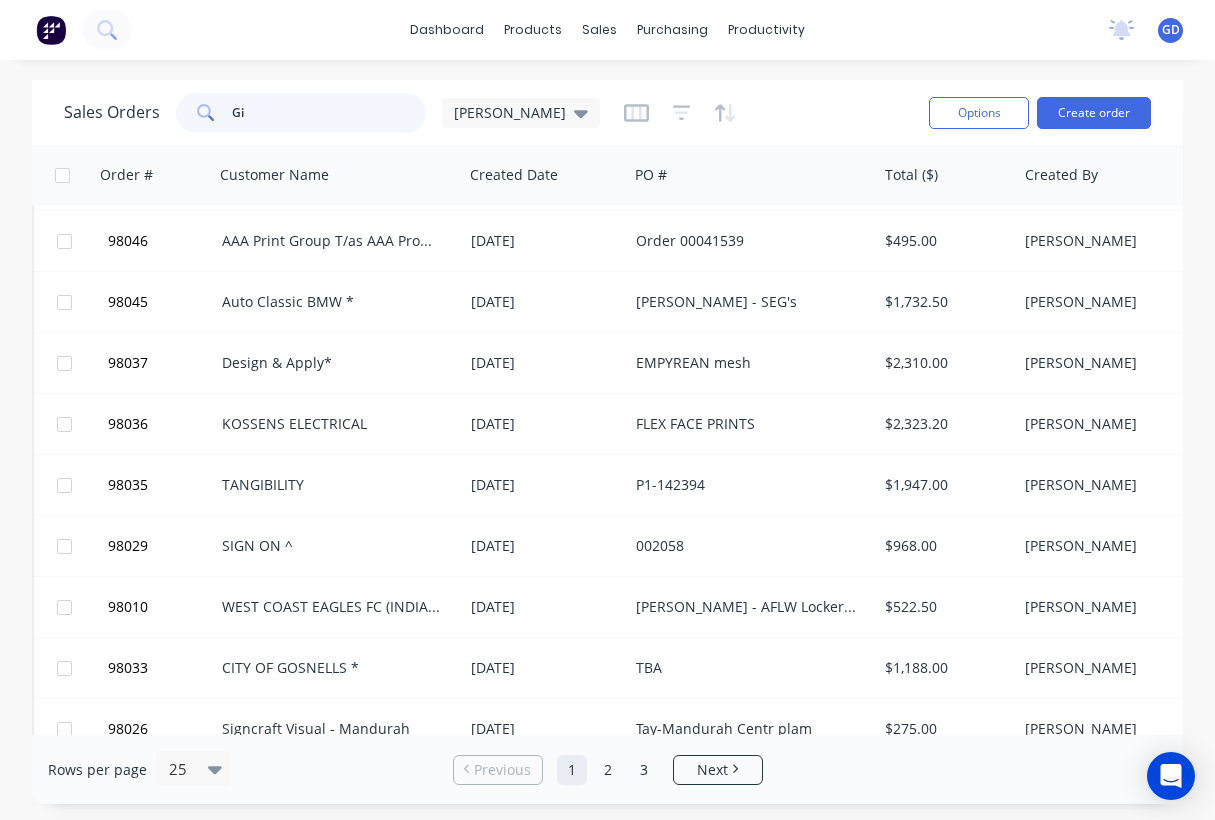 type on "G" 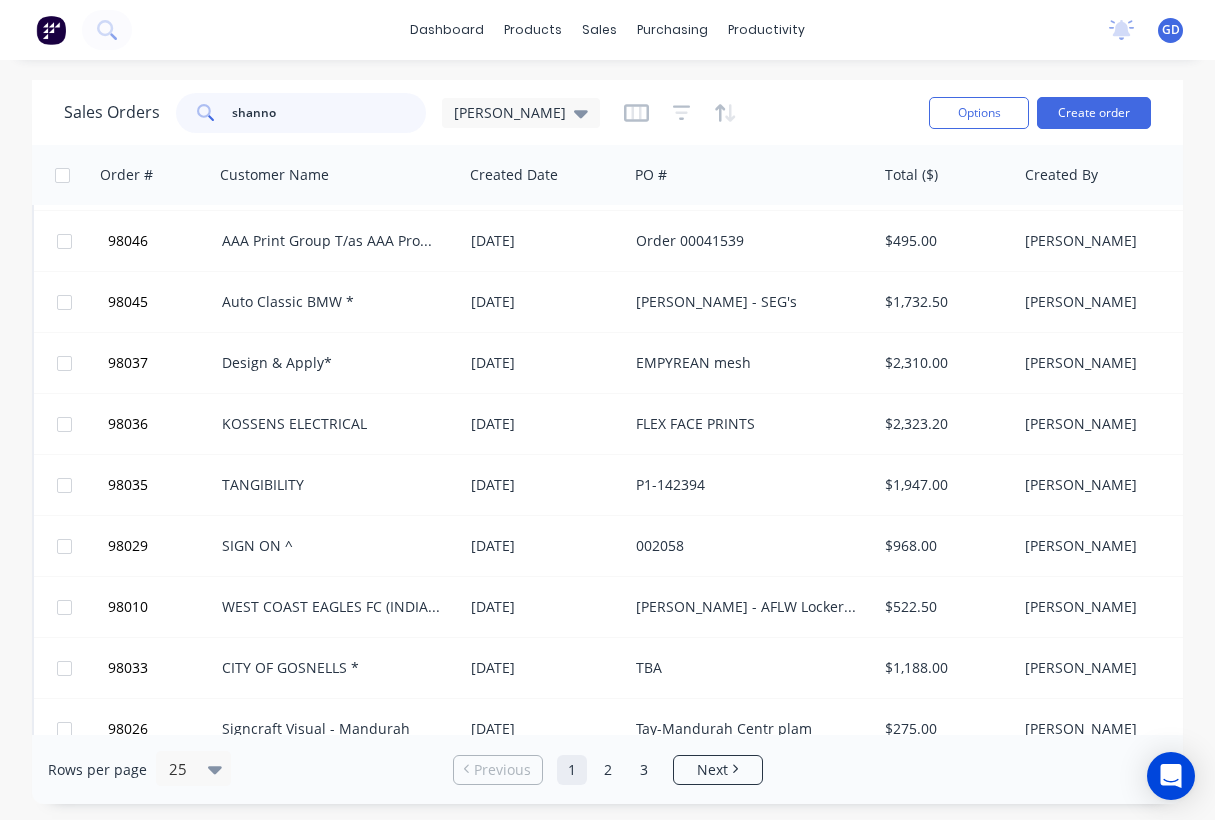 type on "shannon" 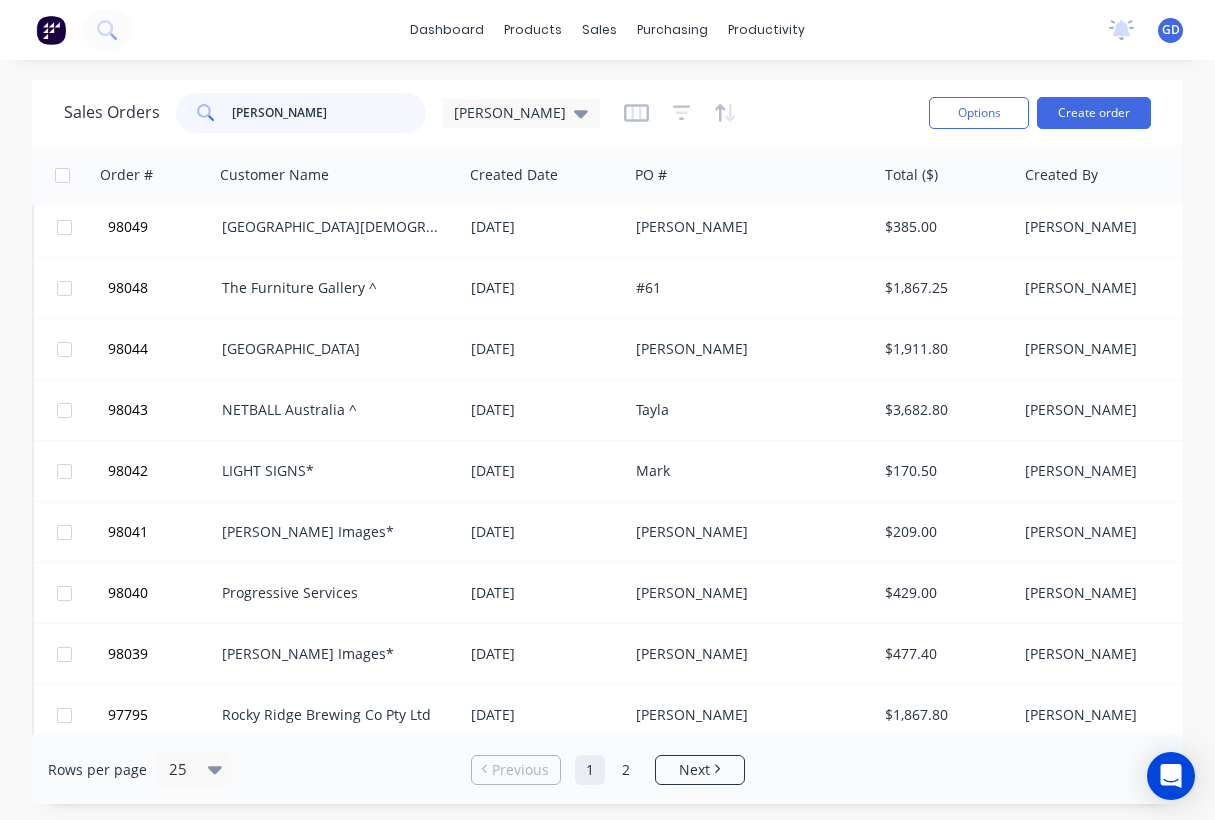 scroll, scrollTop: 0, scrollLeft: 0, axis: both 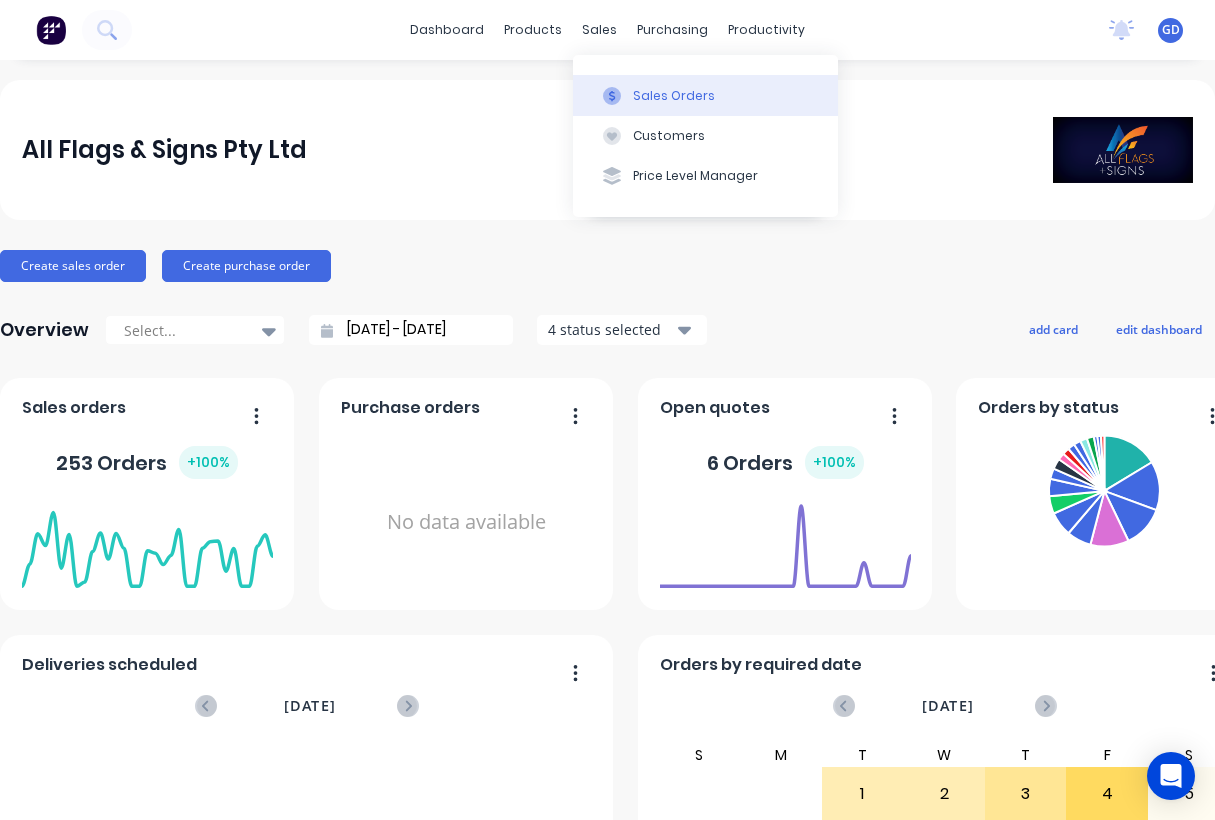click on "Sales Orders" at bounding box center (705, 95) 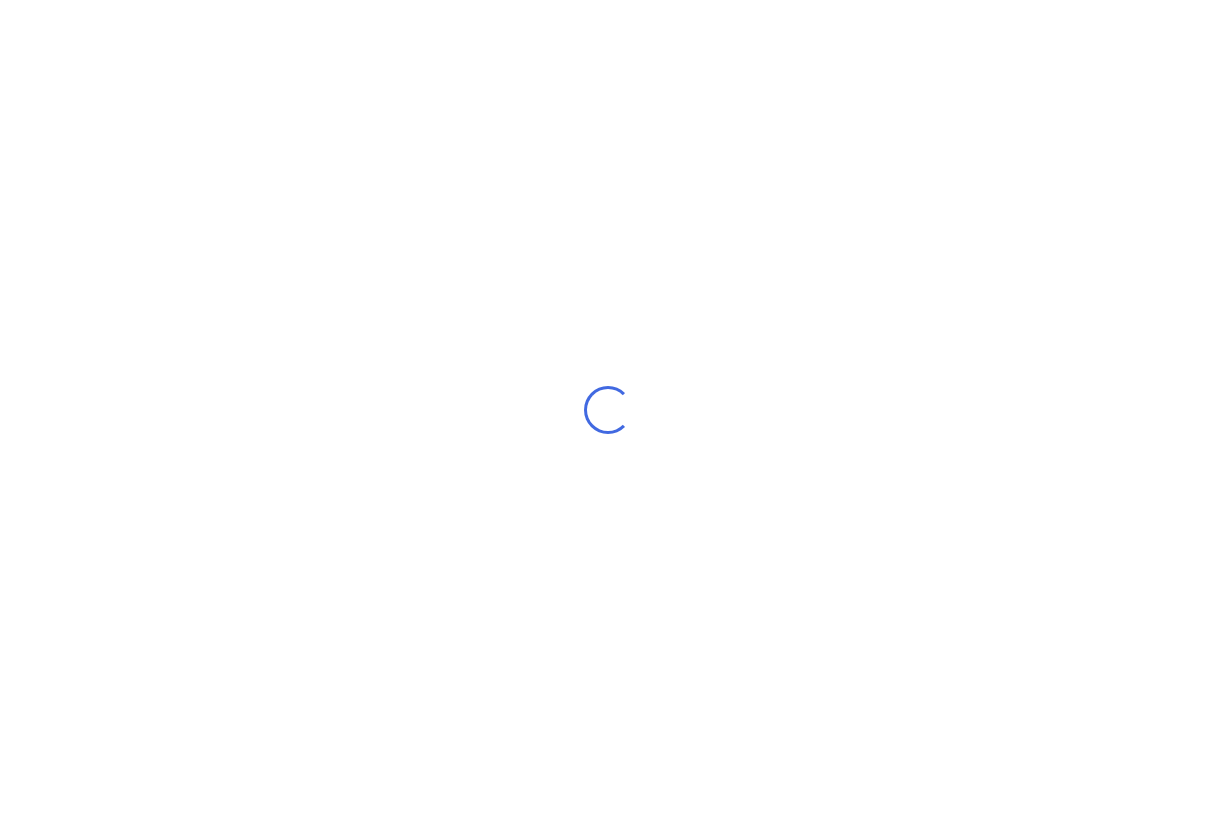 scroll, scrollTop: 0, scrollLeft: 0, axis: both 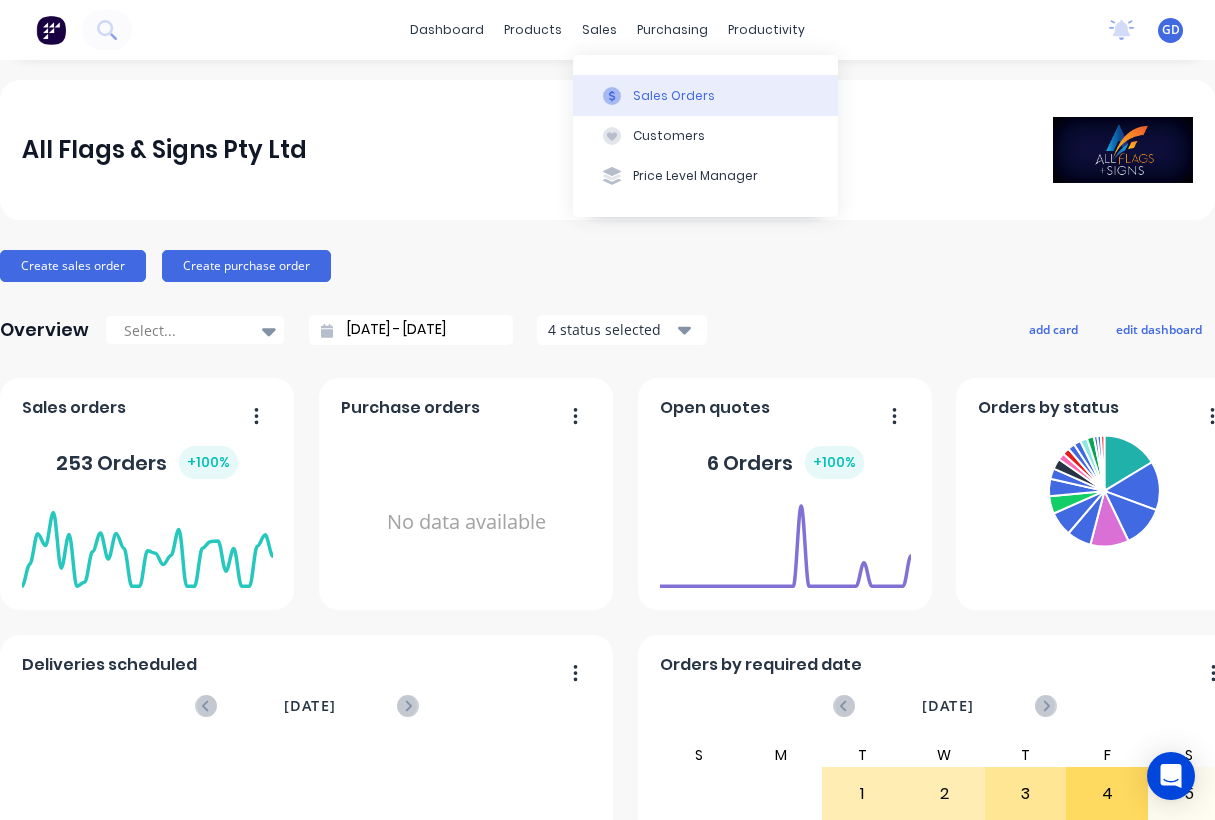 click on "Sales Orders" at bounding box center (674, 96) 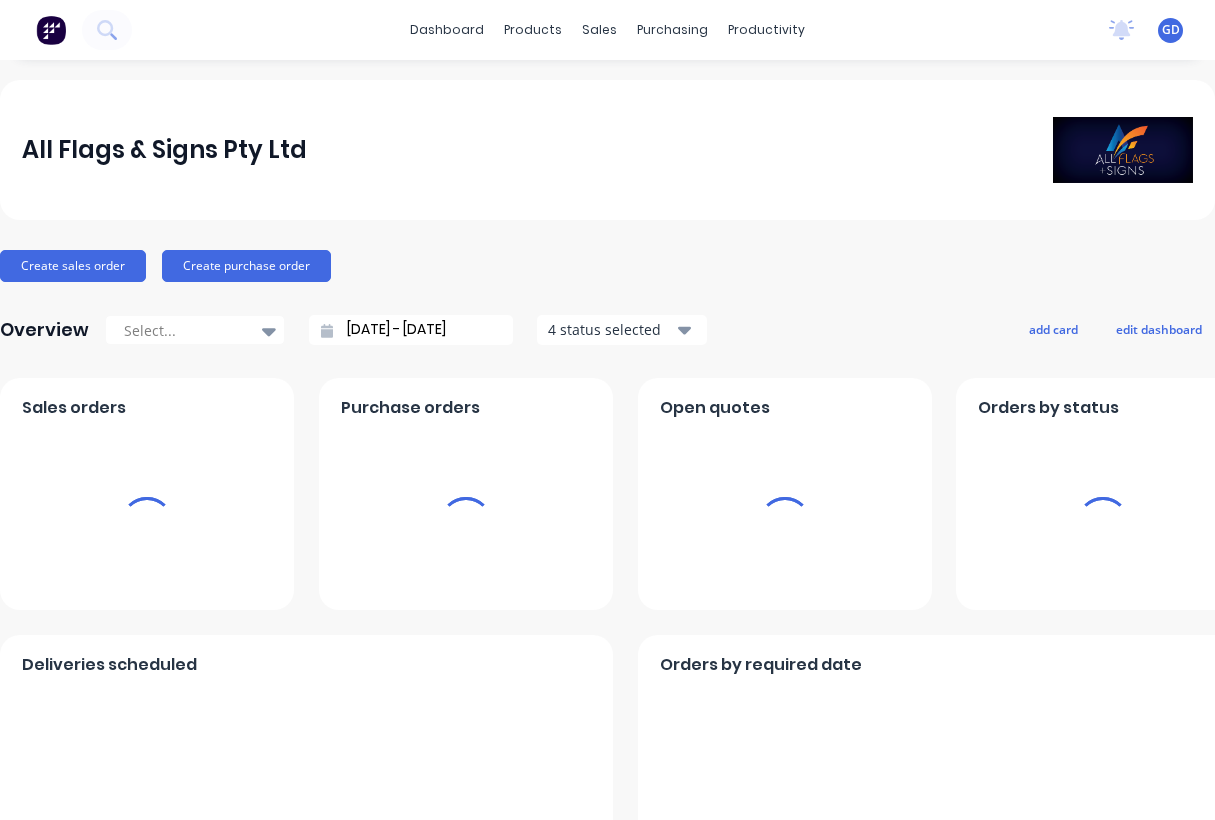 scroll, scrollTop: 0, scrollLeft: 0, axis: both 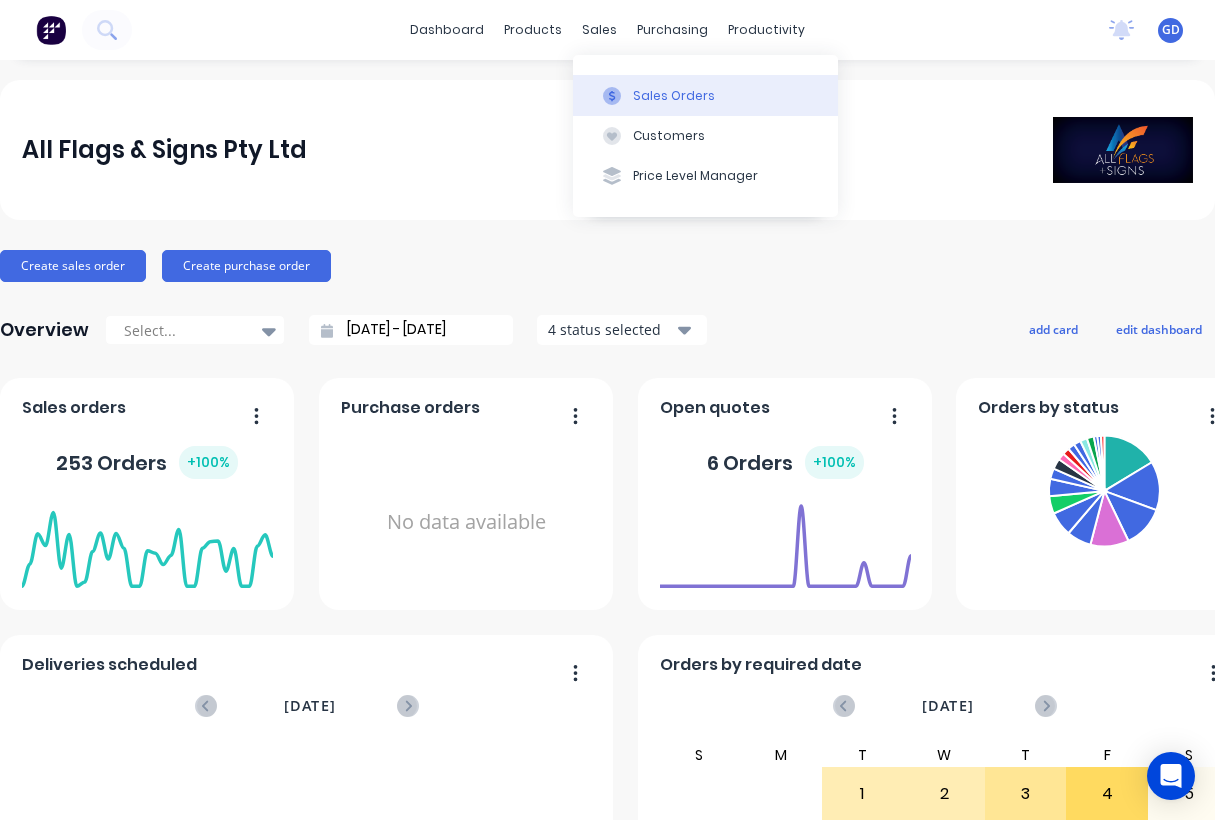 click on "Sales Orders" at bounding box center (674, 96) 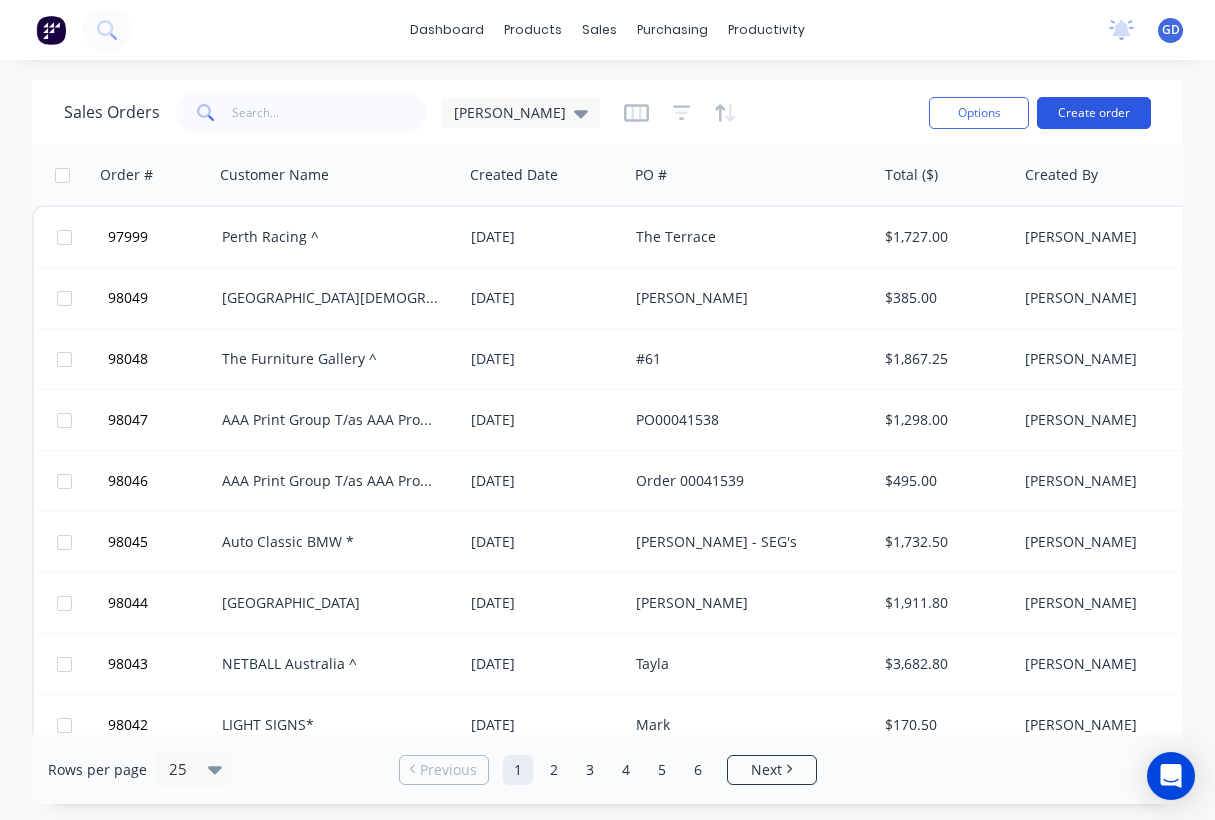 click on "Create order" at bounding box center [1094, 113] 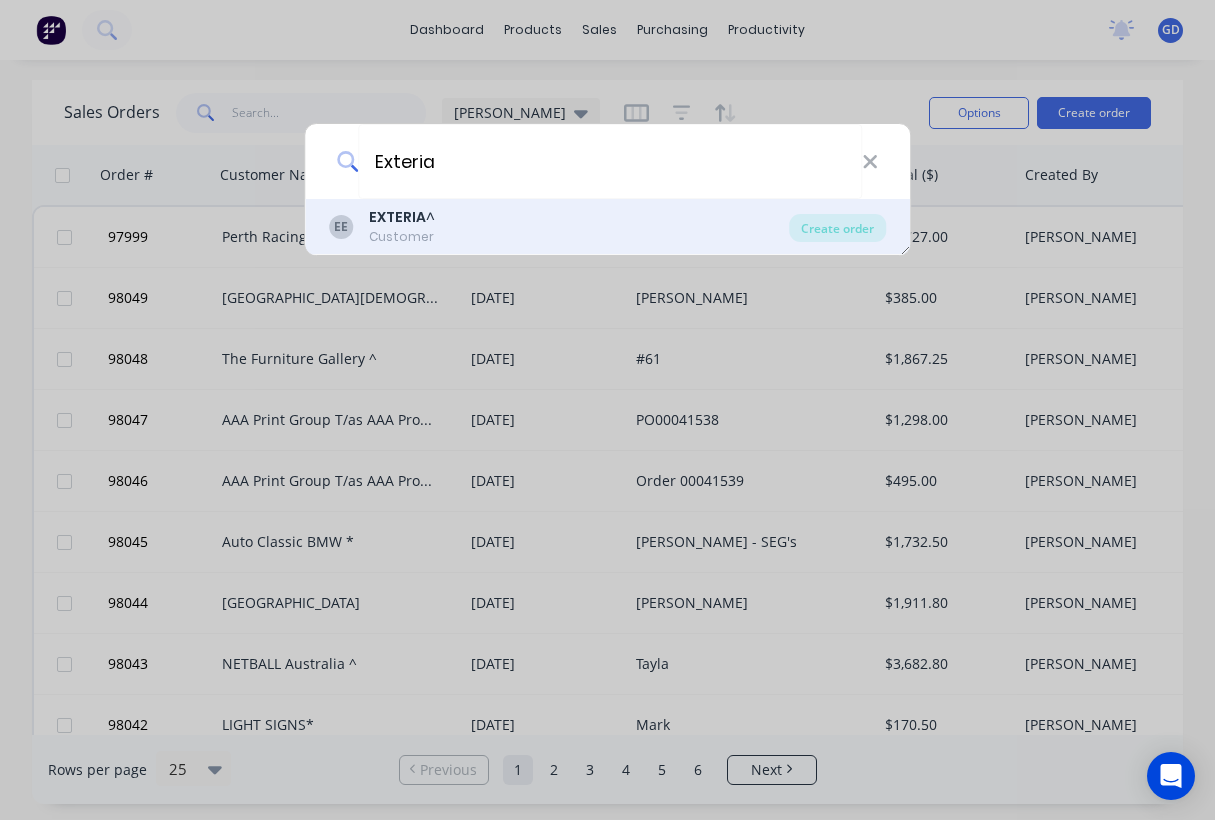 type on "Exteria" 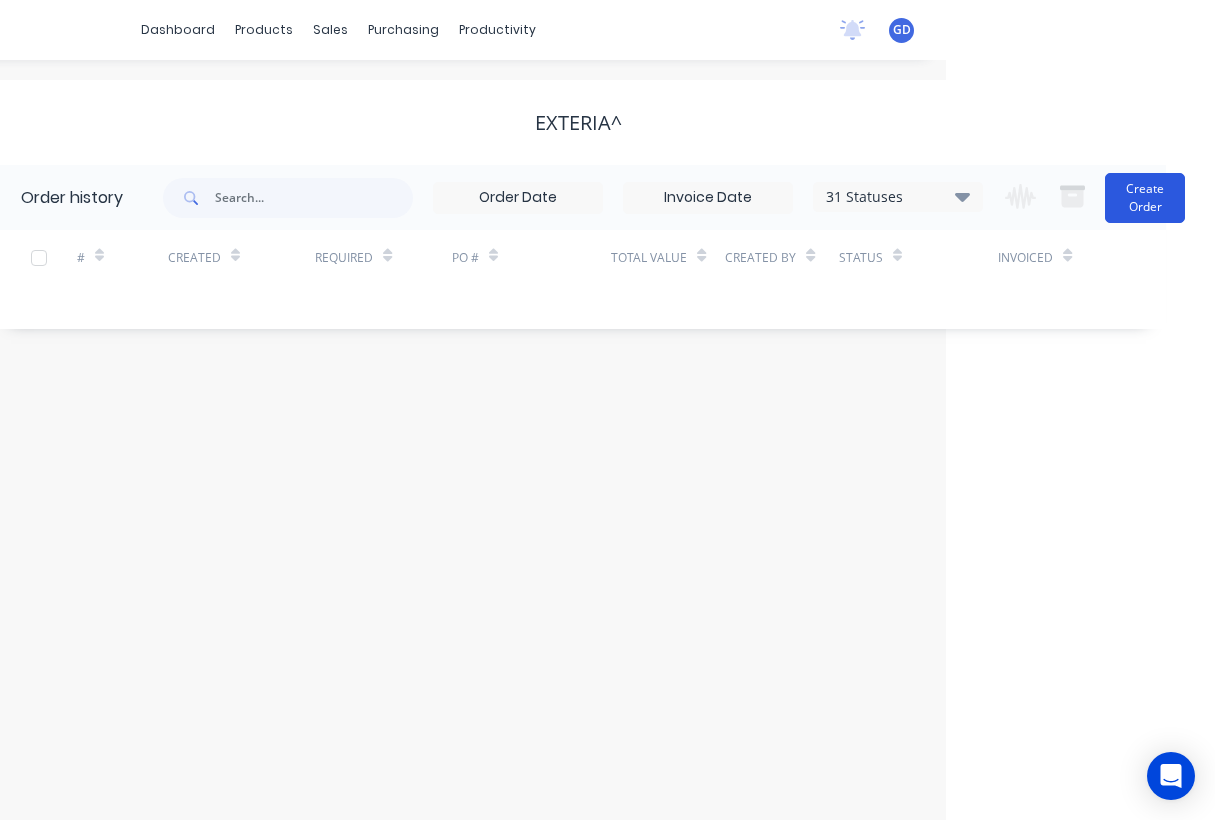 scroll, scrollTop: 0, scrollLeft: 269, axis: horizontal 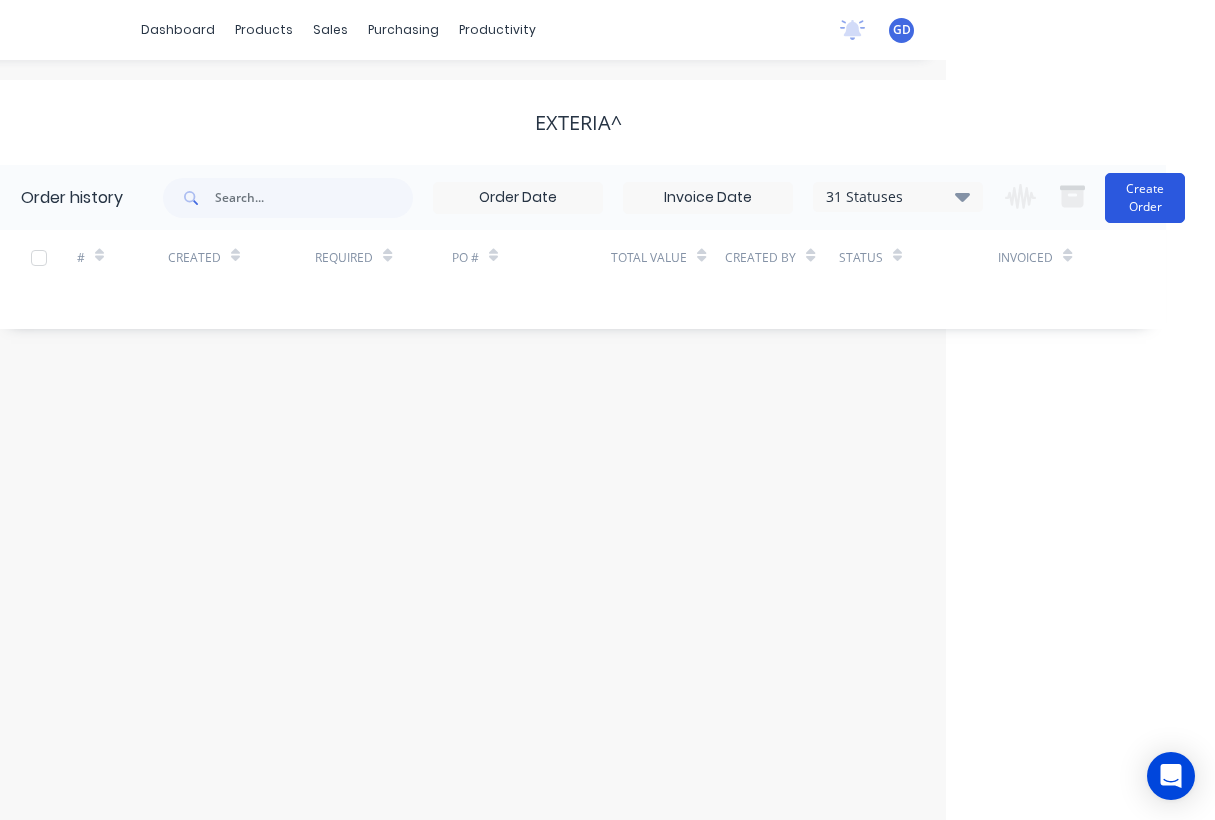 click on "Create Order" at bounding box center (1145, 198) 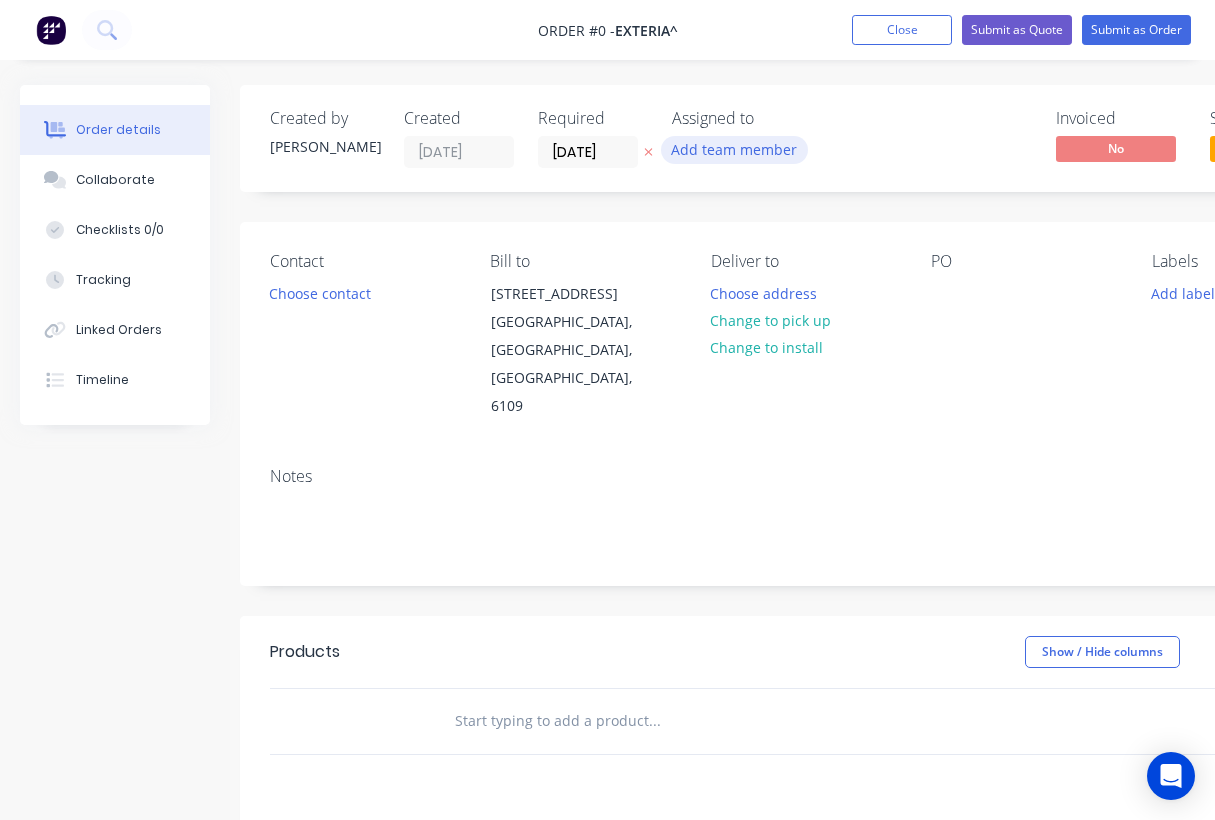 click on "Add team member" at bounding box center (734, 149) 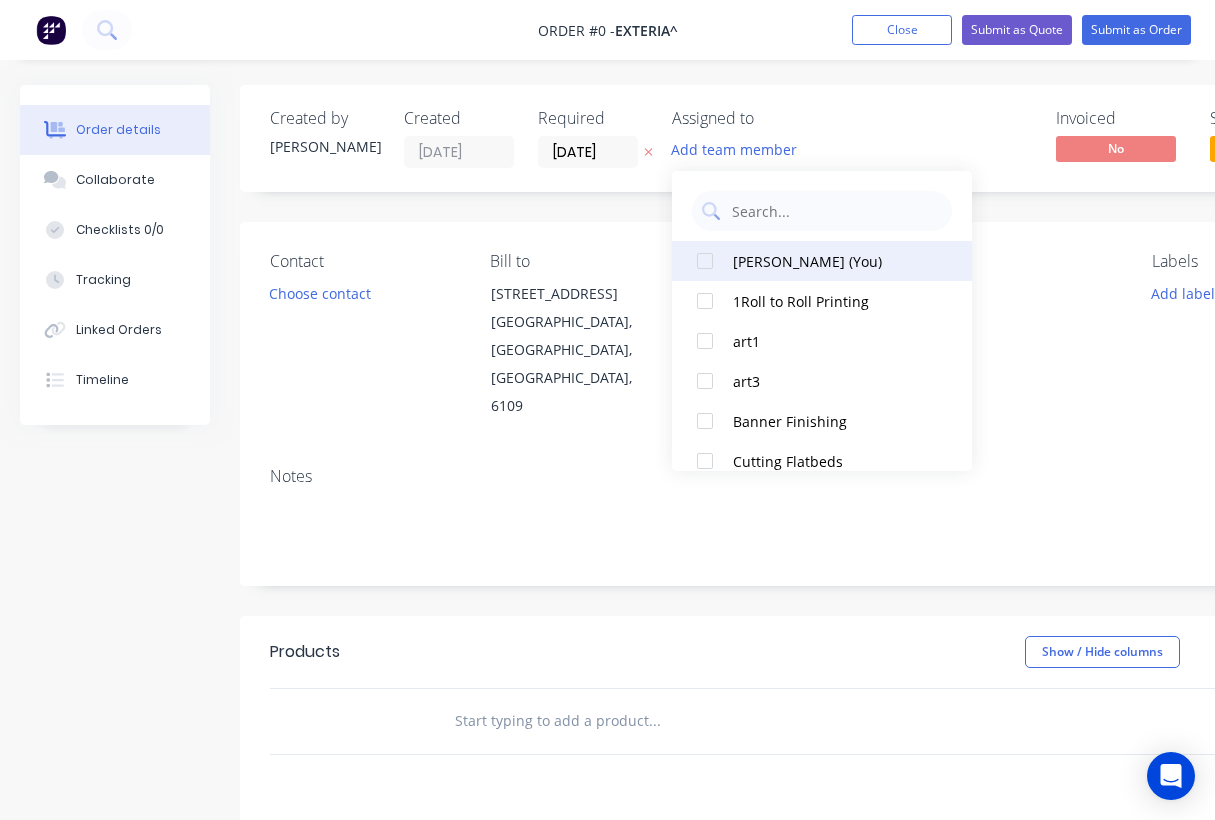click on "Gino Dilello (You)" at bounding box center [833, 261] 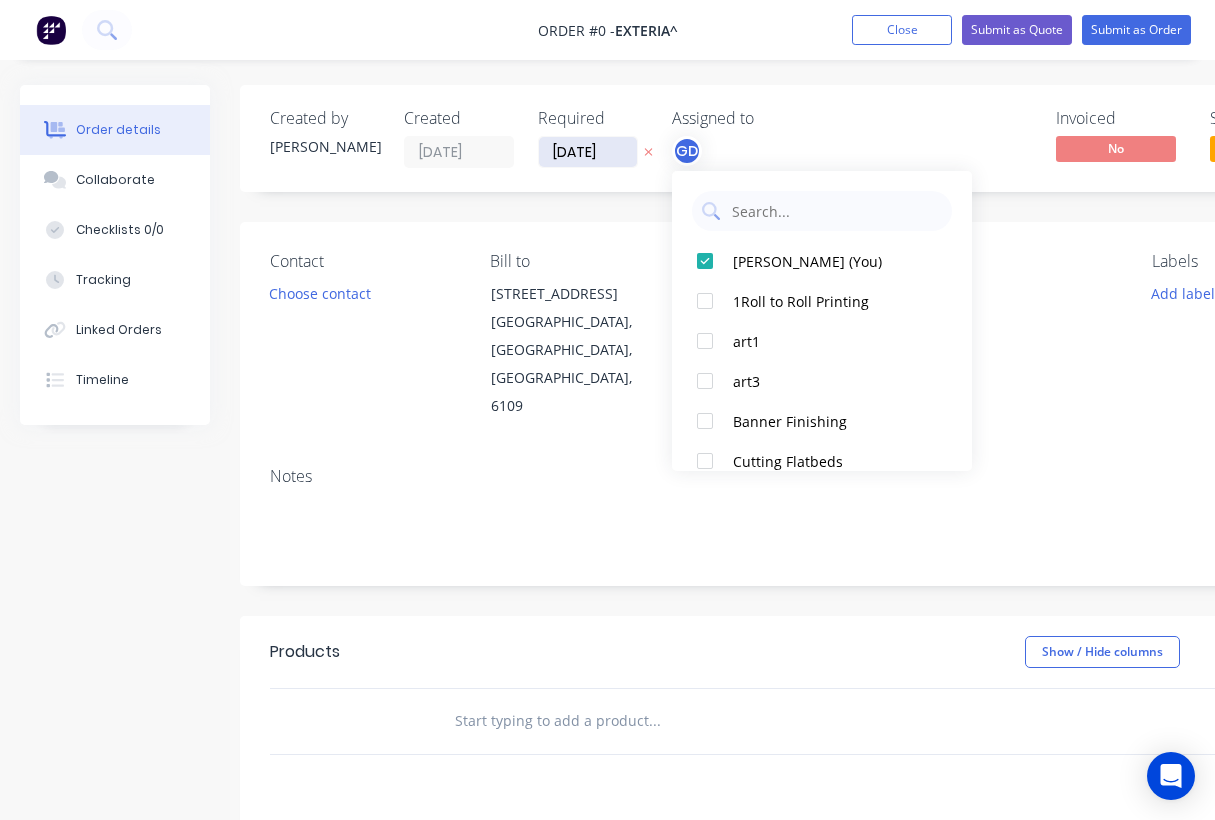 click on "Order details Collaborate Checklists 0/0 Tracking Linked Orders Timeline   Order details   Collaborate   Checklists   Tracking   Linked Orders   Timeline Created by Gino Created 23/07/25 Required 23/07/25 Assigned to GD Invoiced No Status Draft Contact Choose contact Bill to 26 Wildfire Road  Maddington, Western Australia, Australia, 6109 Deliver to Choose address Change to pick up Change to install PO Labels Add labels Notes Products Show / Hide columns Add product     add delivery fee add markup add discount Labour $0.00 Sub total $0.00 Margin $0.00  ( 0 %) Tax $0.00 Total $0.00" at bounding box center [695, 675] 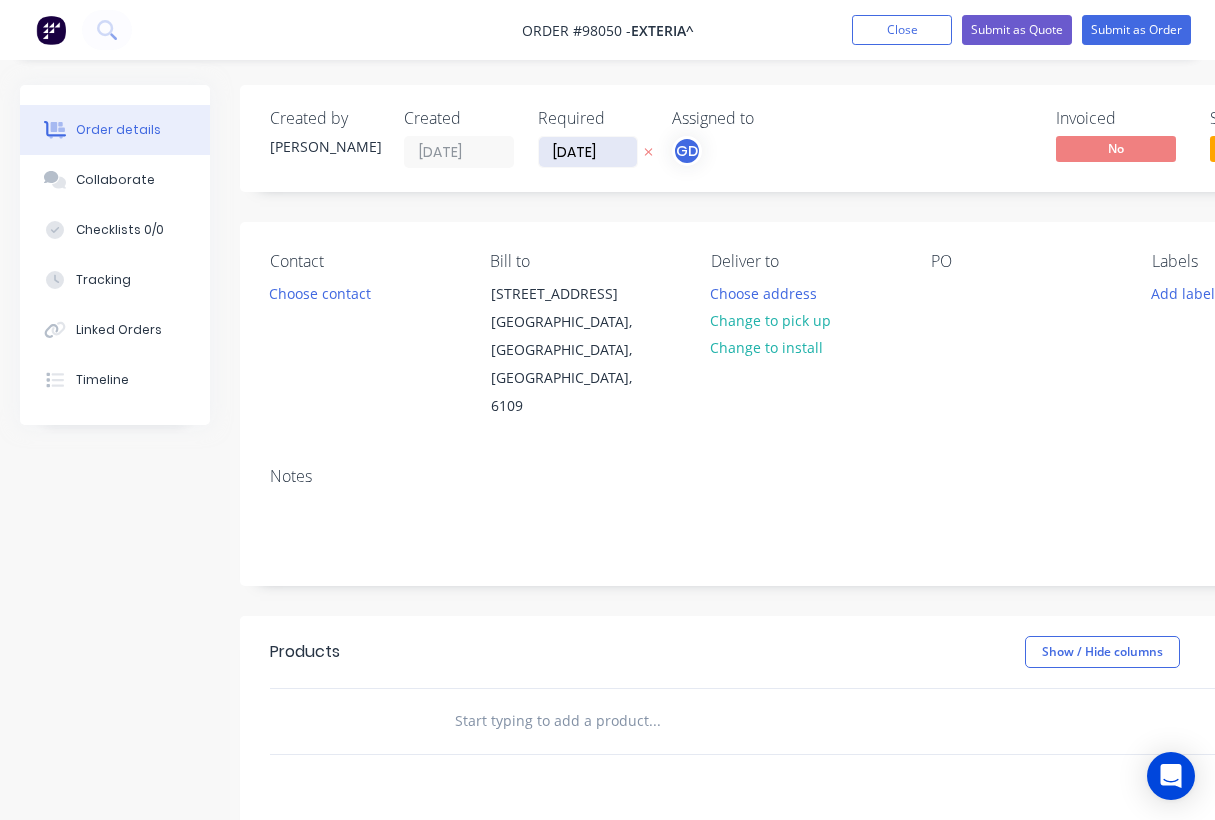 click on "23/07/25" at bounding box center [588, 152] 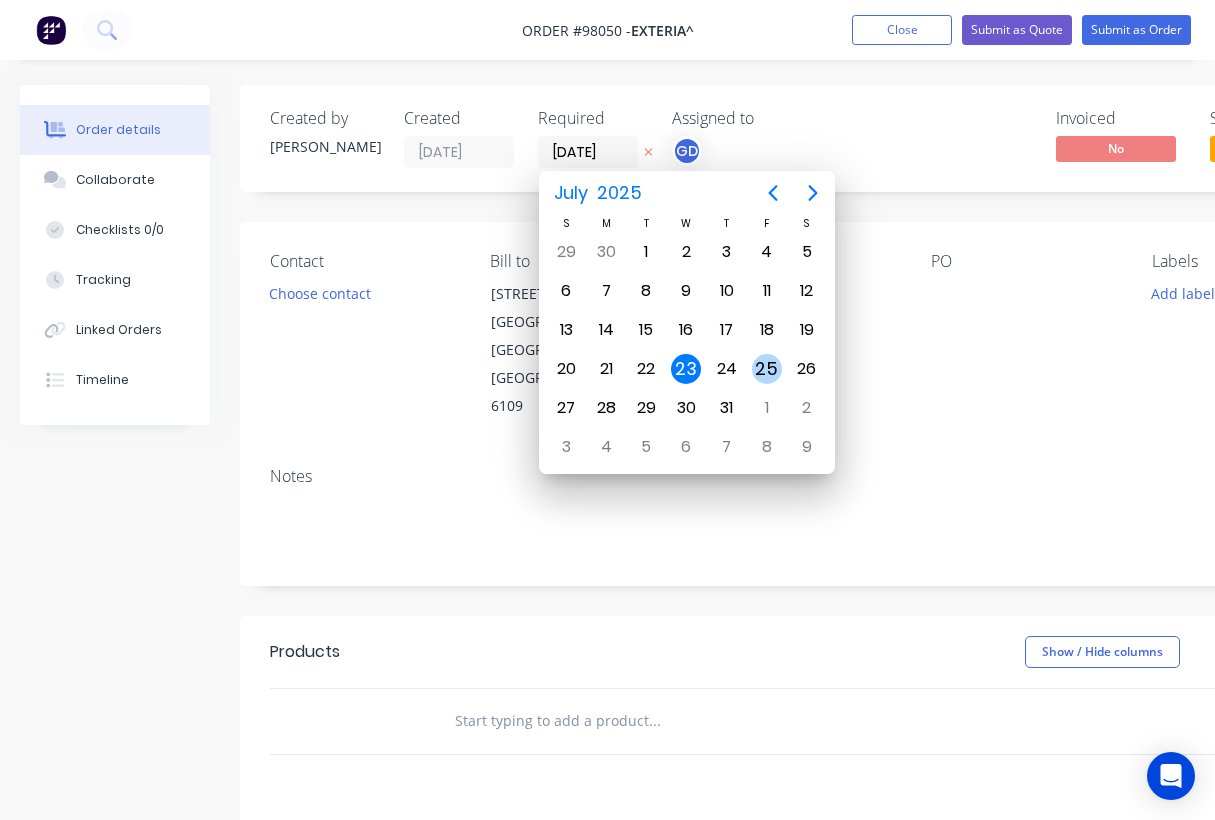 click on "25" at bounding box center (767, 369) 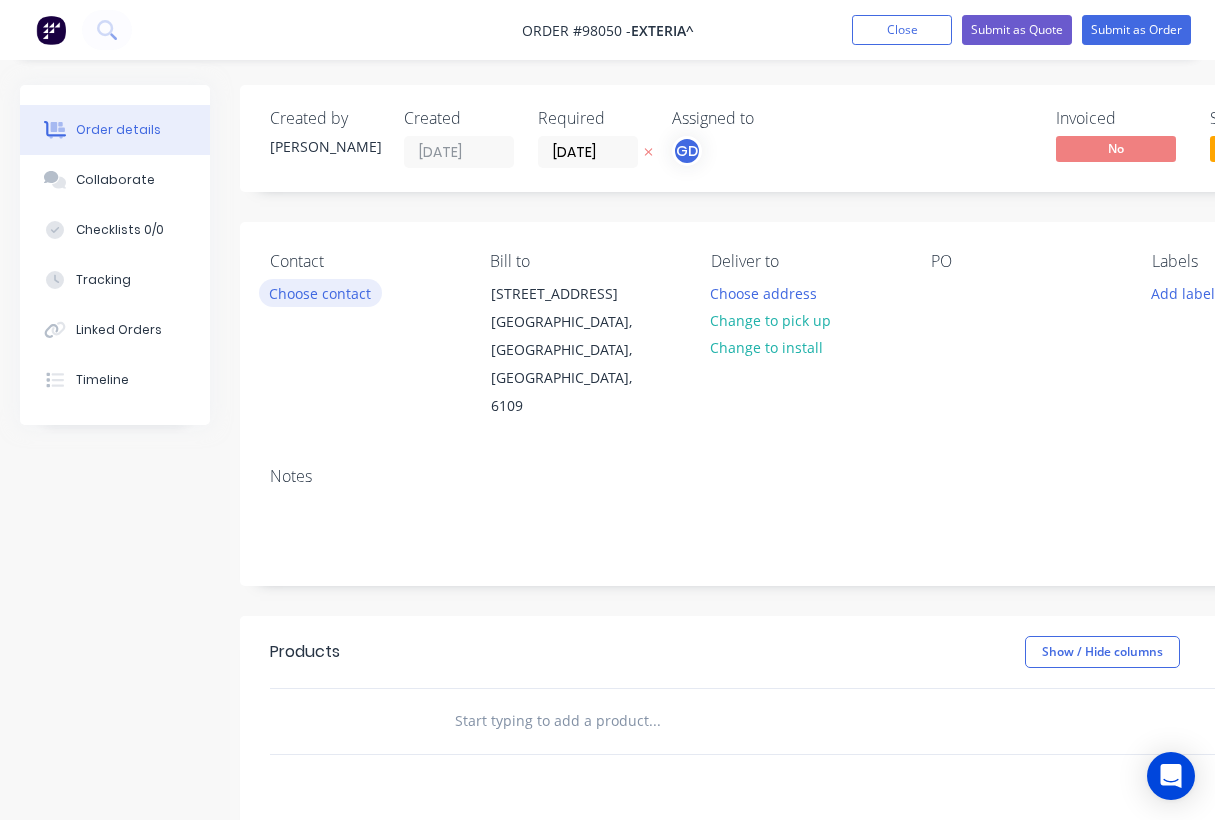 click on "Choose contact" at bounding box center (320, 292) 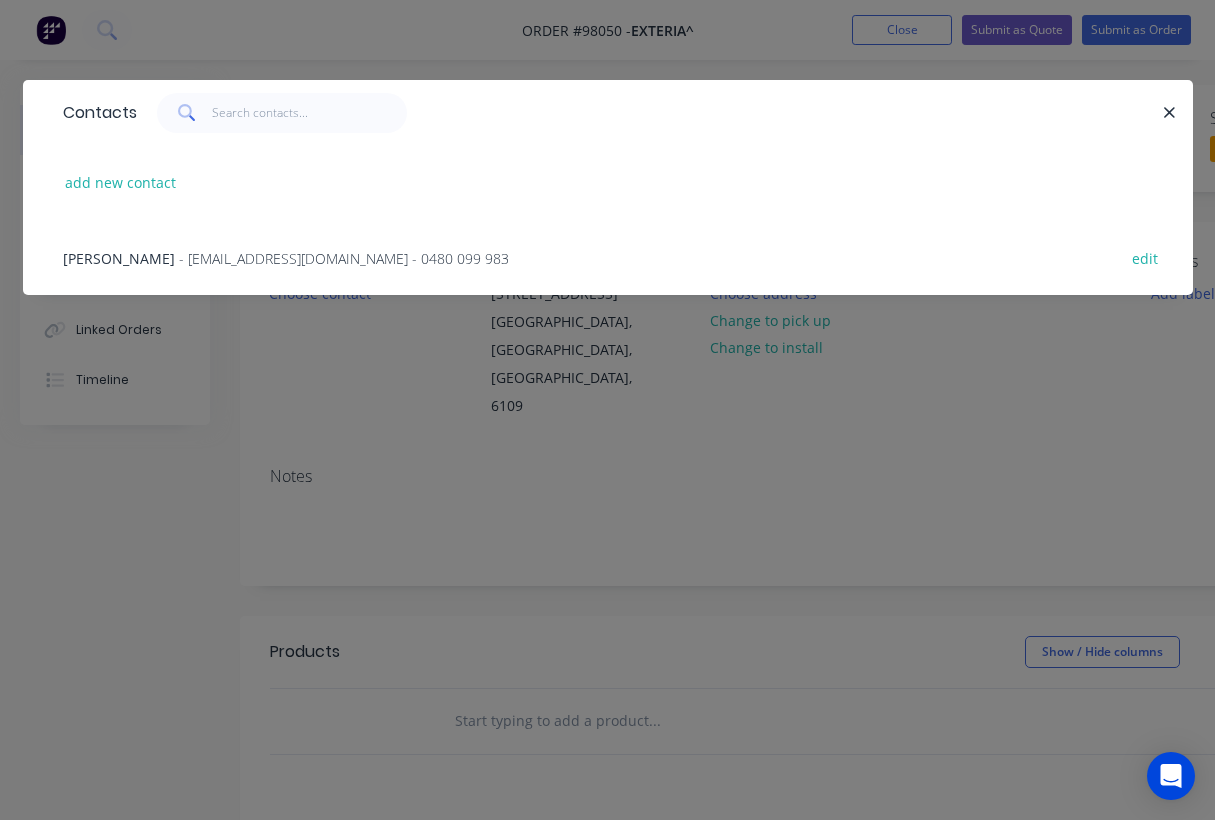 click on "JAN NEL" at bounding box center [119, 258] 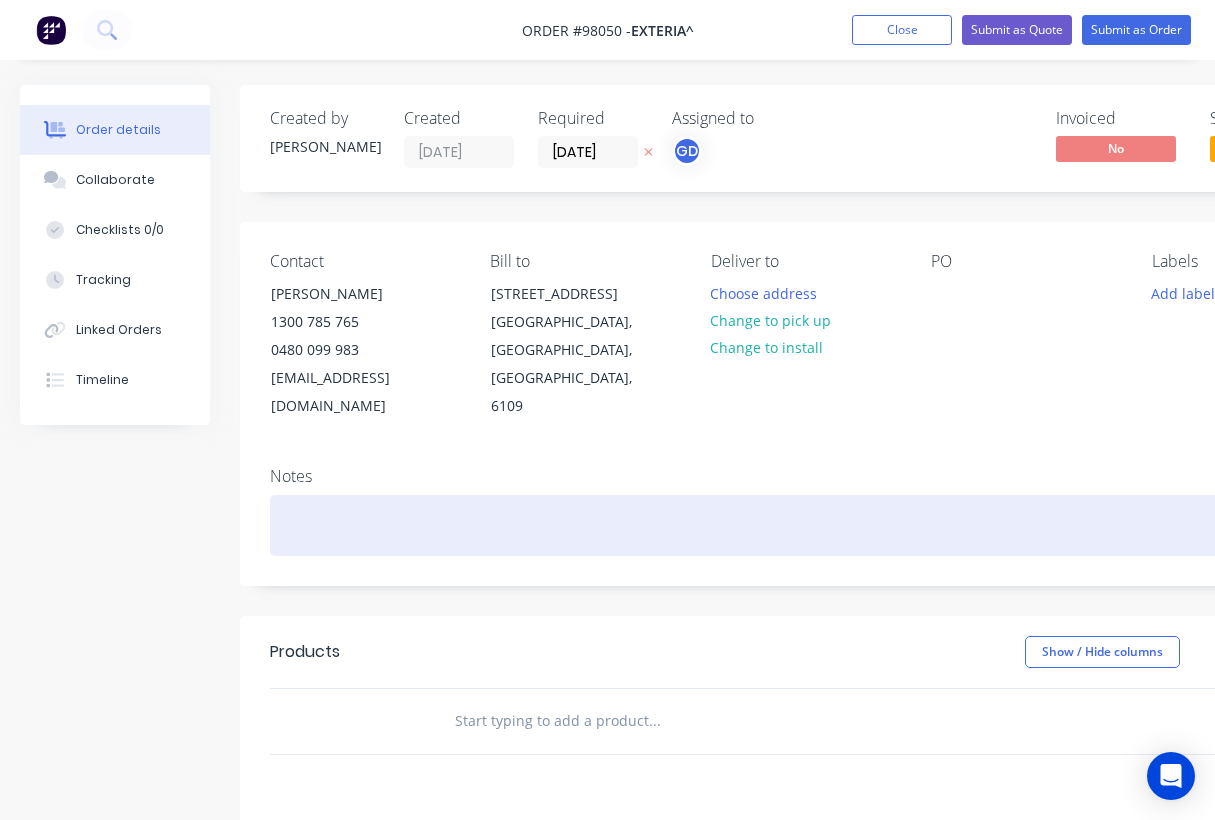 click at bounding box center (805, 525) 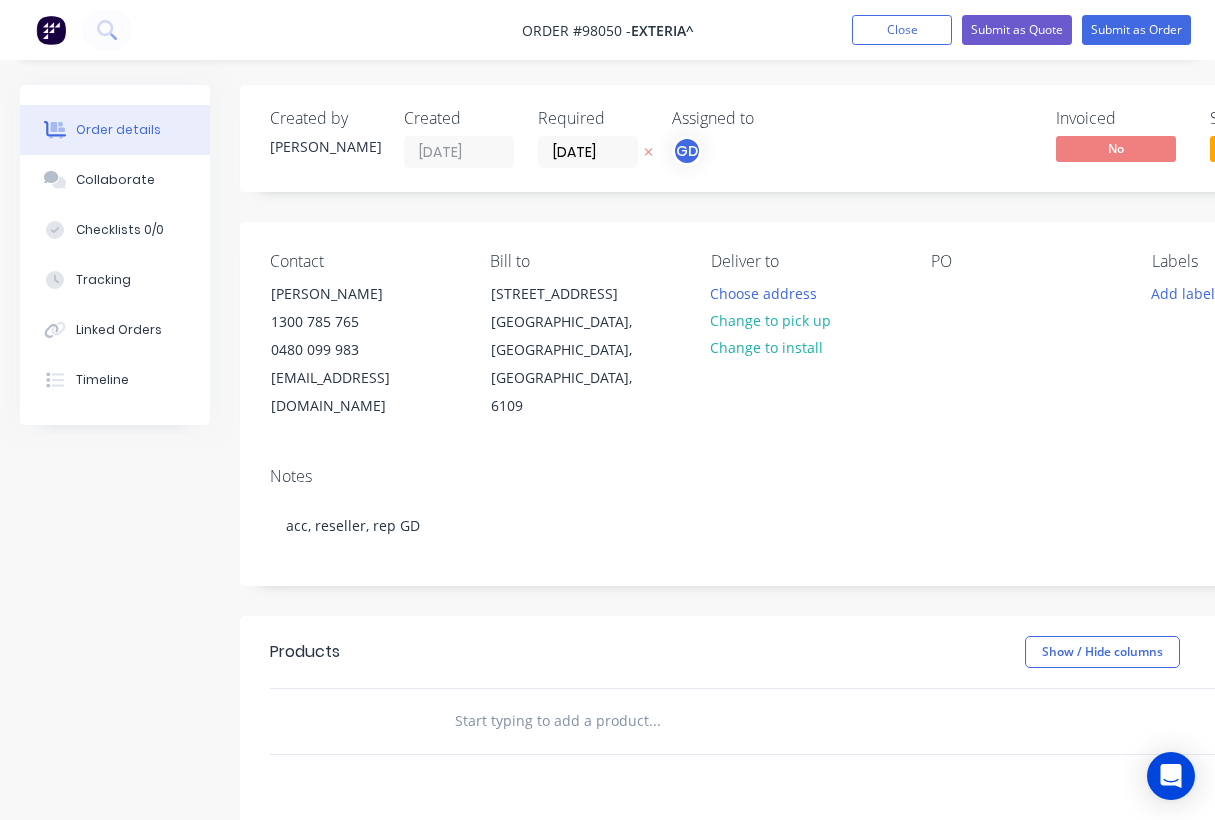 click on "Show / Hide columns Add product" at bounding box center [918, 652] 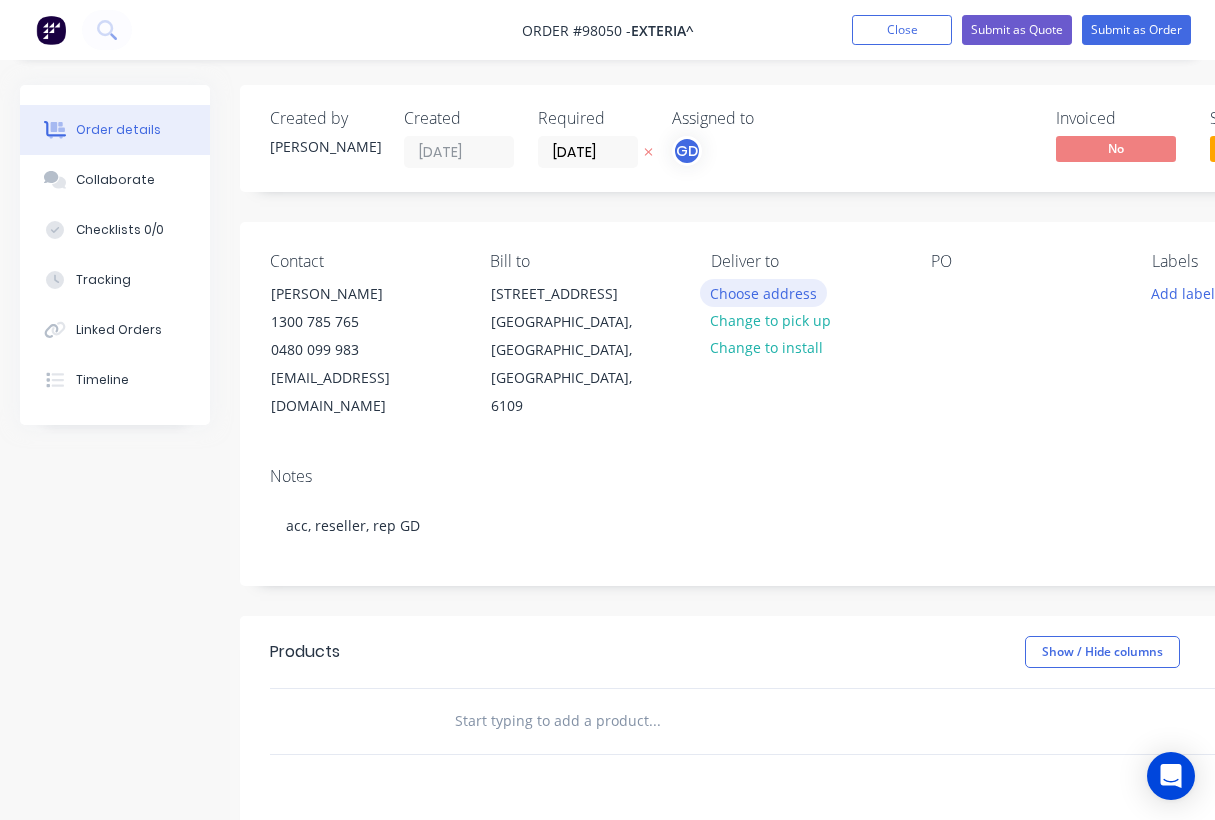 click on "Choose address" at bounding box center (764, 292) 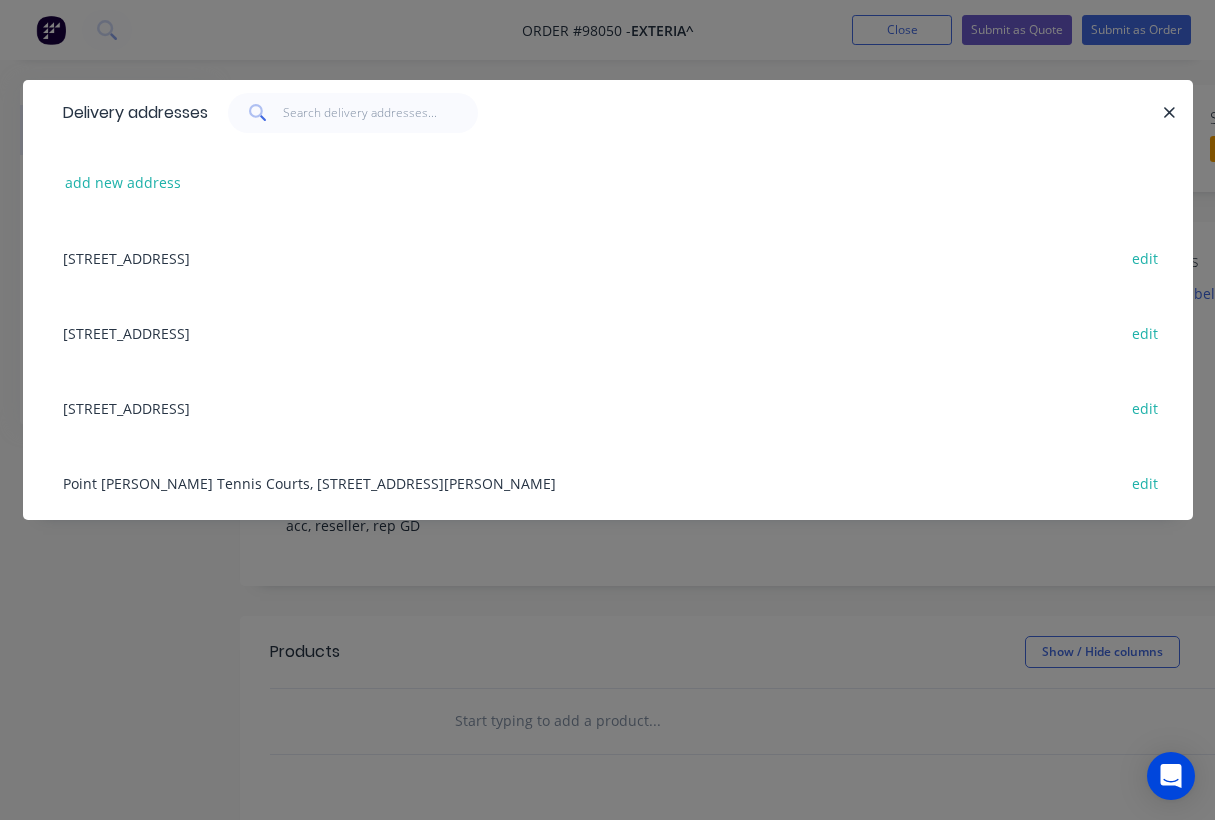 click on "37 Magnet Road, Canning vale, Western Australia, Australia, 6155 edit" at bounding box center [608, 332] 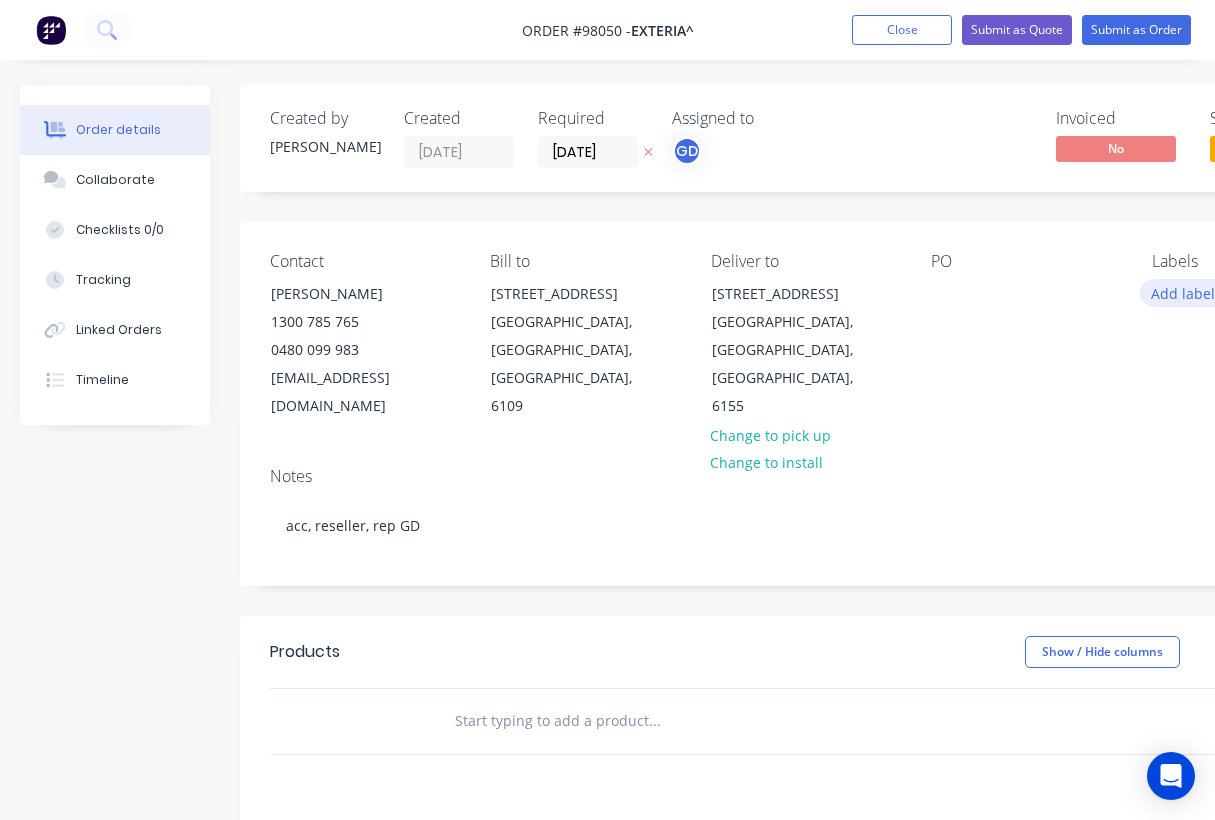 click on "Add labels" at bounding box center [1186, 292] 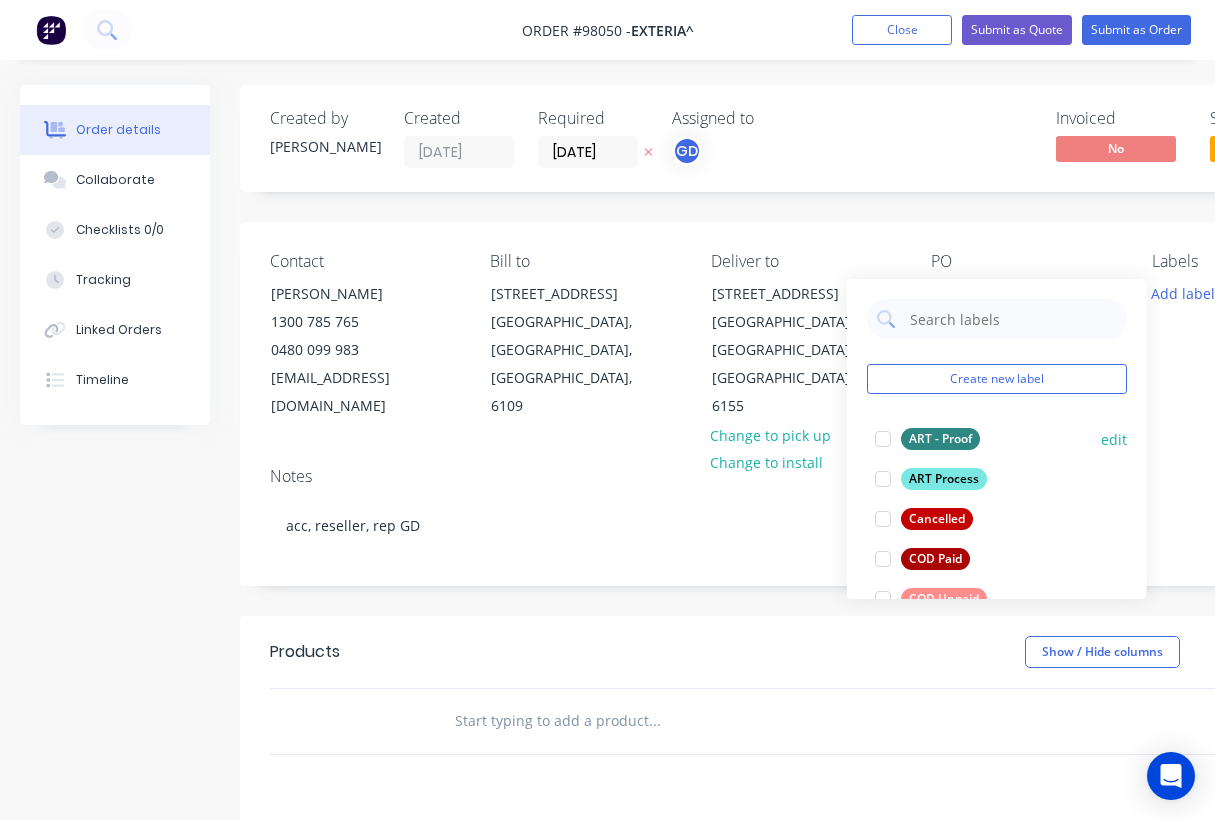 click on "ART - Proof" at bounding box center (940, 439) 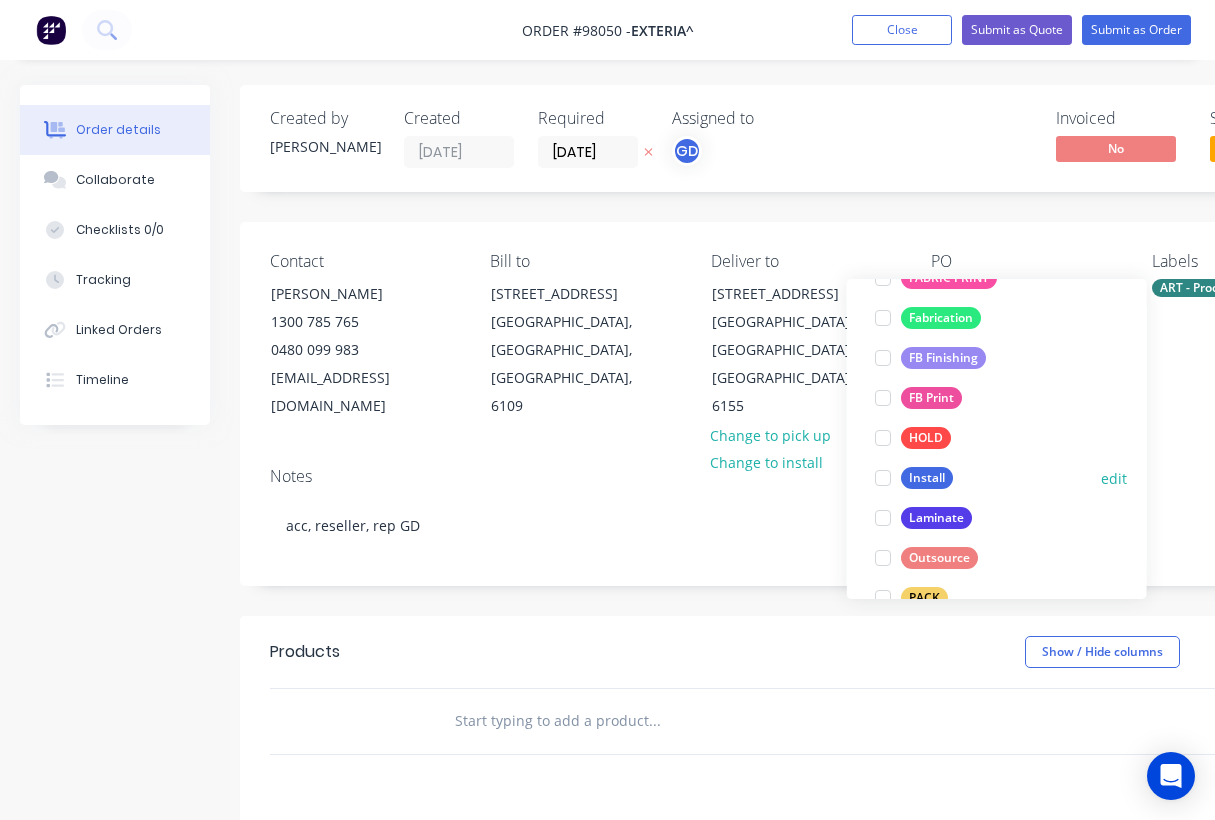scroll, scrollTop: 483, scrollLeft: 0, axis: vertical 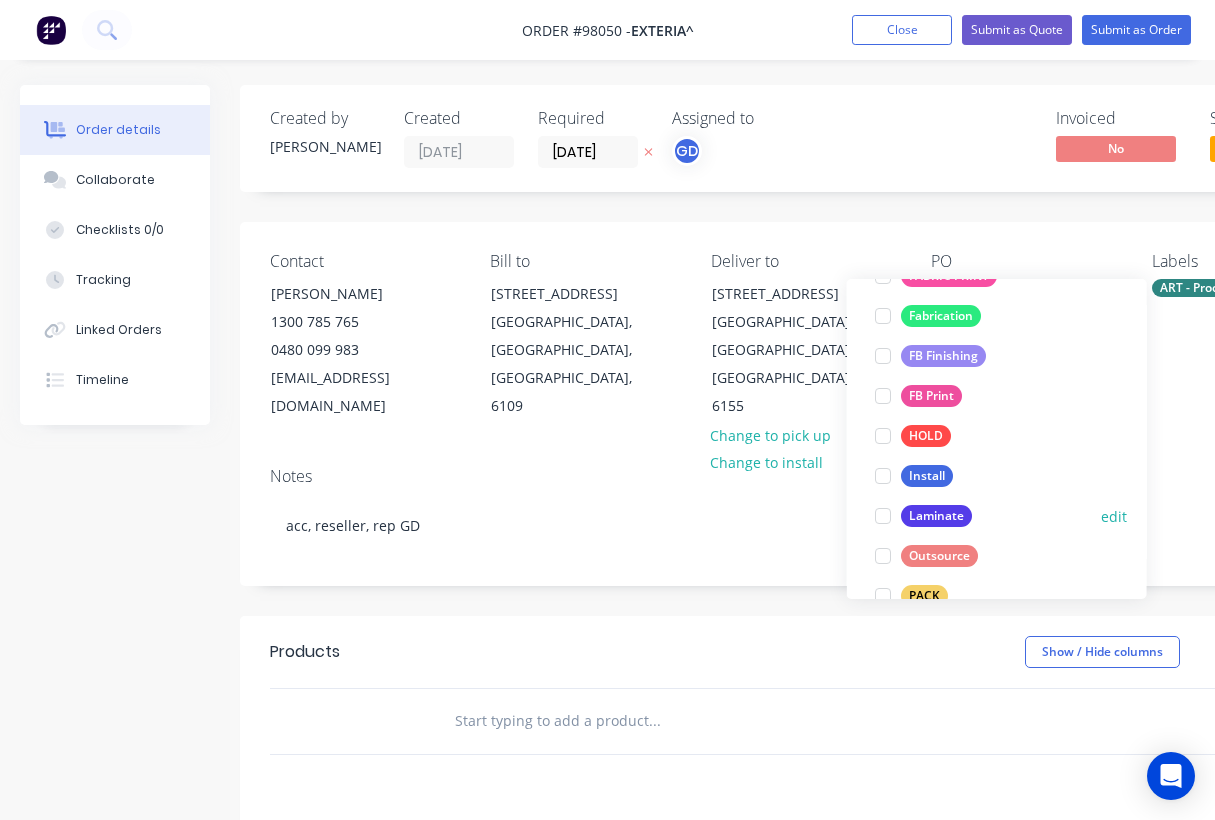 click on "Laminate" at bounding box center (936, 516) 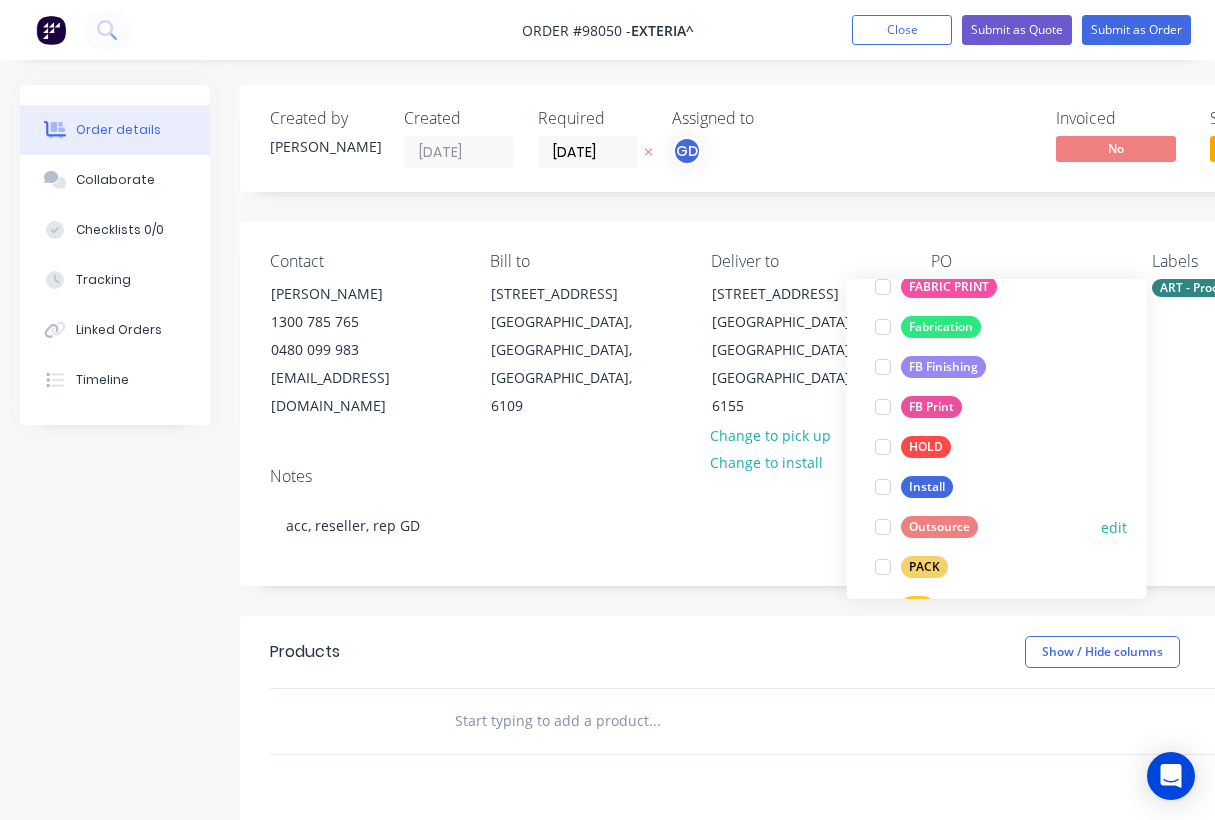 scroll, scrollTop: 505, scrollLeft: 0, axis: vertical 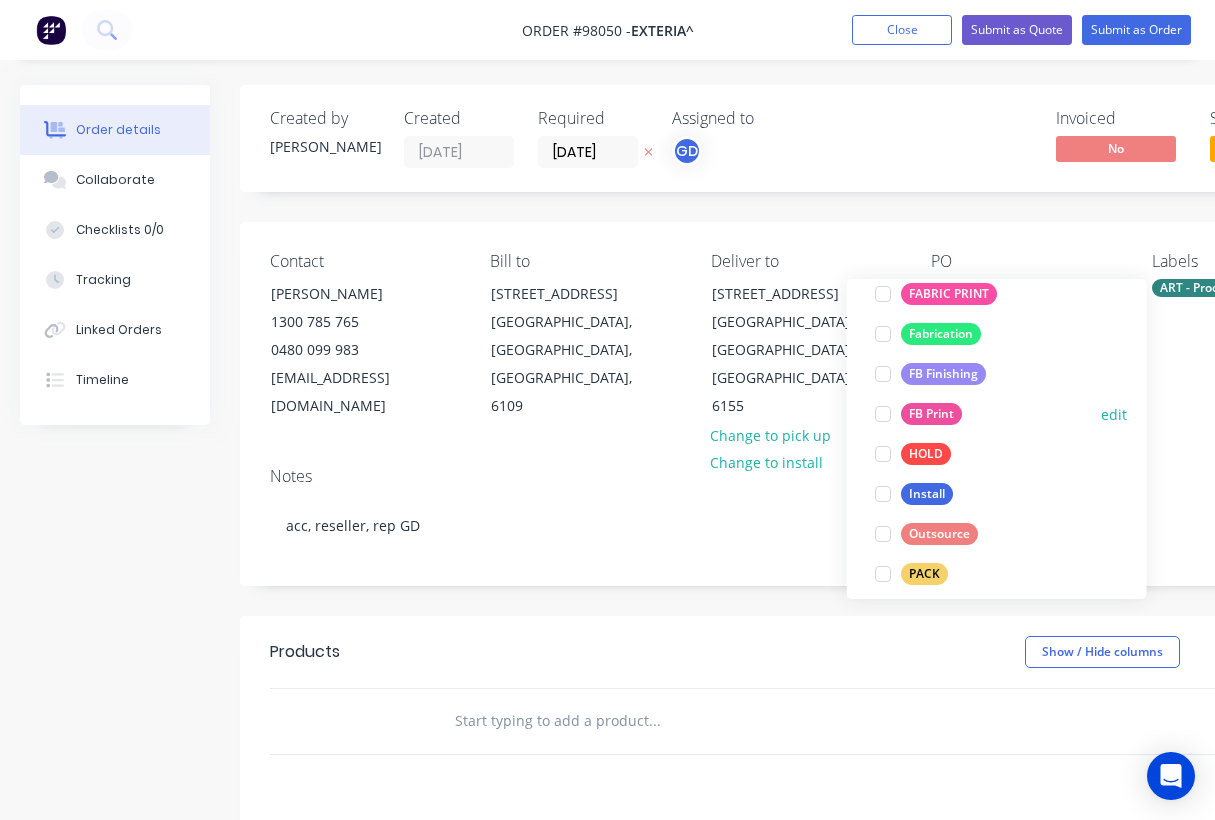 click on "FB Print" at bounding box center [931, 414] 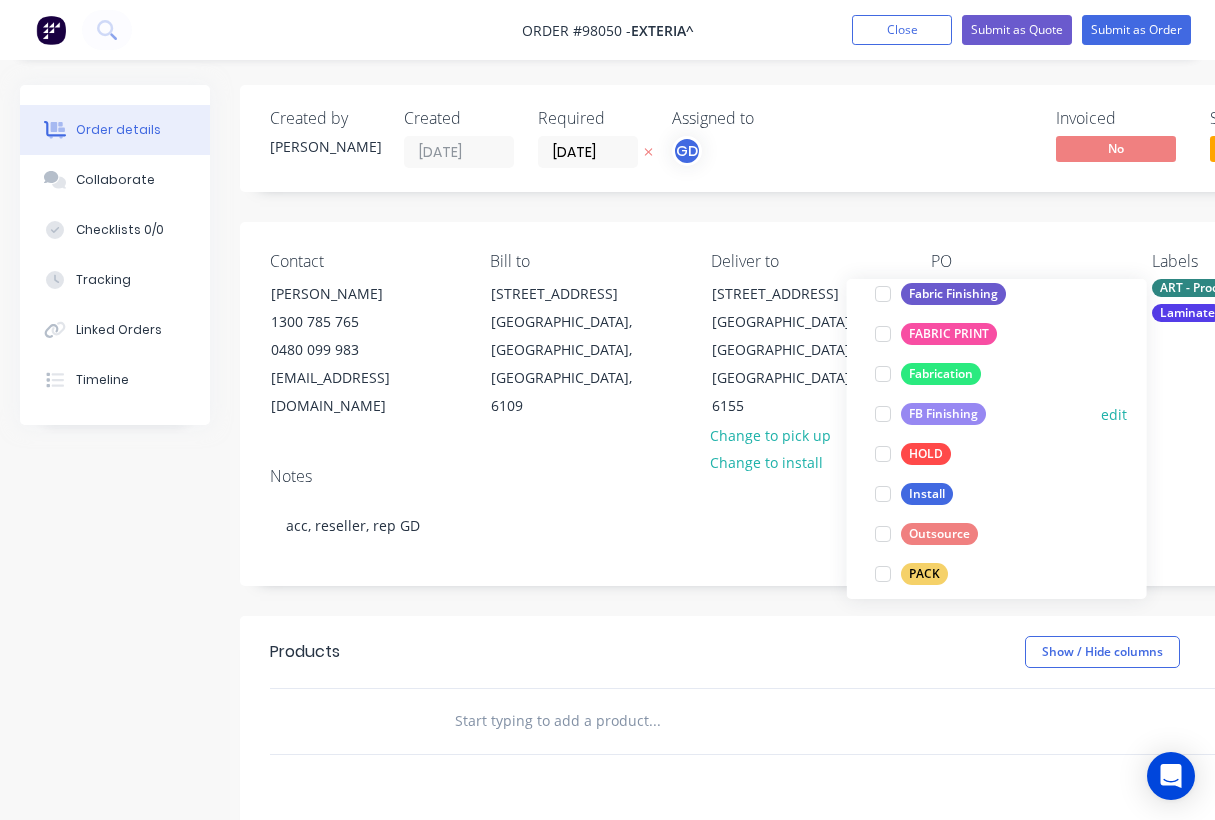 click on "FB Finishing" at bounding box center [943, 414] 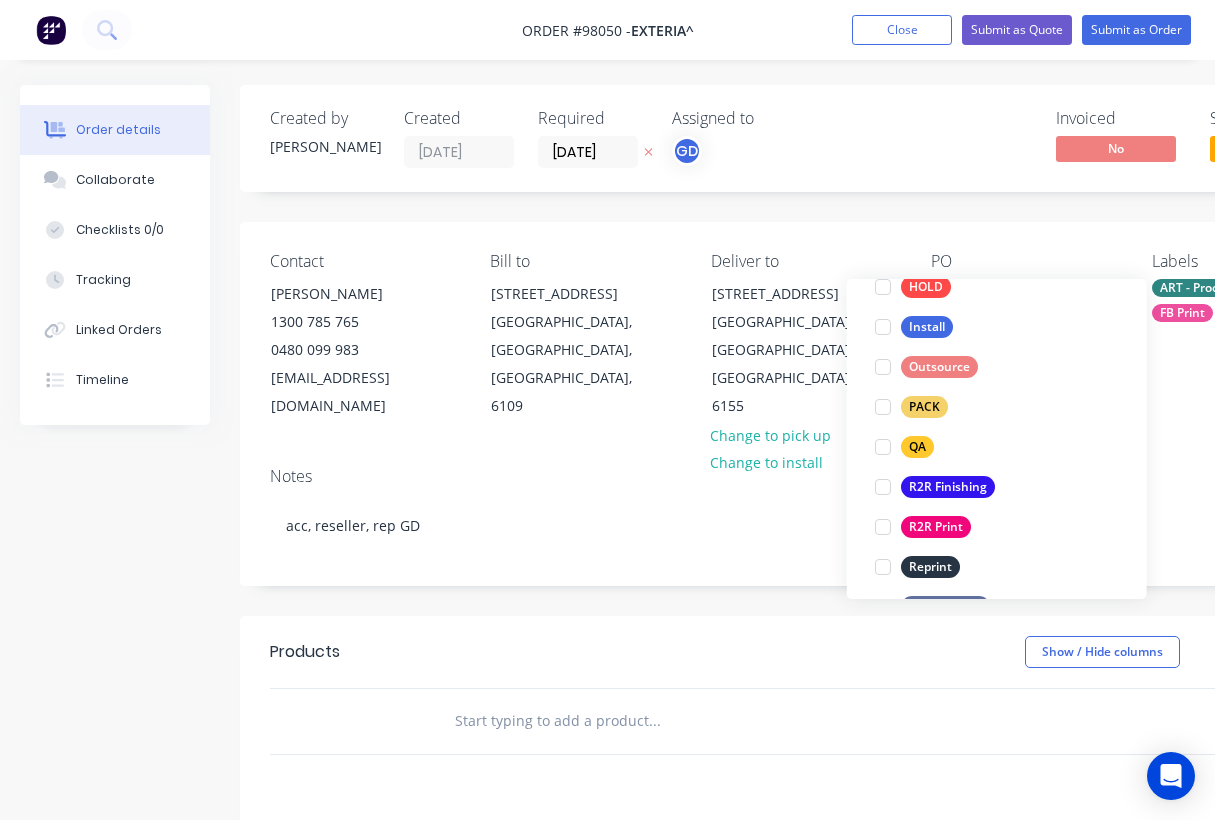 scroll, scrollTop: 676, scrollLeft: 0, axis: vertical 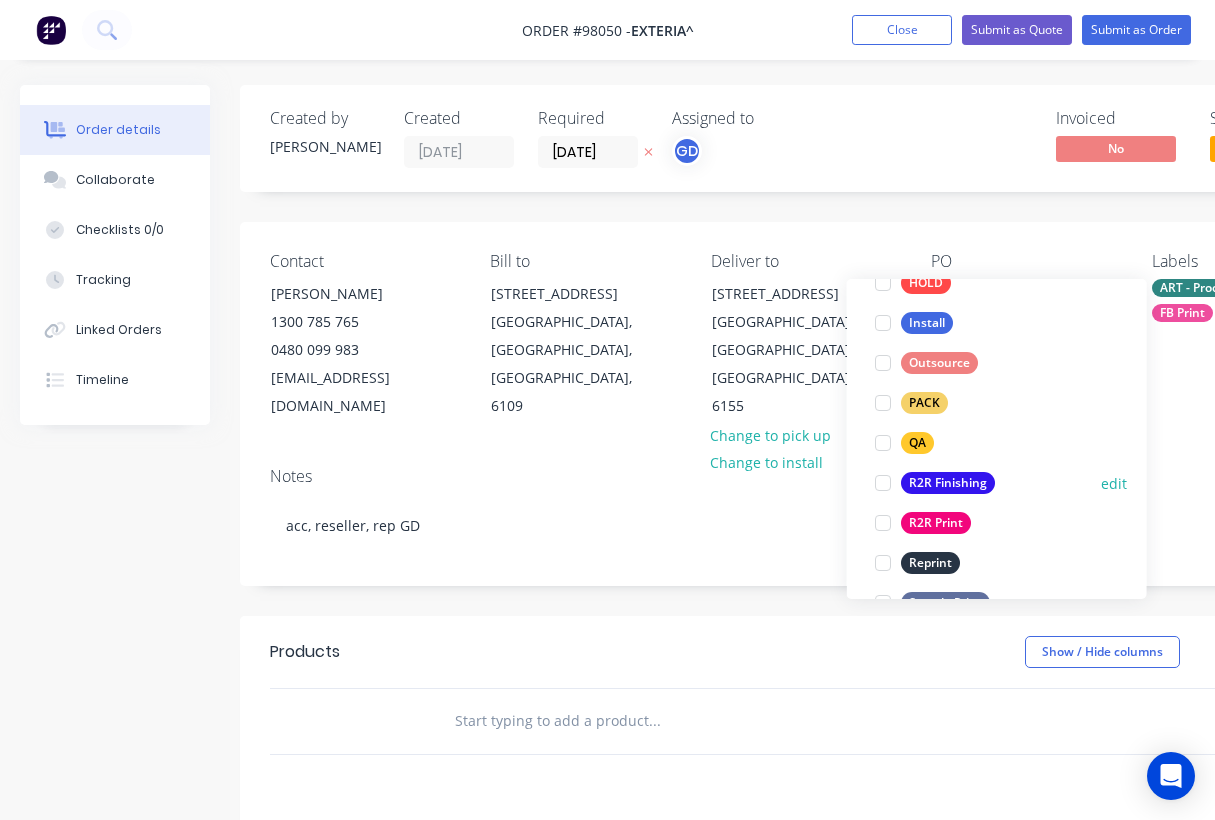click on "R2R Finishing" at bounding box center [948, 483] 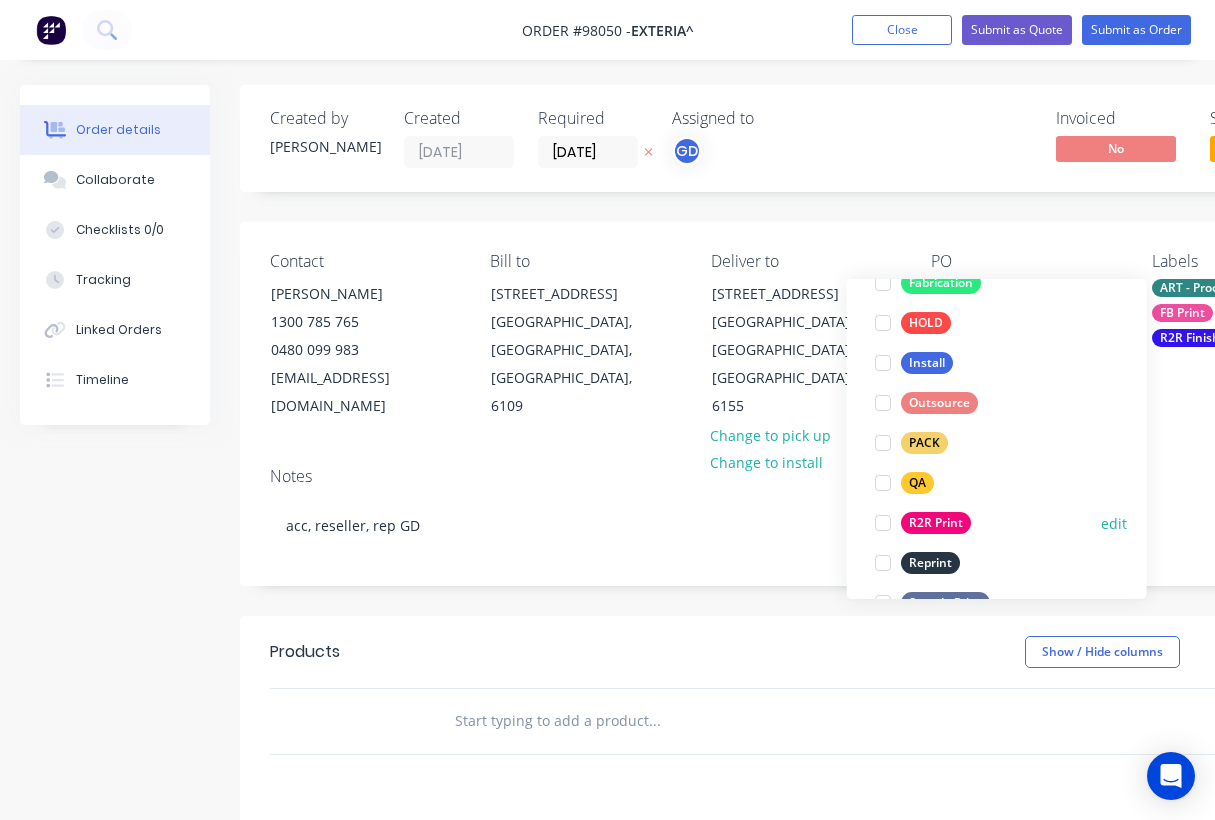click on "R2R Print" at bounding box center [936, 523] 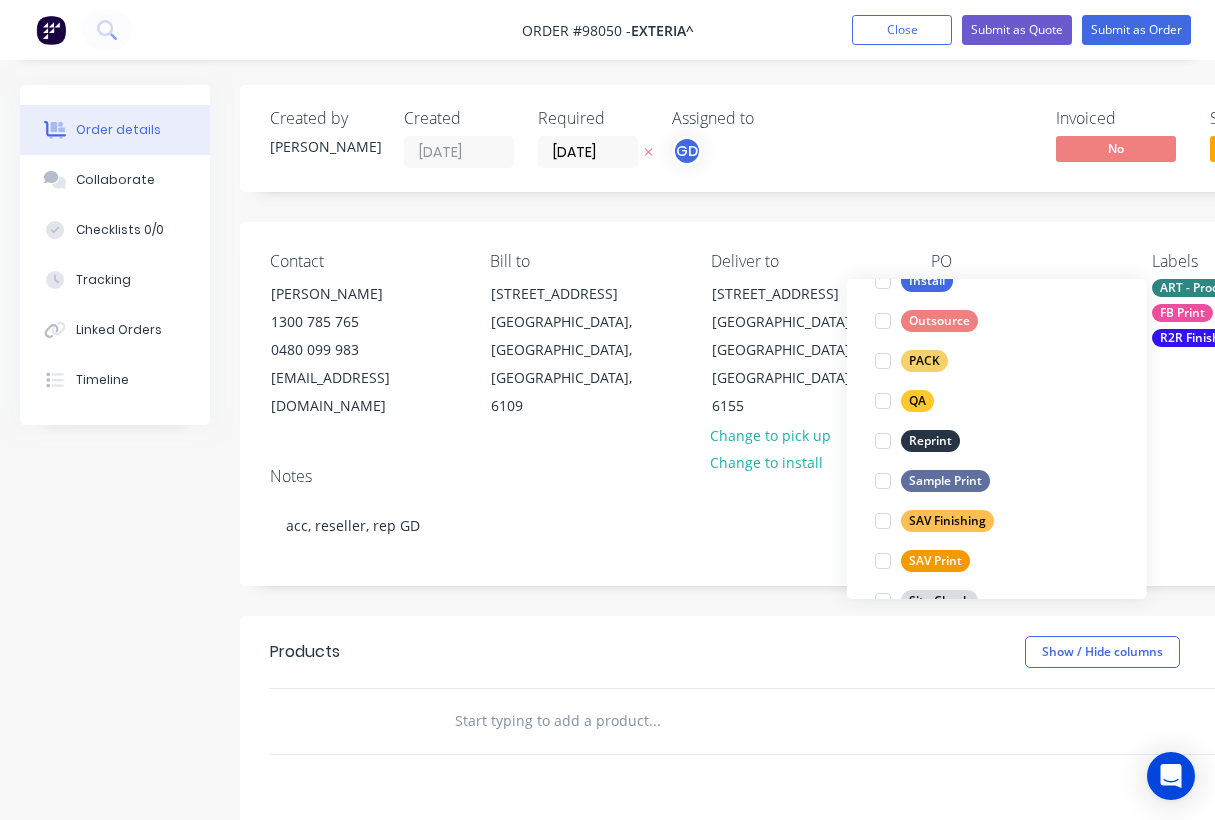 scroll, scrollTop: 831, scrollLeft: 0, axis: vertical 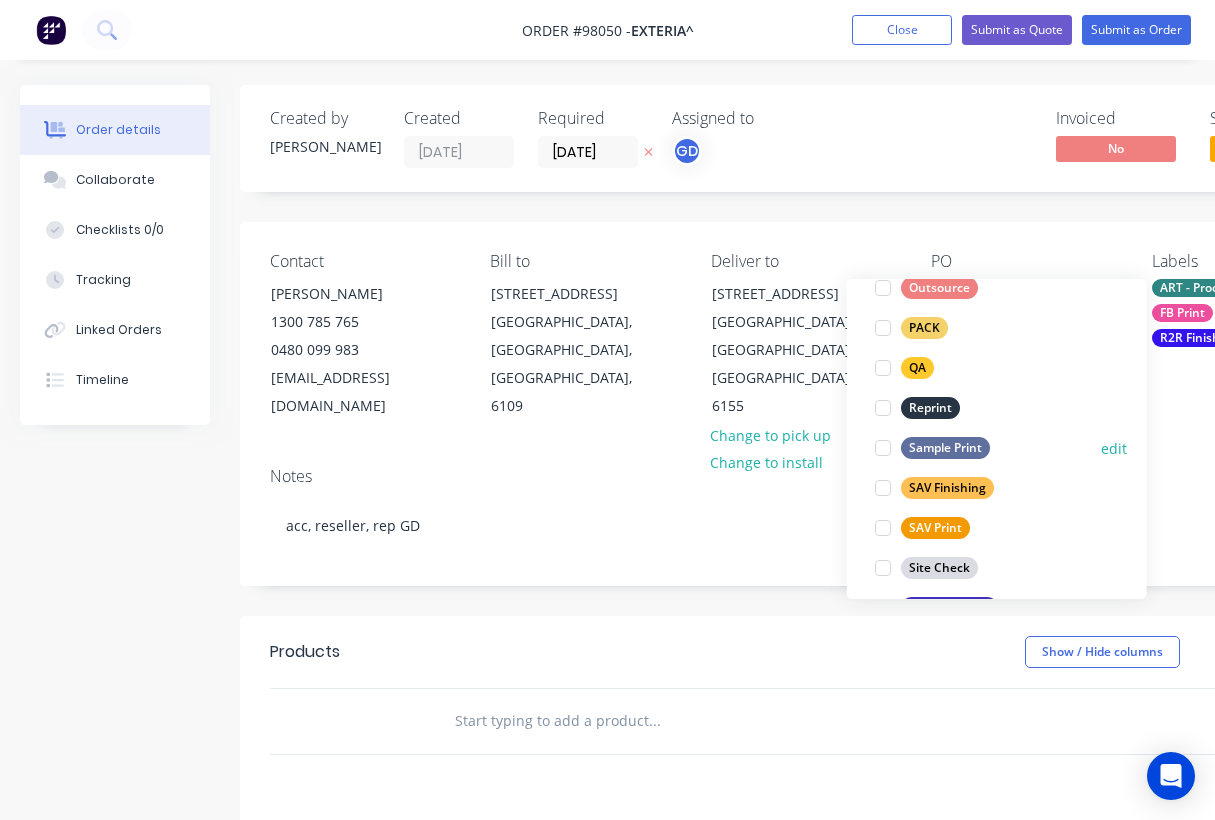 click on "Sample Print" at bounding box center [945, 448] 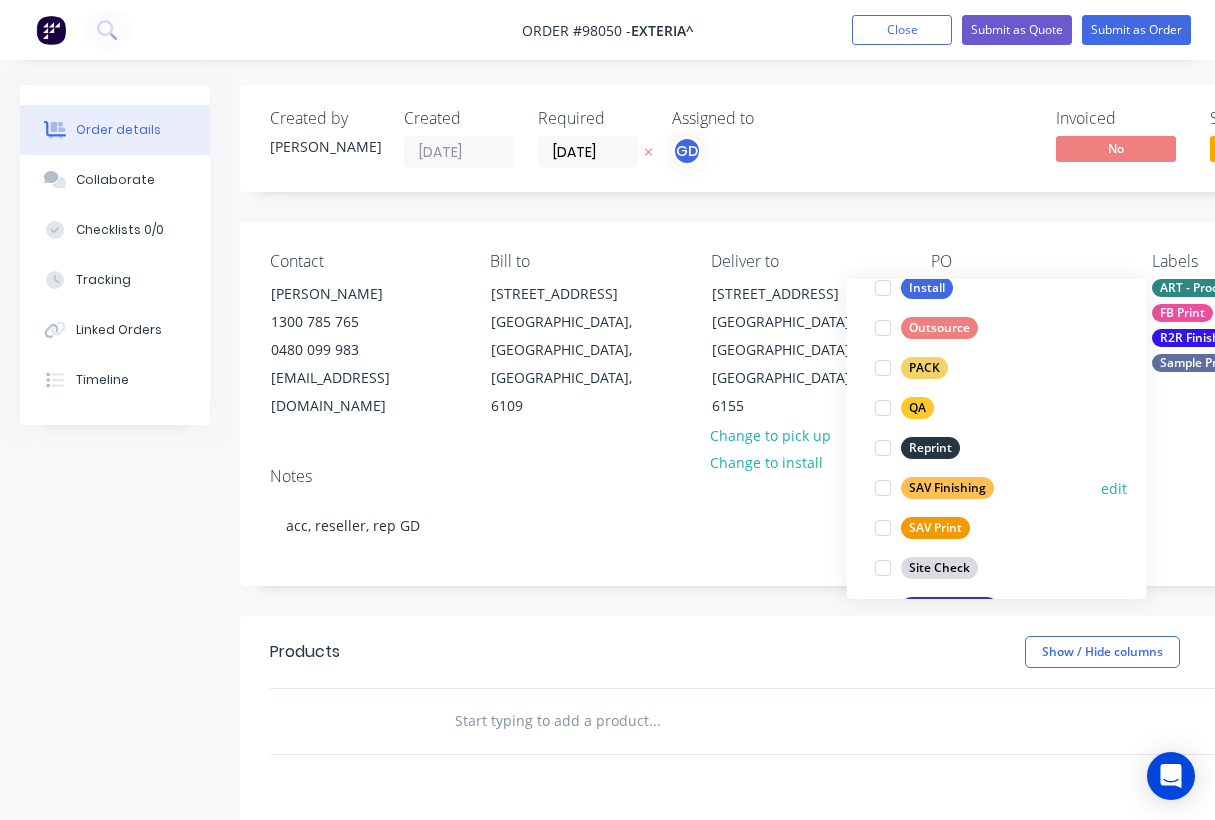 click on "SAV Finishing" at bounding box center (947, 488) 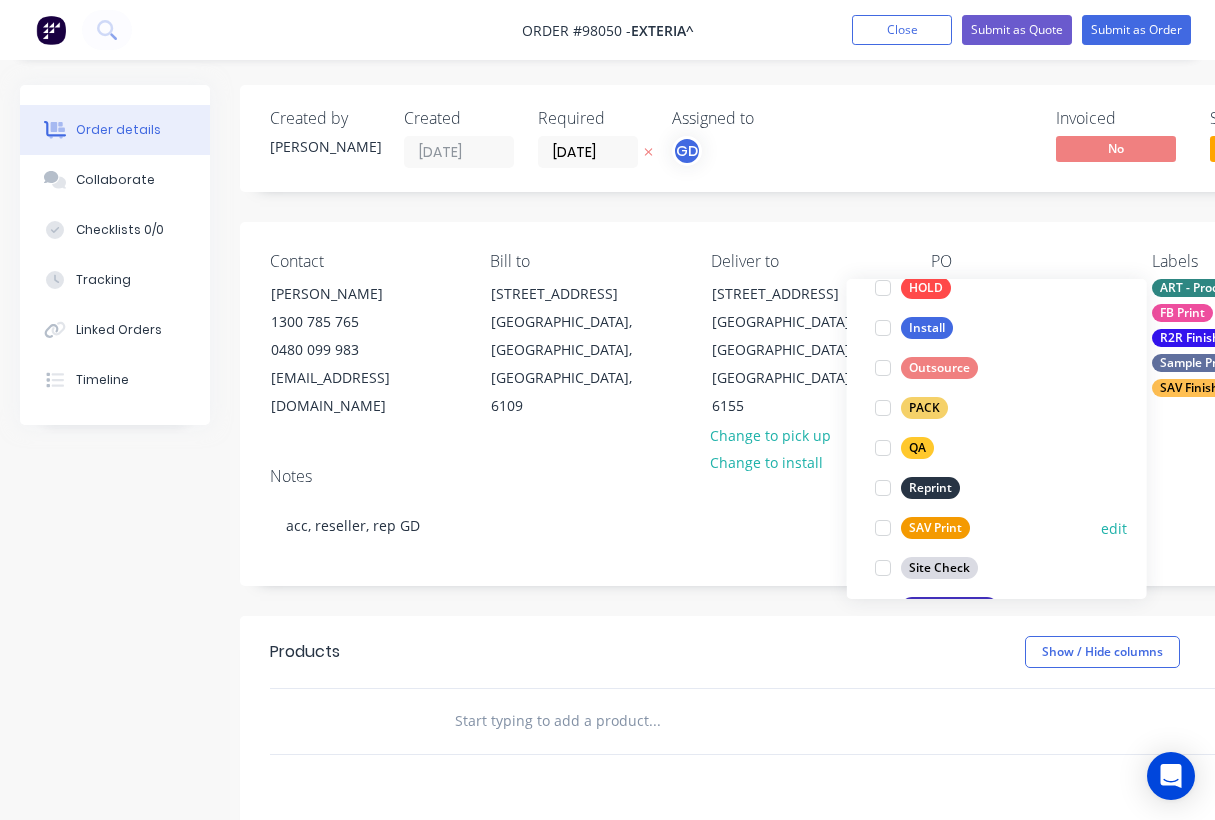 click on "SAV Print" at bounding box center (935, 528) 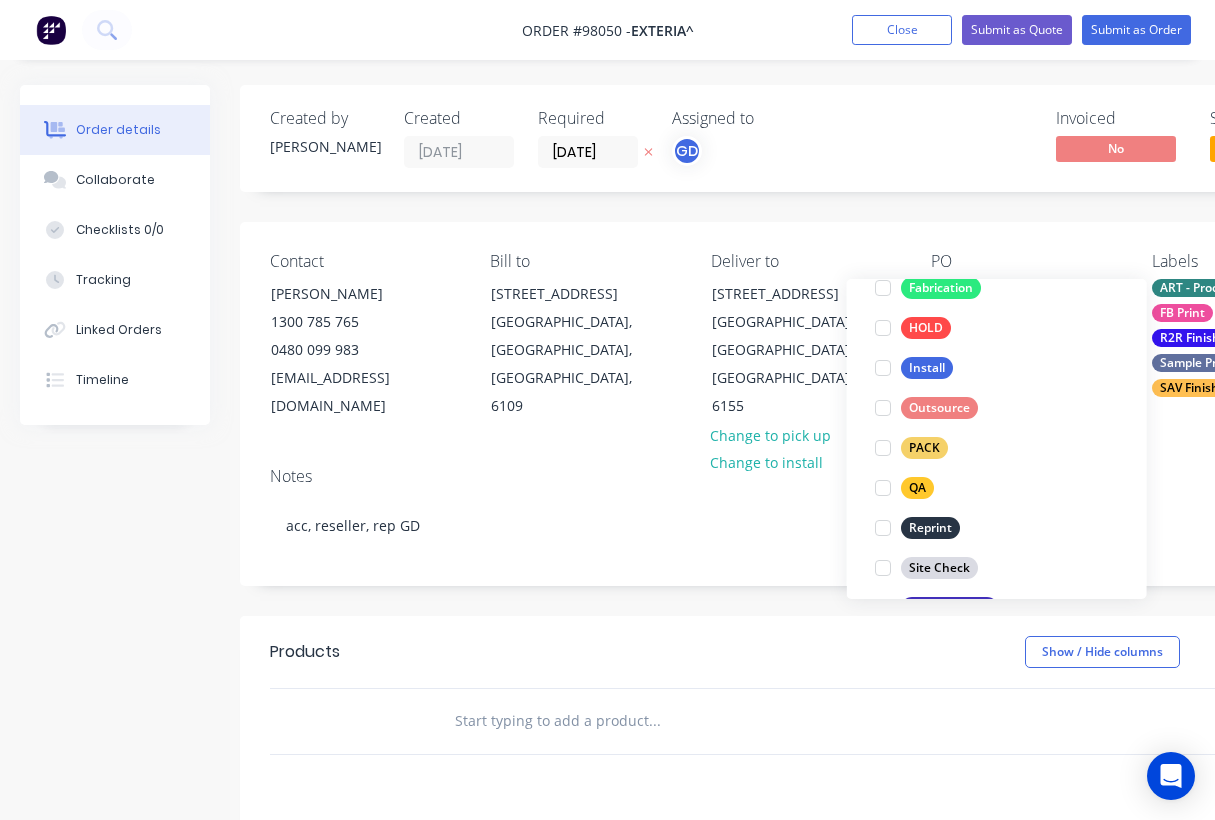 click on "Notes acc, reseller, rep GD" at bounding box center (805, 518) 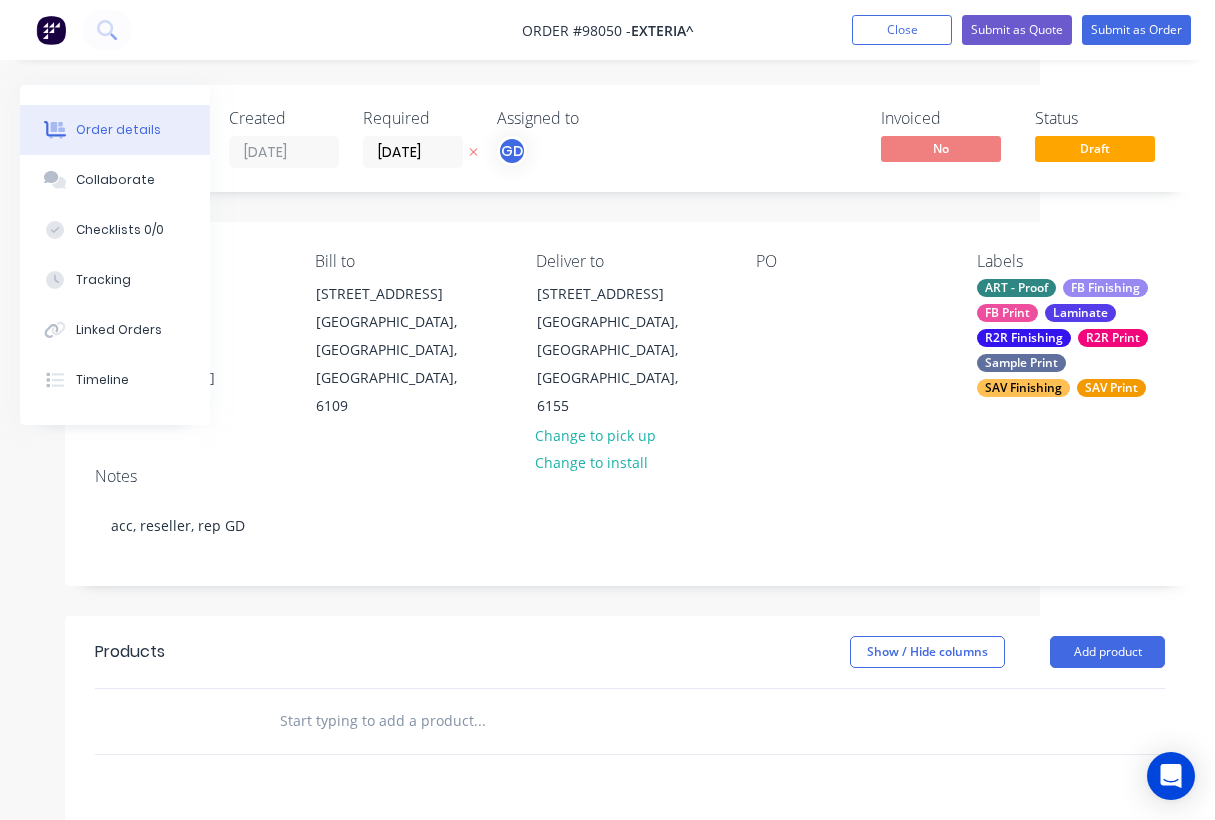 scroll, scrollTop: 0, scrollLeft: 175, axis: horizontal 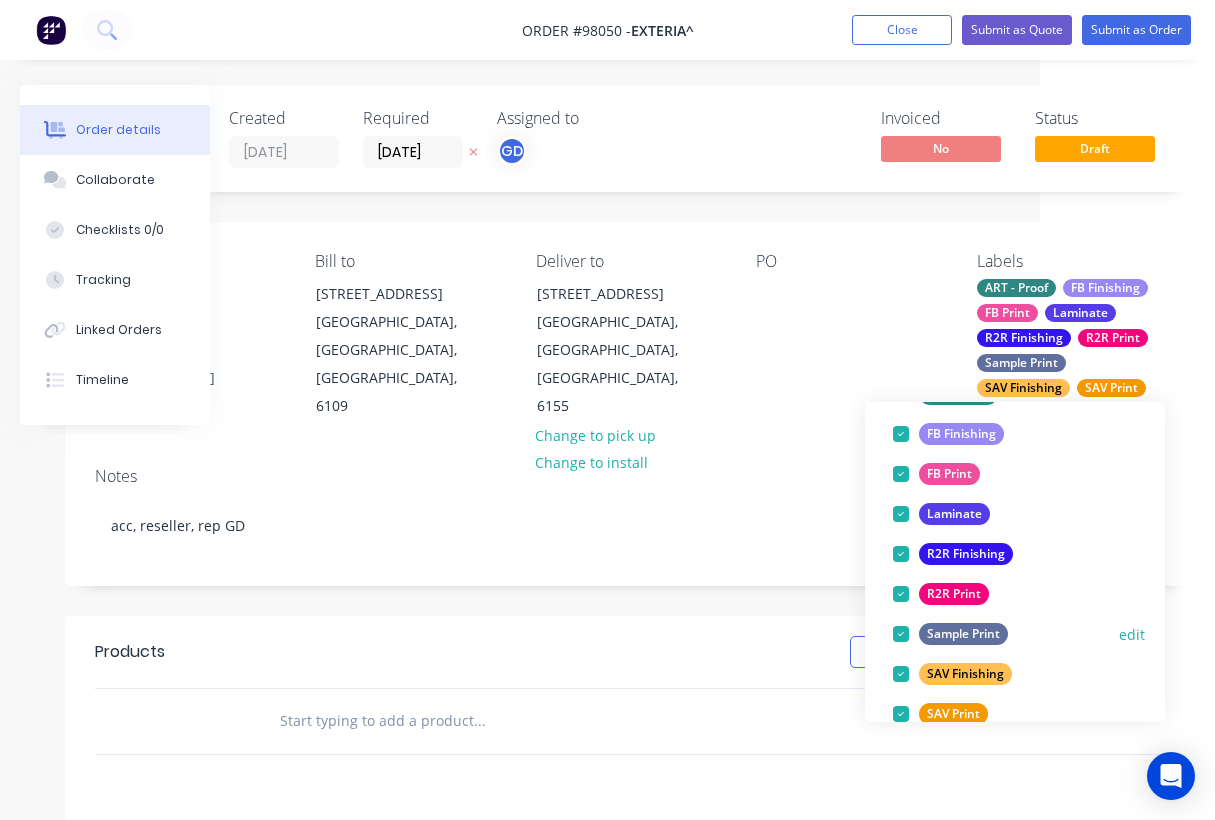 click at bounding box center [901, 634] 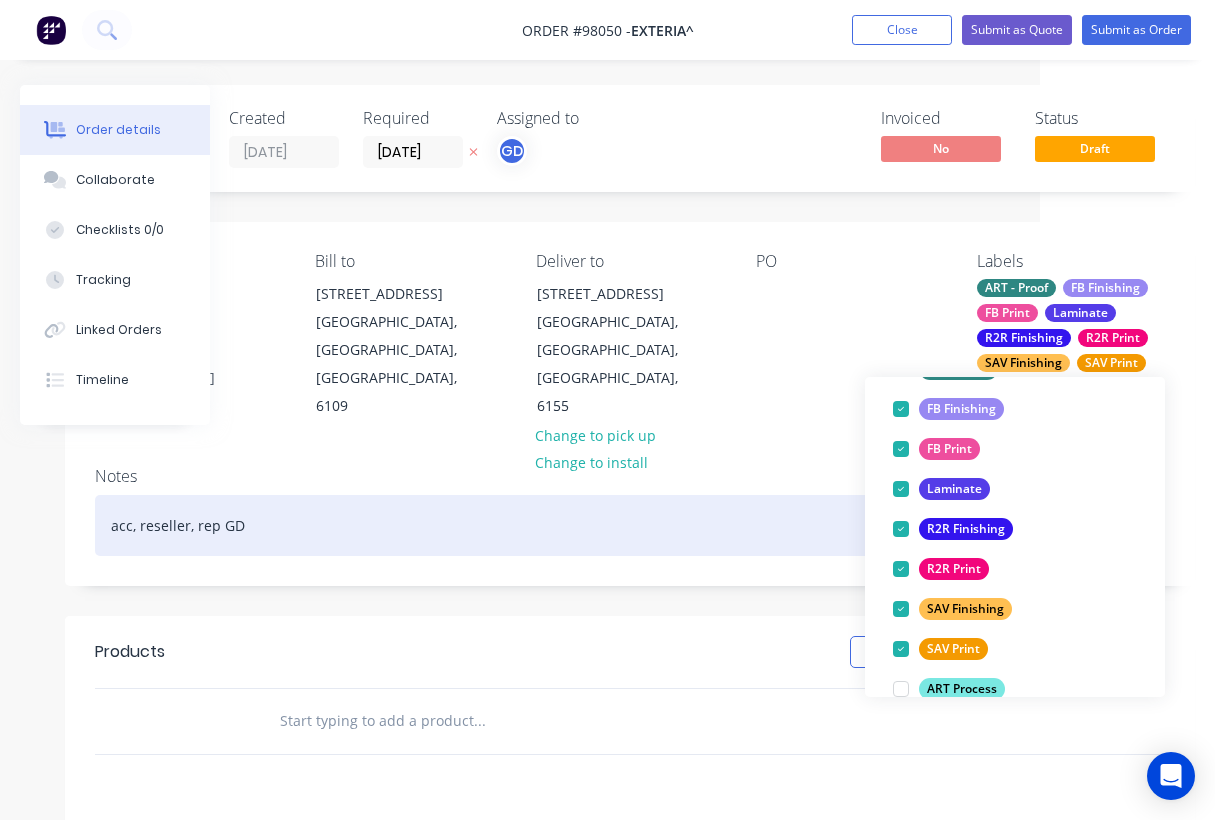 click on "acc, reseller, rep GD" at bounding box center (630, 525) 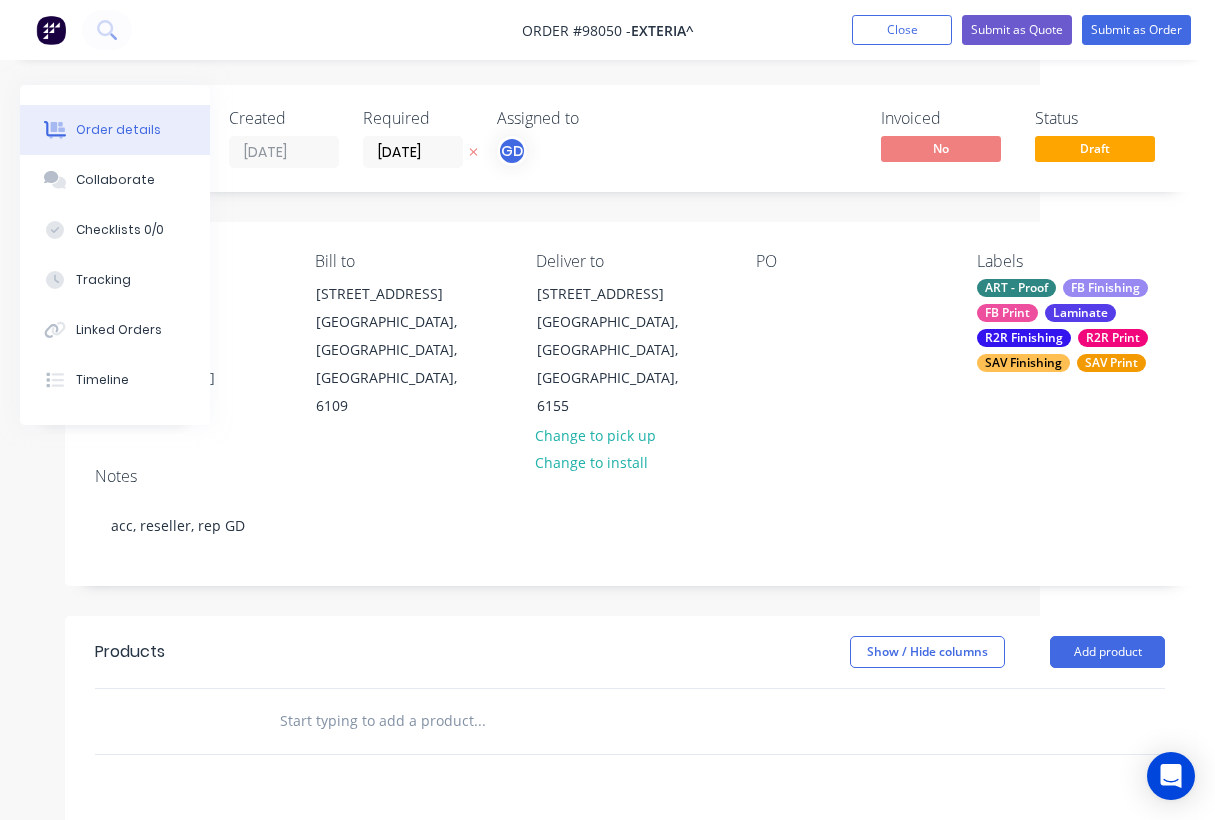 click on "SAV Finishing" at bounding box center [1023, 363] 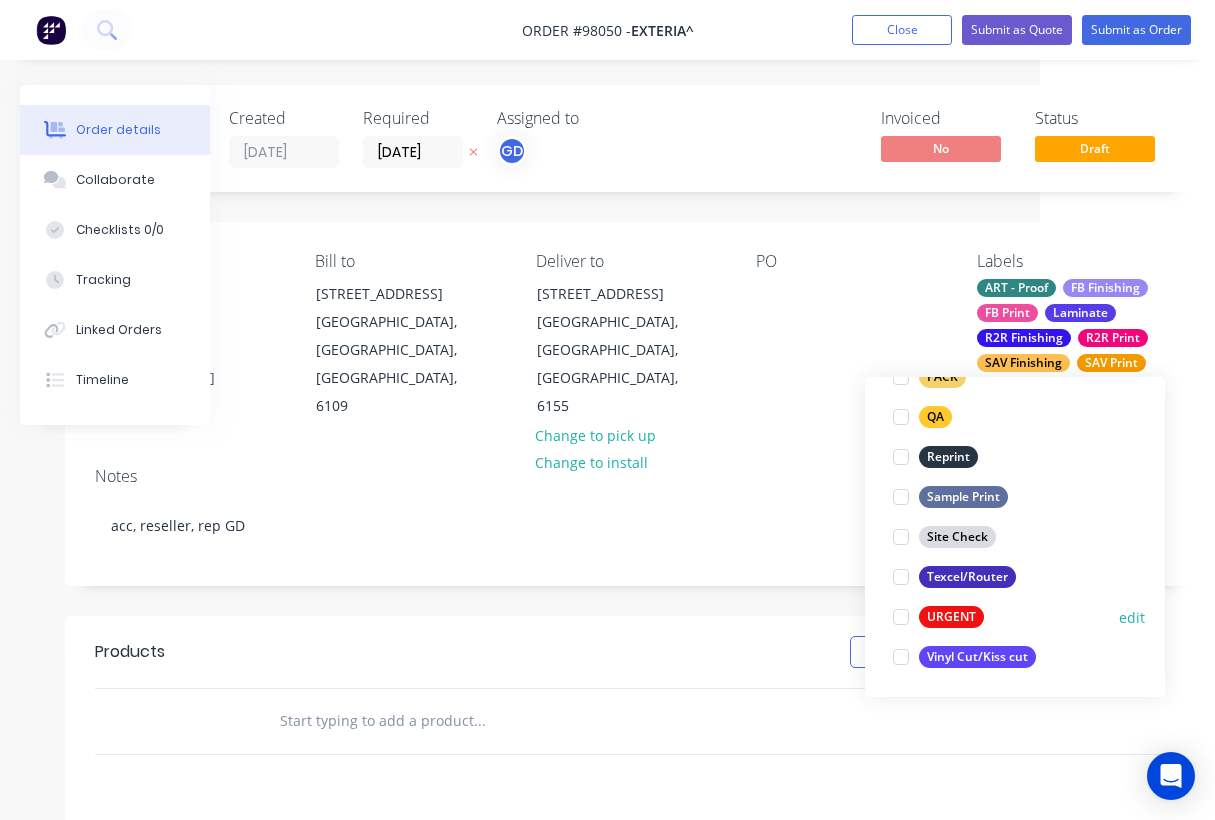 scroll, scrollTop: 960, scrollLeft: 0, axis: vertical 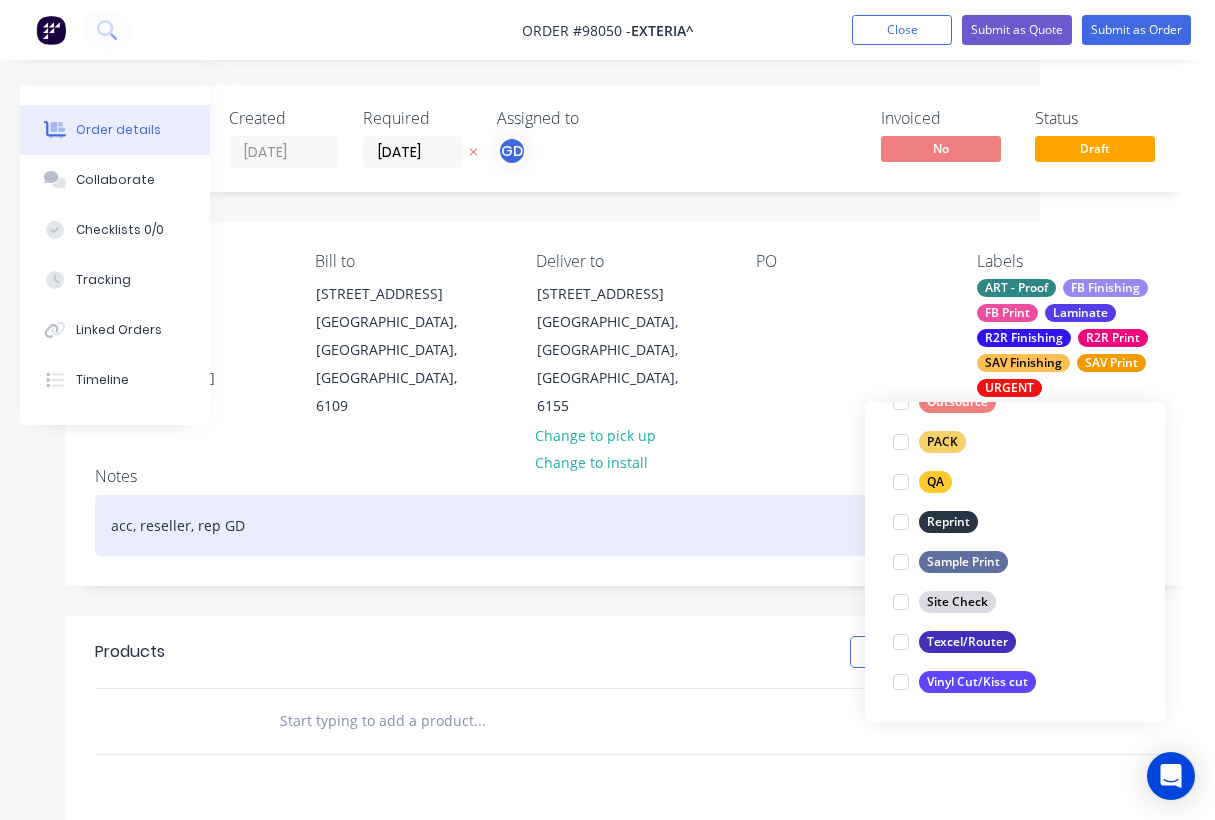 click on "acc, reseller, rep GD" at bounding box center (630, 525) 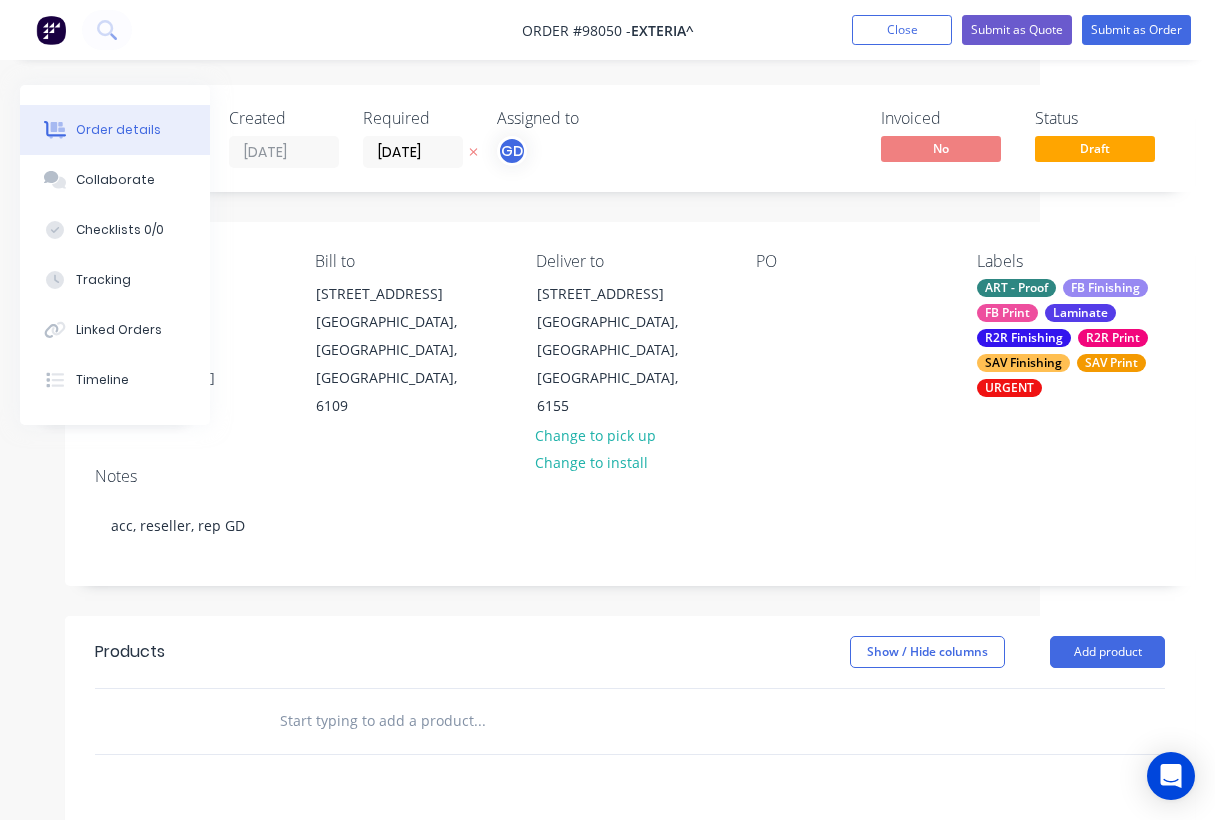 click at bounding box center [615, 721] 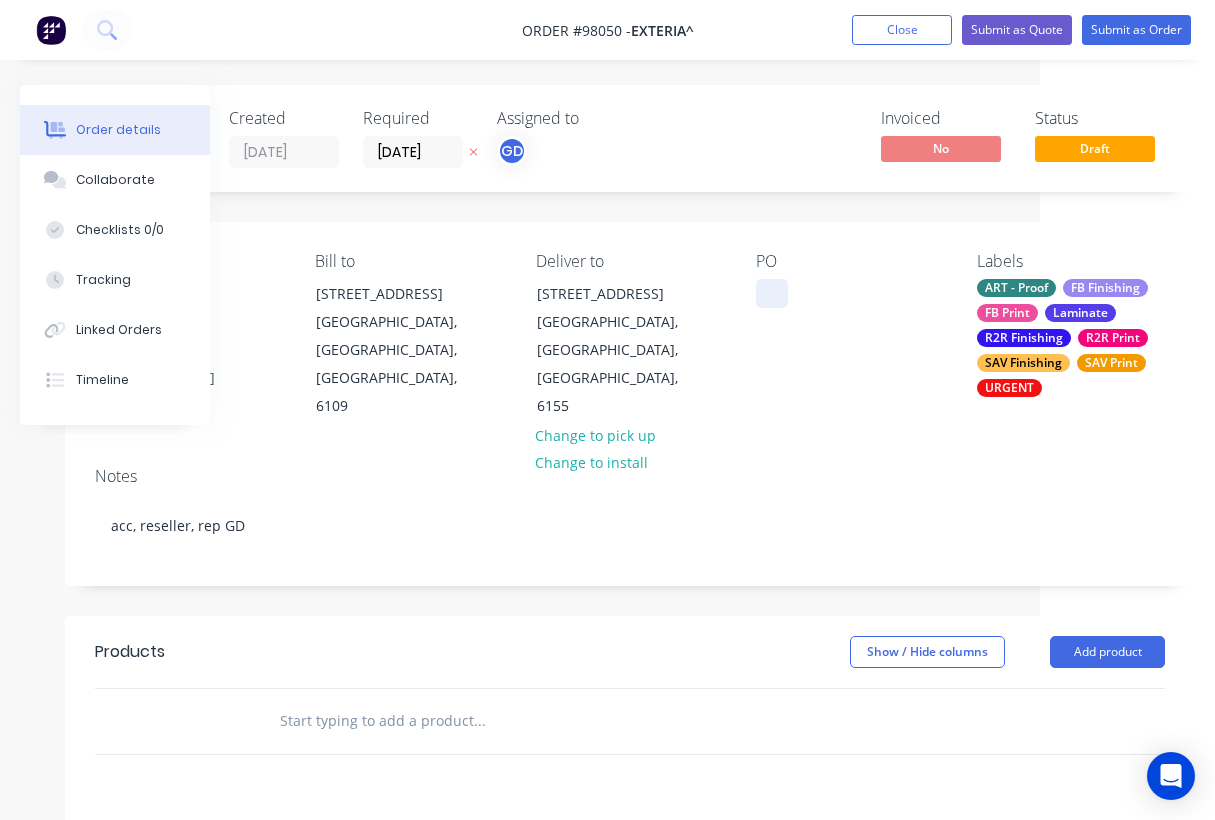 click at bounding box center (772, 293) 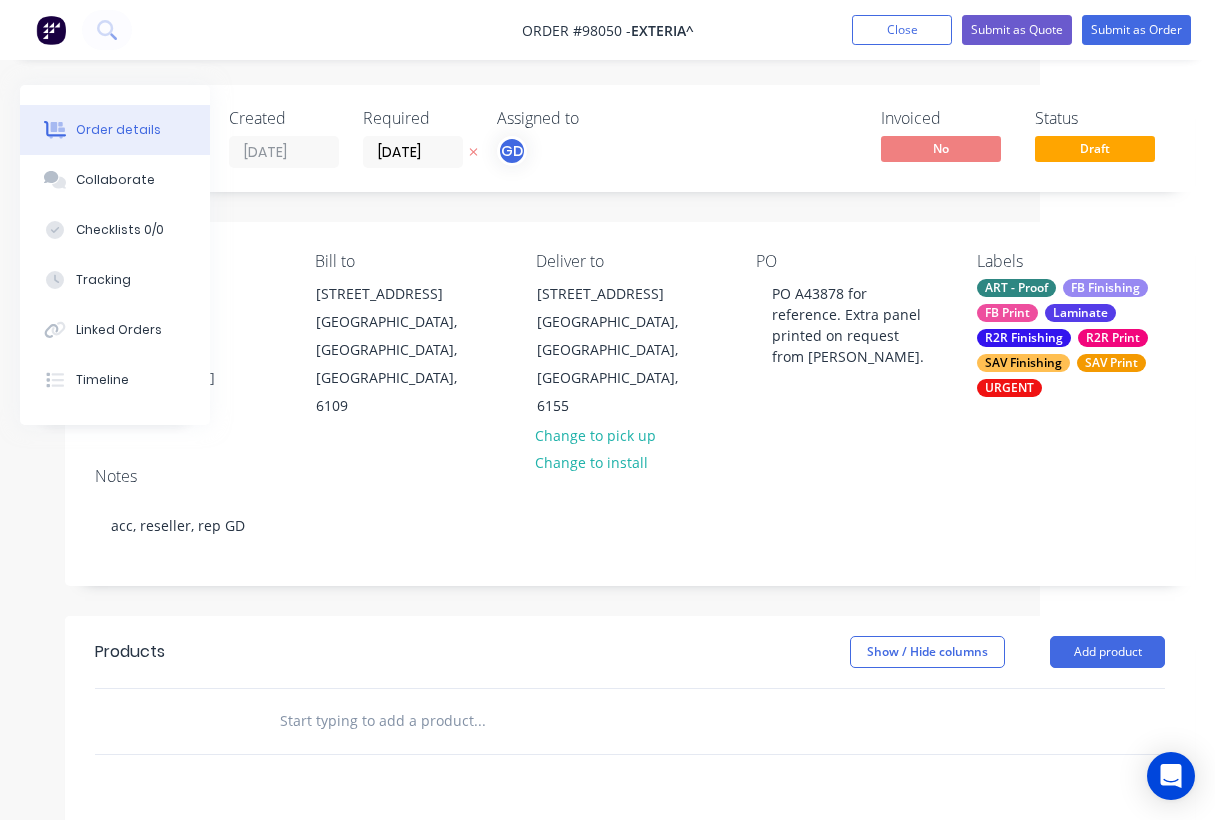 click at bounding box center [479, 721] 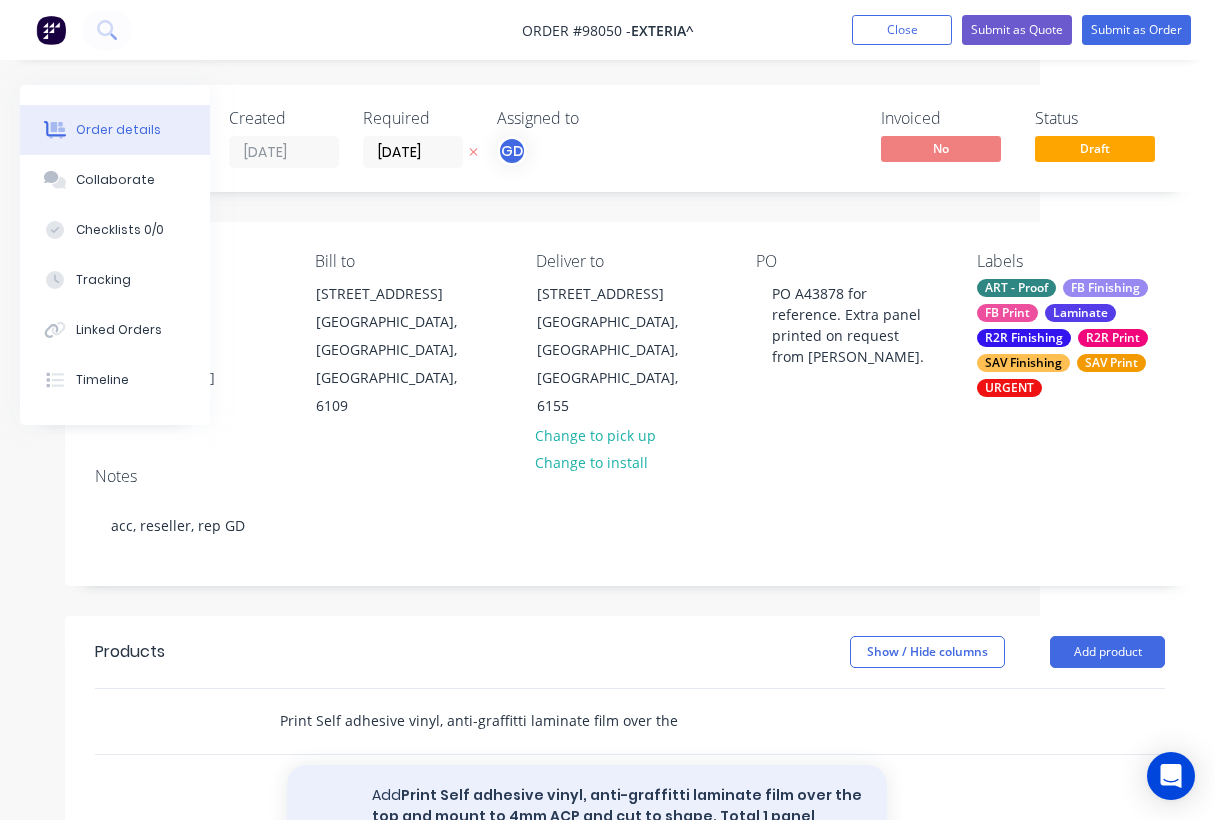 type on "Print Self adhesive vinyl, anti-graffitti laminate film over the top and mount to 4mm ACP and cut to shape.   Total 1 panel 1089mm wide," 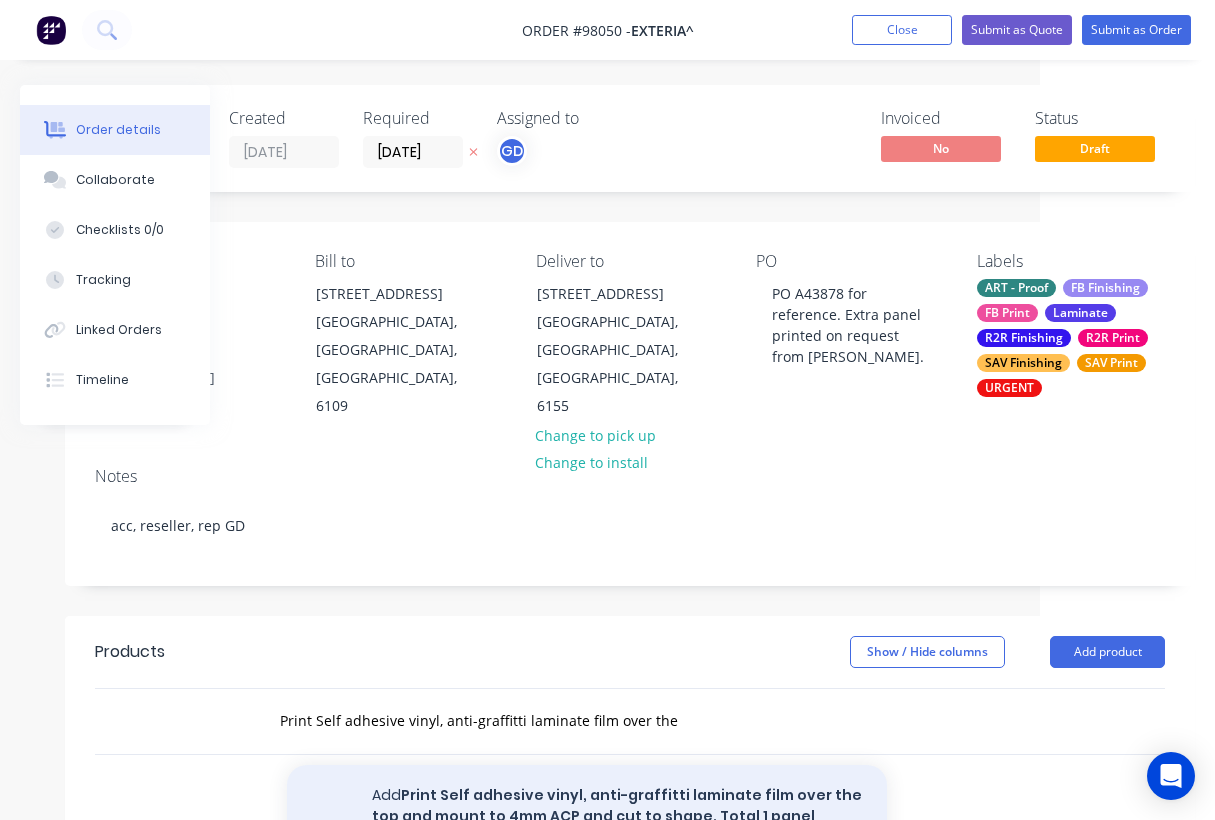 click on "Add  Print Self adhesive vinyl, anti-graffitti laminate film over the top and mount to 4mm ACP and cut to shape.   Total 1 panel 1089mm wide,    to order" at bounding box center [587, 816] 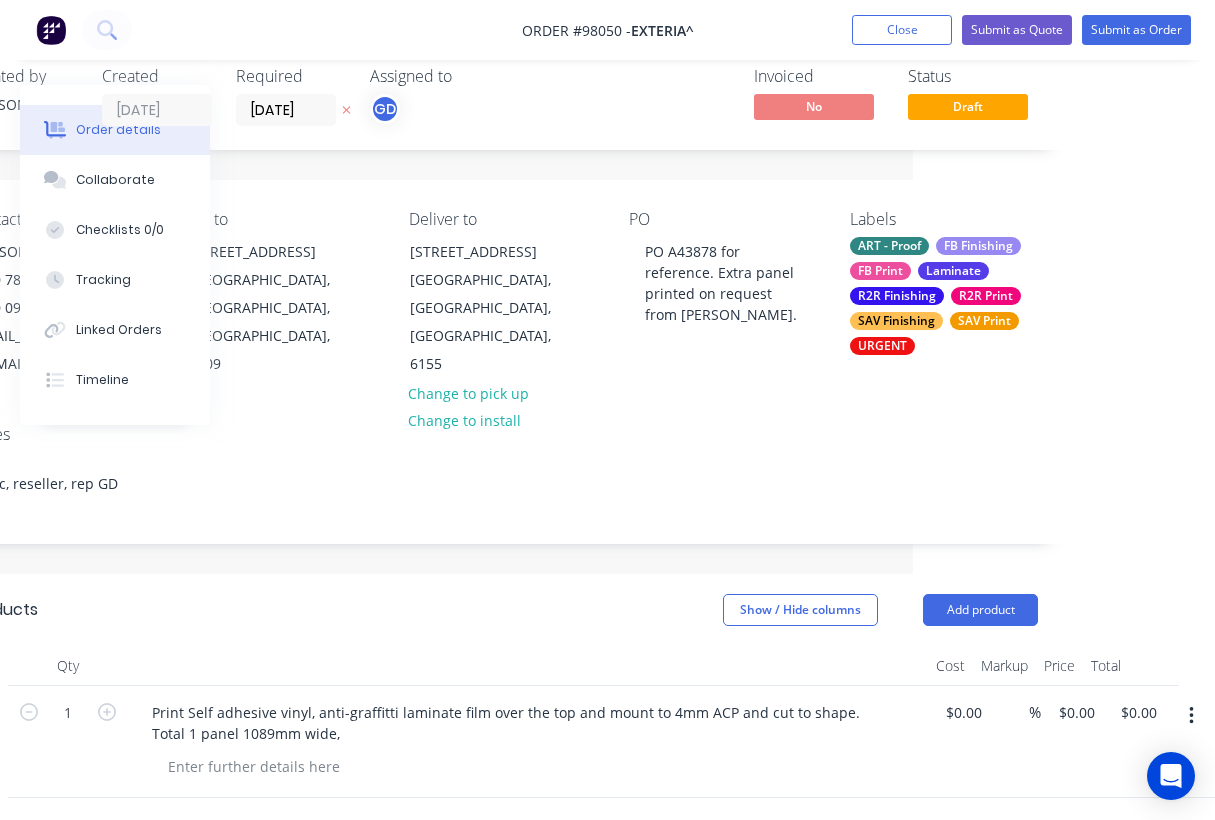 scroll, scrollTop: 42, scrollLeft: 302, axis: both 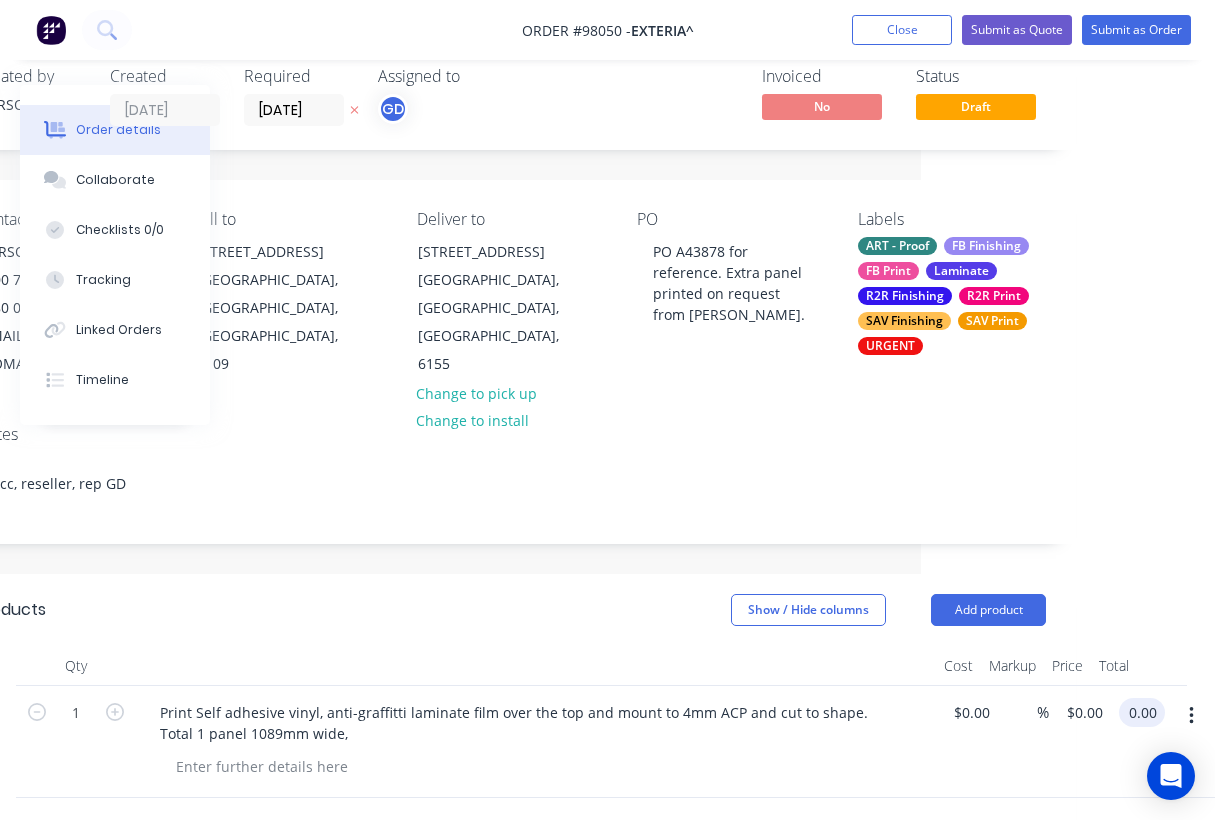 click on "0.00" at bounding box center [1146, 712] 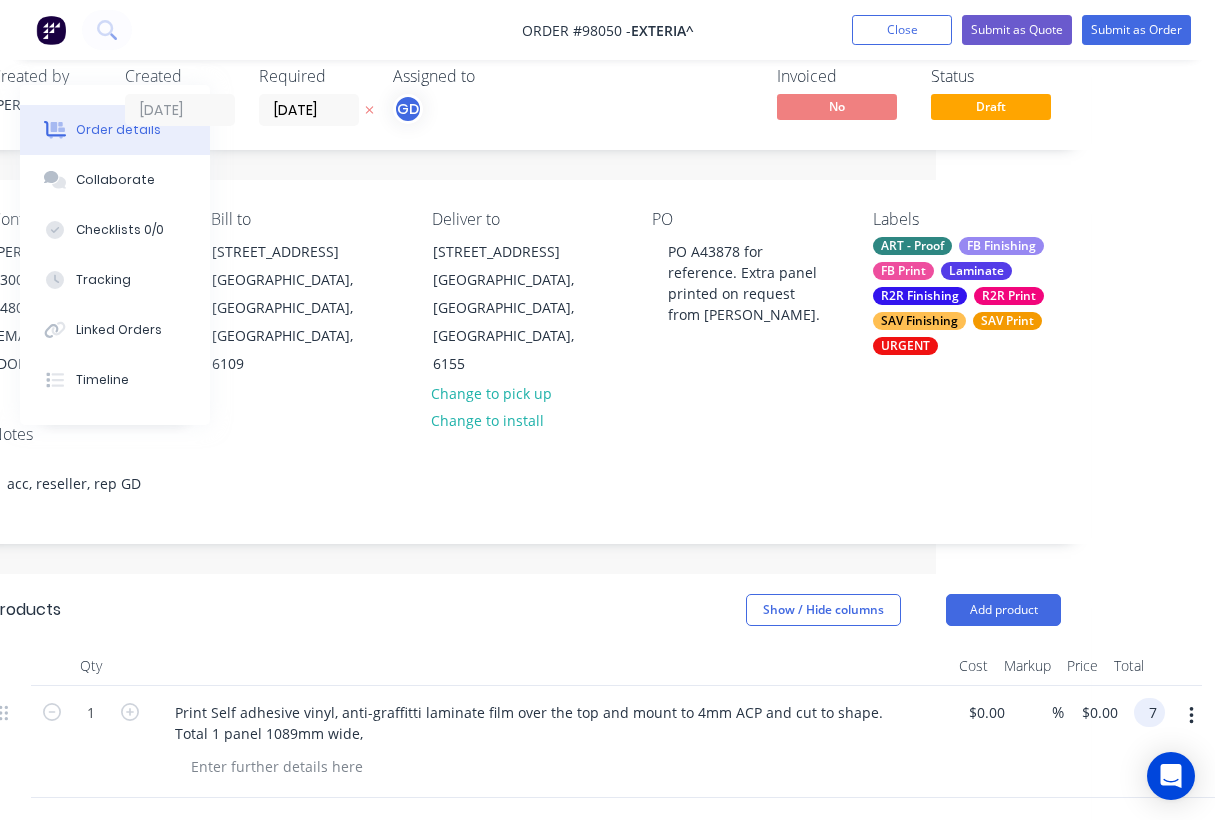 scroll, scrollTop: 42, scrollLeft: 279, axis: both 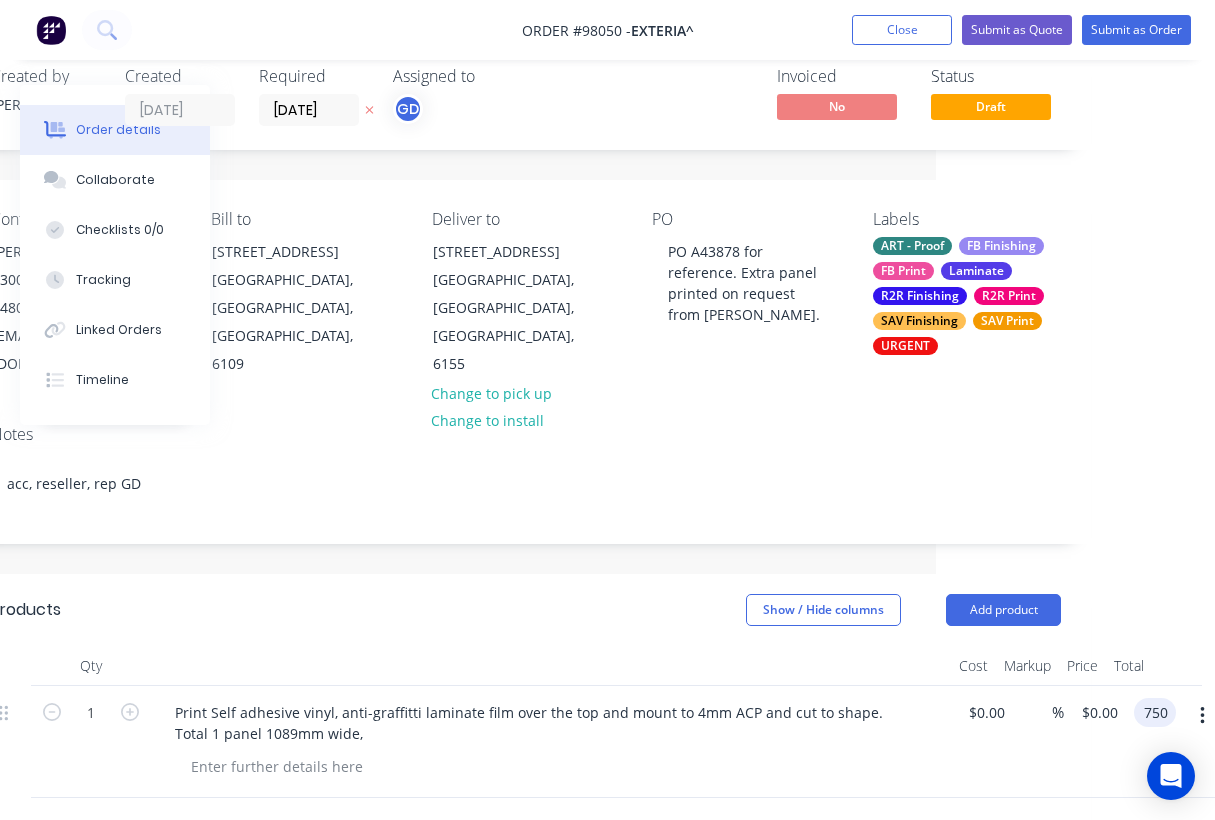 type on "$750.00" 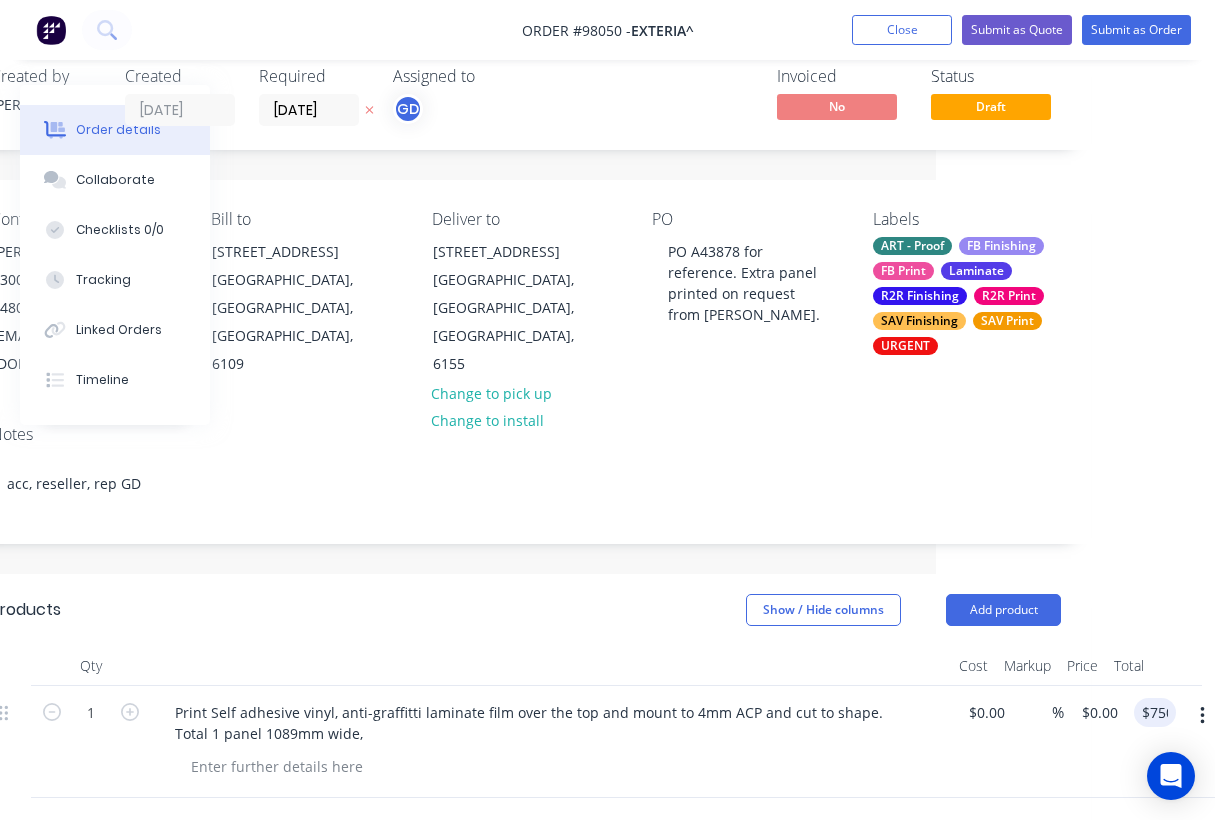 type on "$750.00" 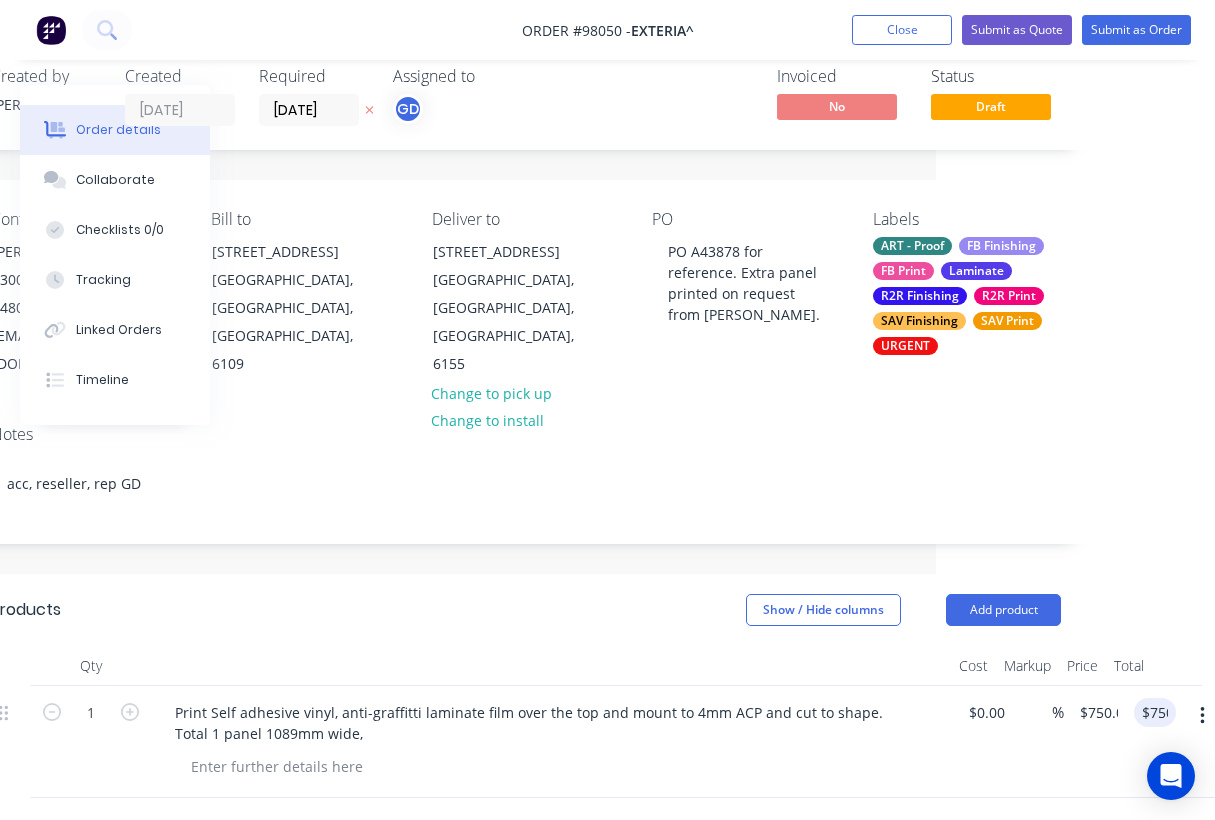 click at bounding box center [551, 666] 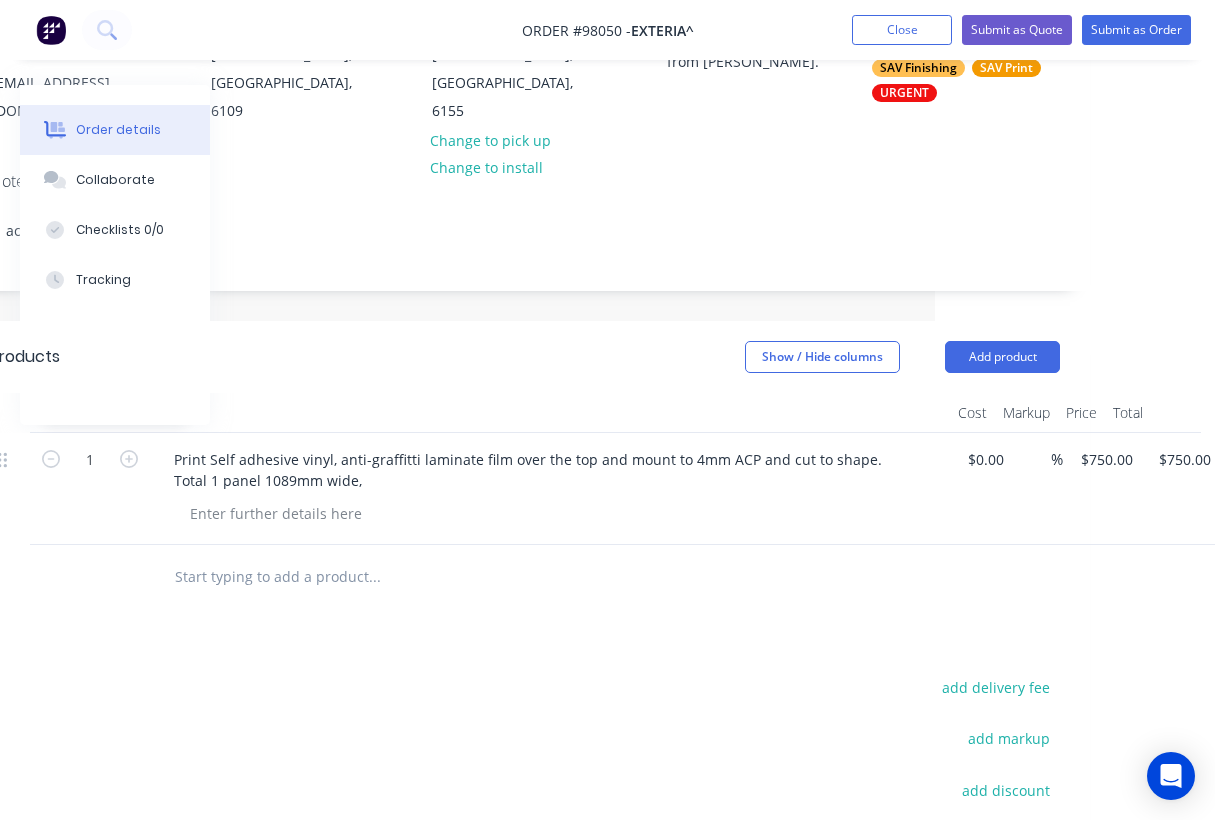 scroll, scrollTop: 297, scrollLeft: 280, axis: both 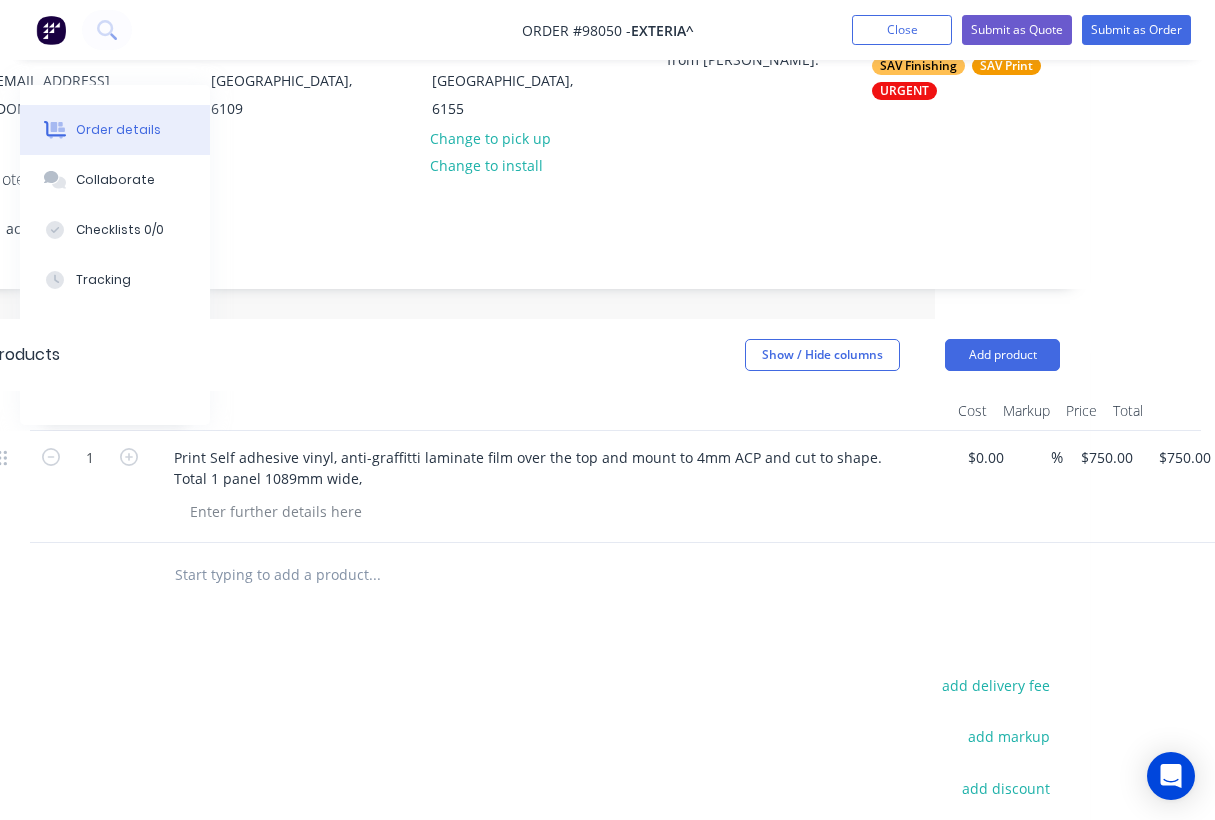 click on "Products Show / Hide columns Add product     Qty Cost Markup Price Total 1 Print Self adhesive vinyl, anti-graffitti laminate film over the top and mount to 4mm ACP and cut to shape.   Total 1 panel 1089mm wide,   $0.00 $0.00 % $750.00 $750.00 $750.00 $750.00   add delivery fee add markup add discount Labour $0.00 Sub total $750.00 Margin $0.00  ( 0.00 %) Tax $75.00 Total $825.00" at bounding box center (525, 703) 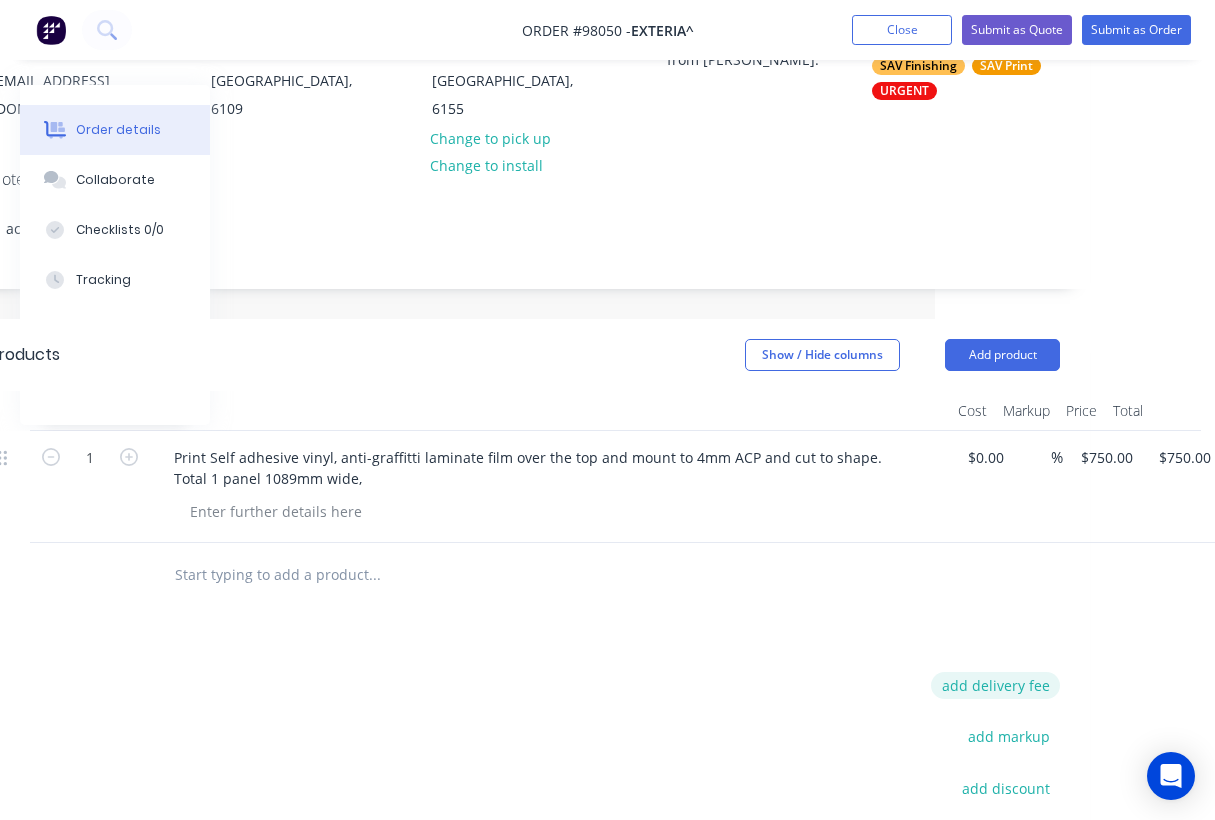 click on "add delivery fee" at bounding box center (995, 685) 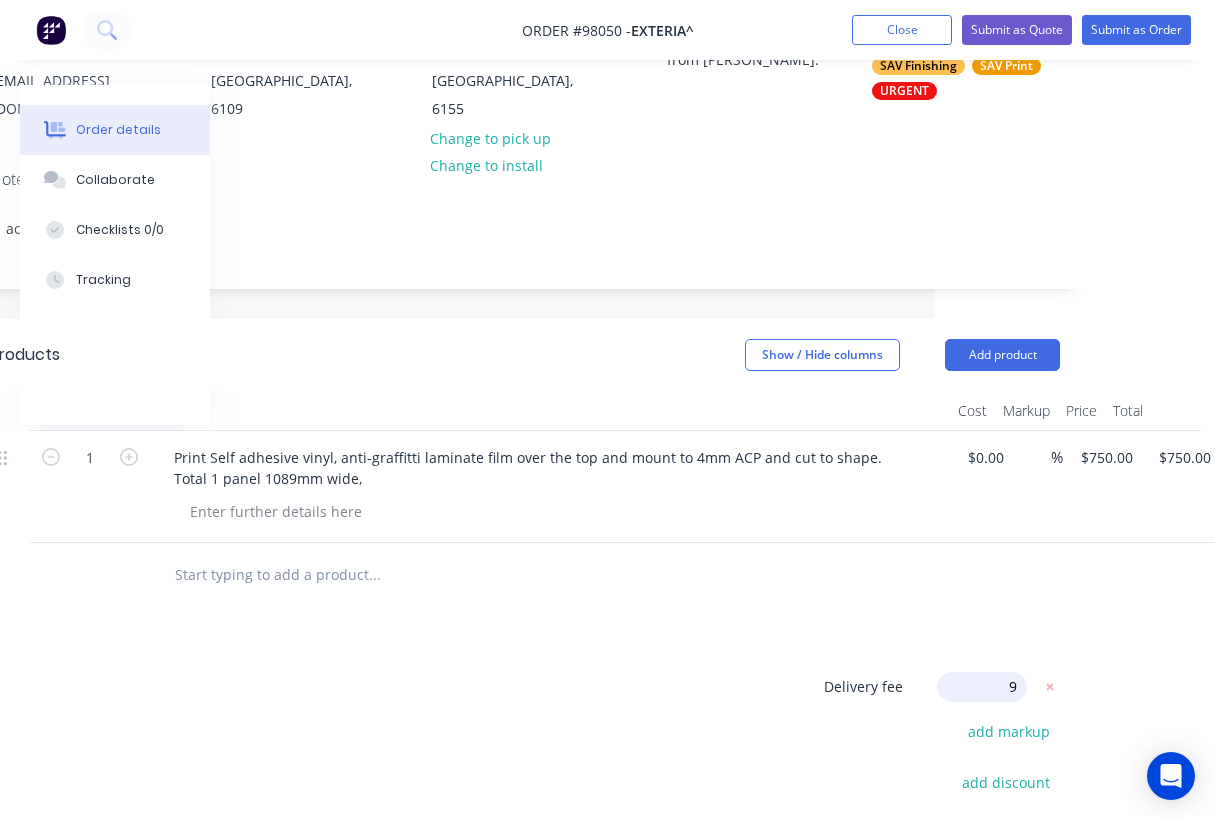 type on "95" 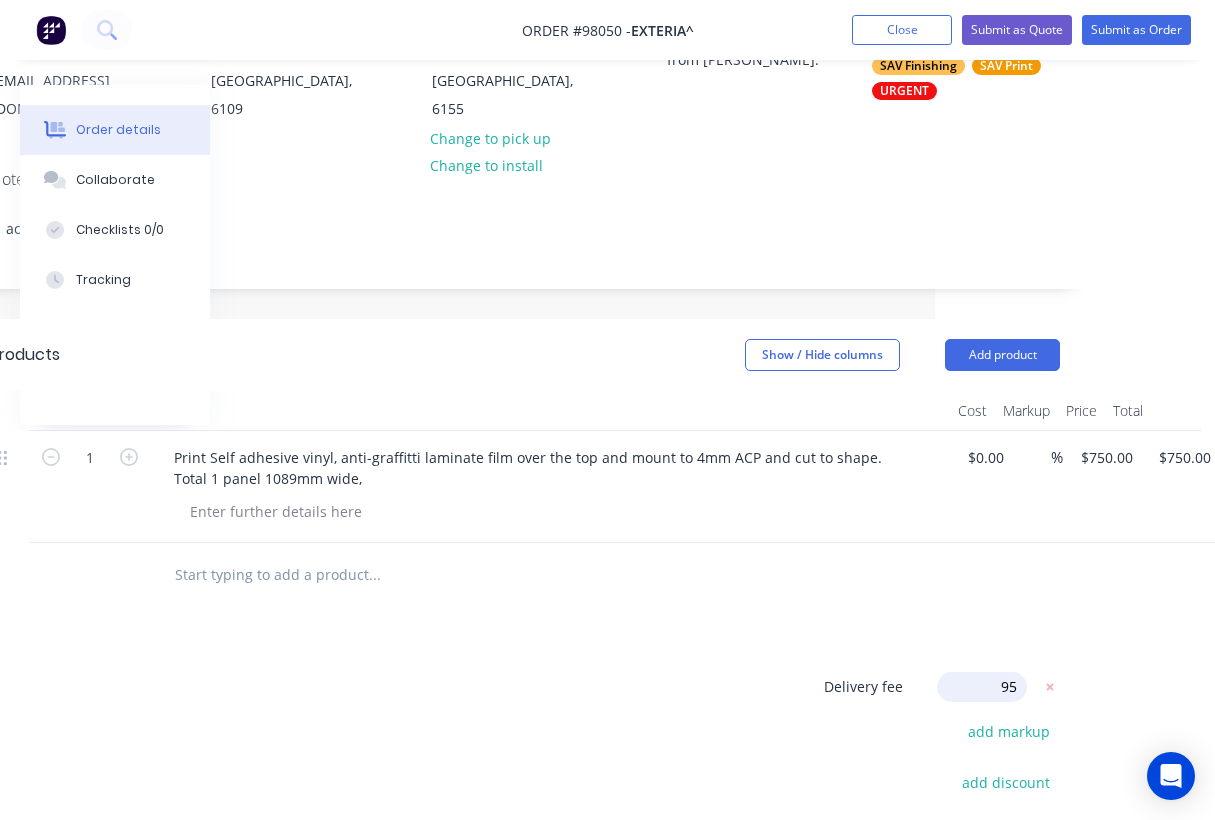 click at bounding box center (510, 575) 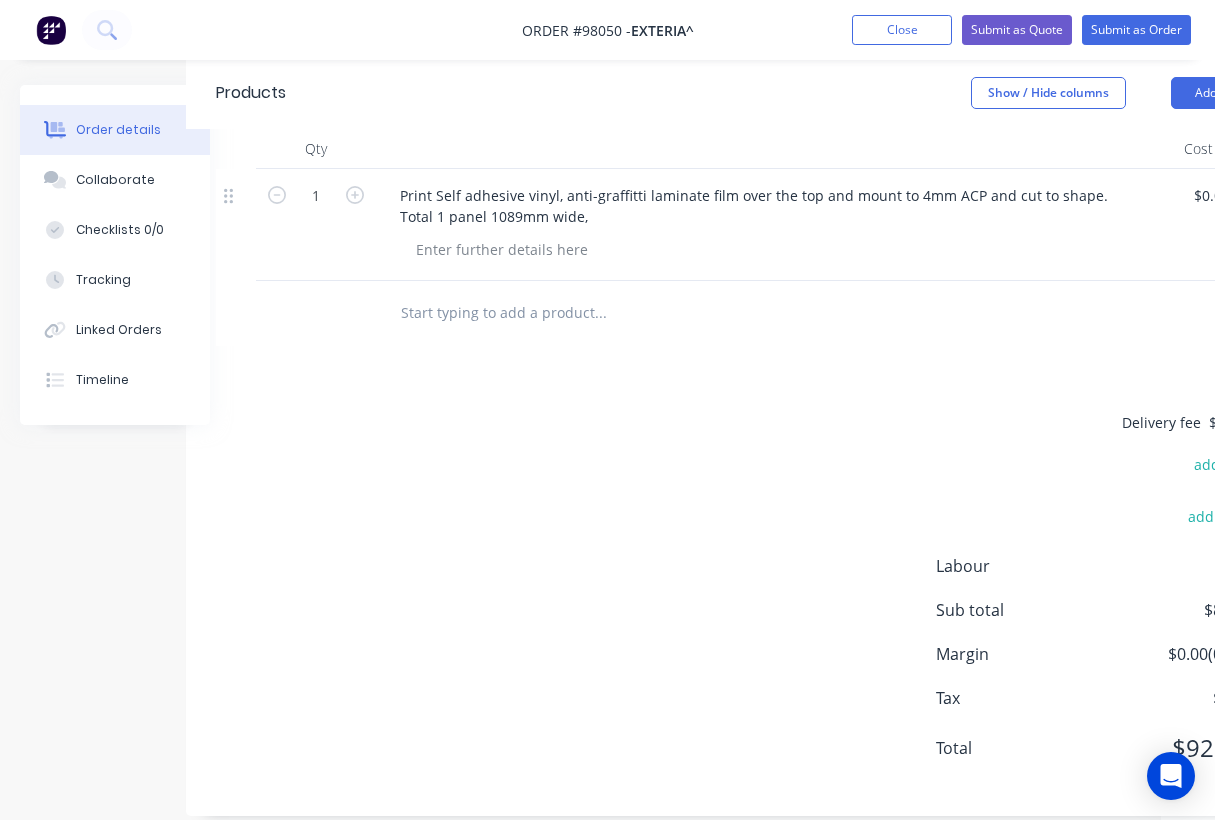 scroll, scrollTop: 558, scrollLeft: 52, axis: both 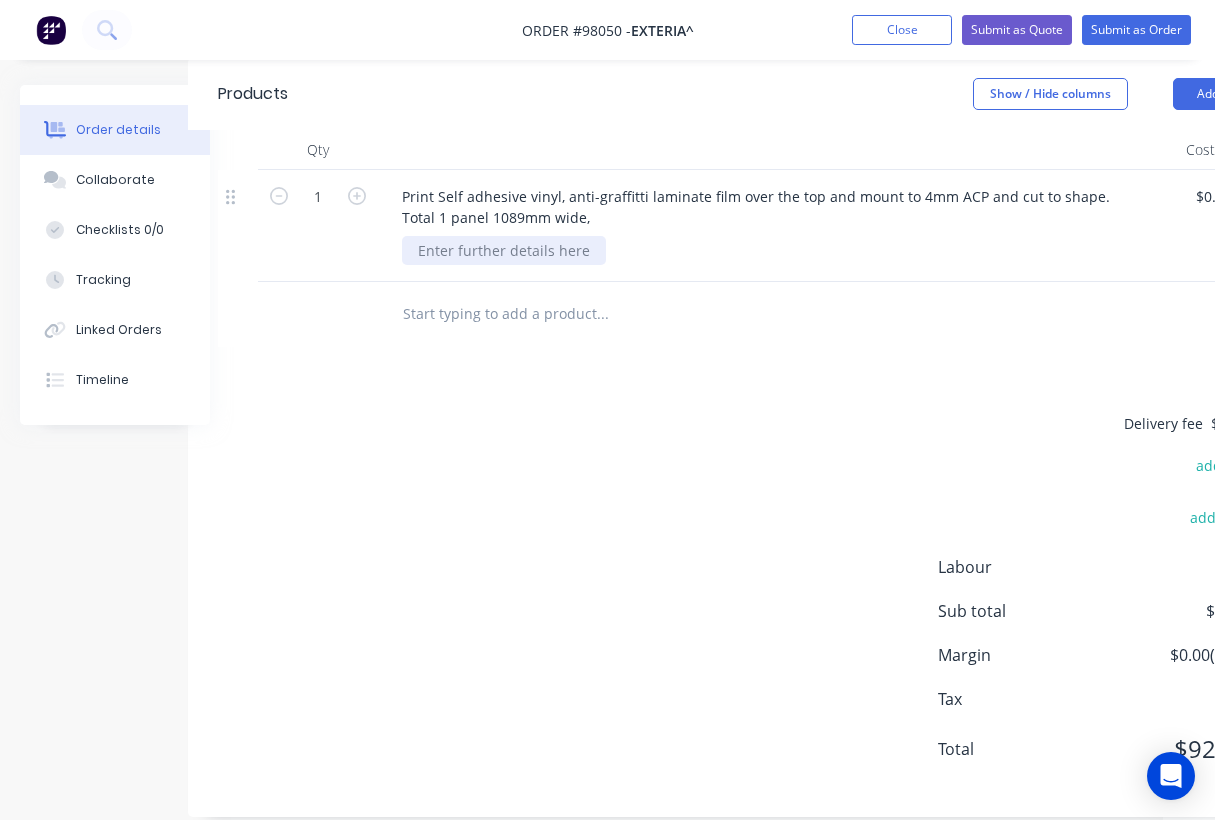 click at bounding box center (504, 250) 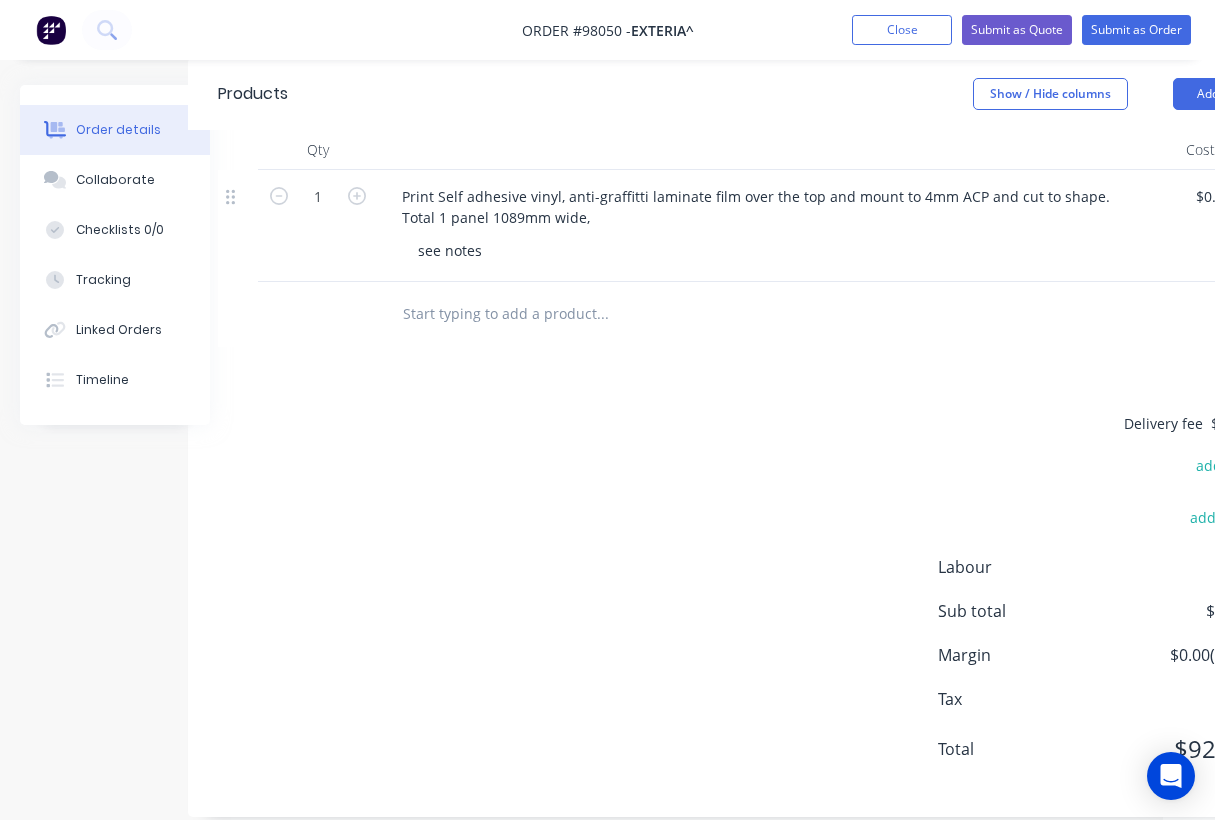 click at bounding box center [686, 314] 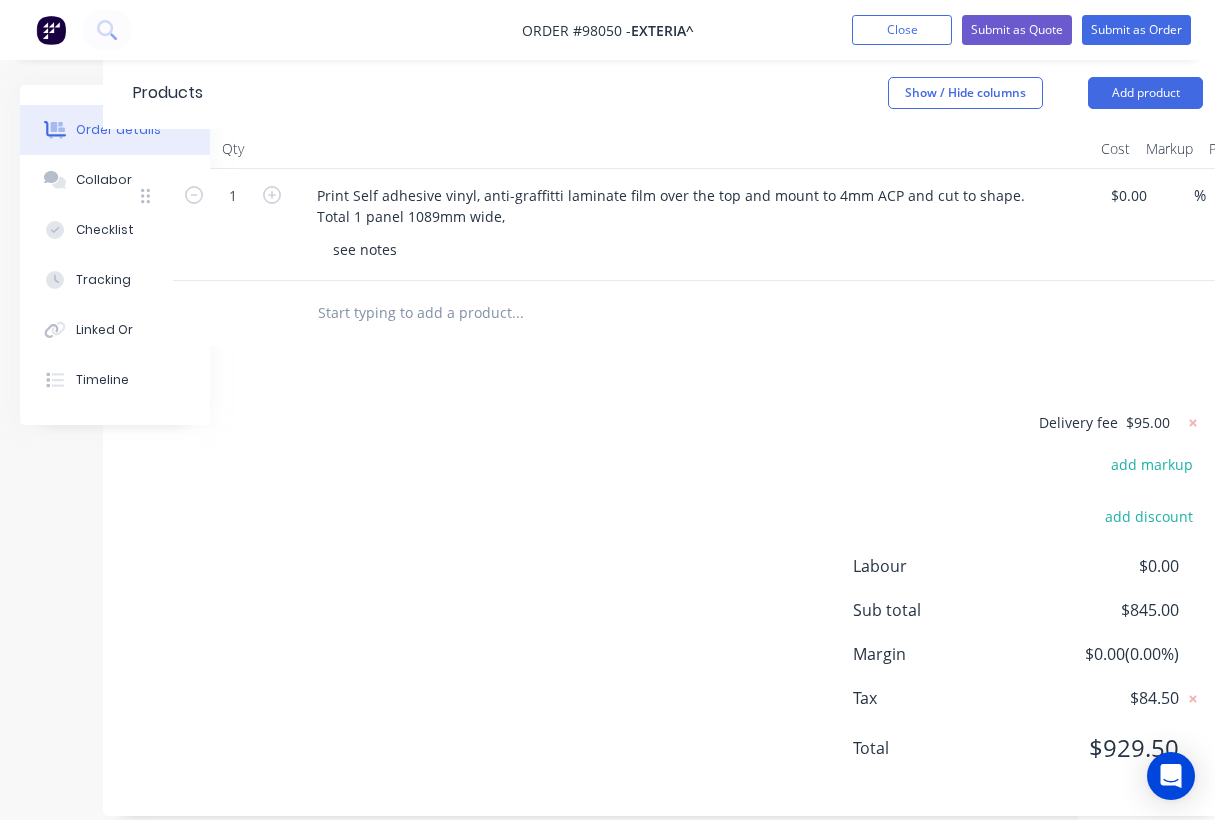 scroll, scrollTop: 559, scrollLeft: 150, axis: both 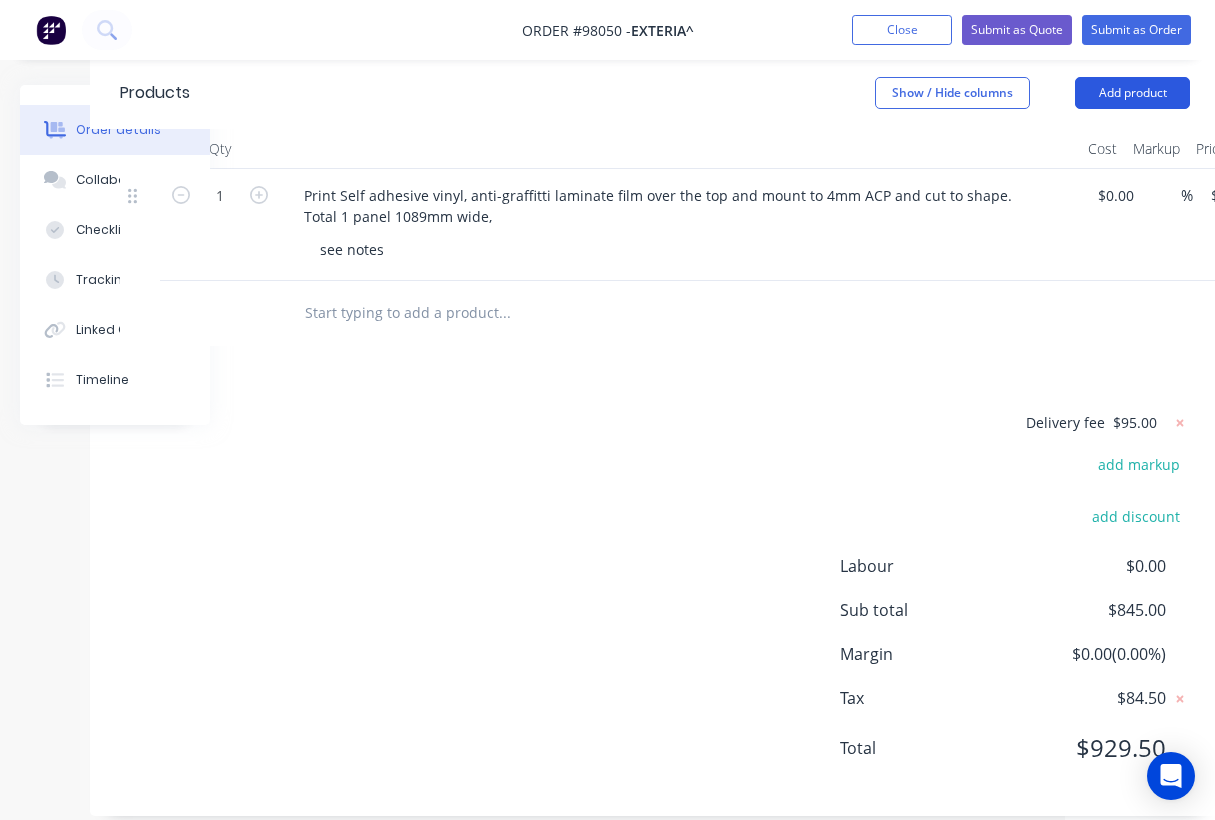 click on "Add product" at bounding box center (1132, 93) 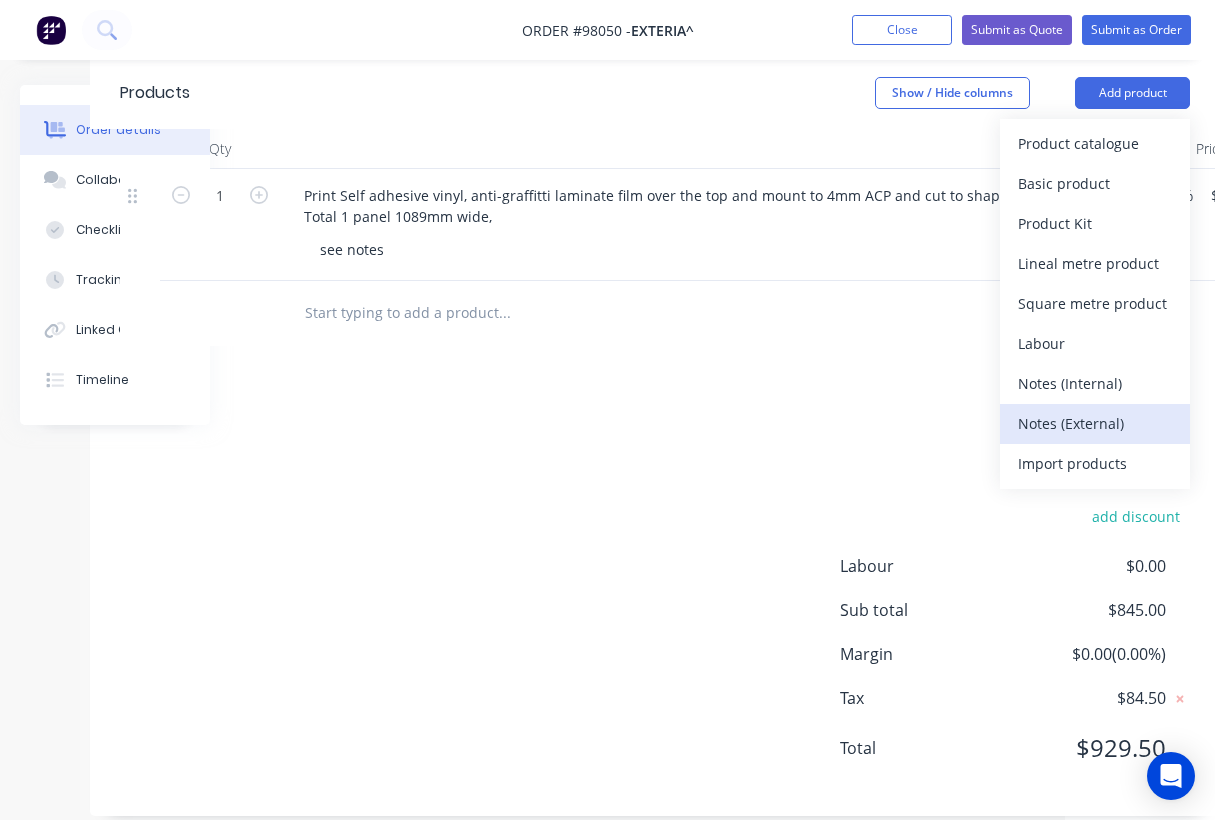 click on "Notes (External)" at bounding box center [1095, 423] 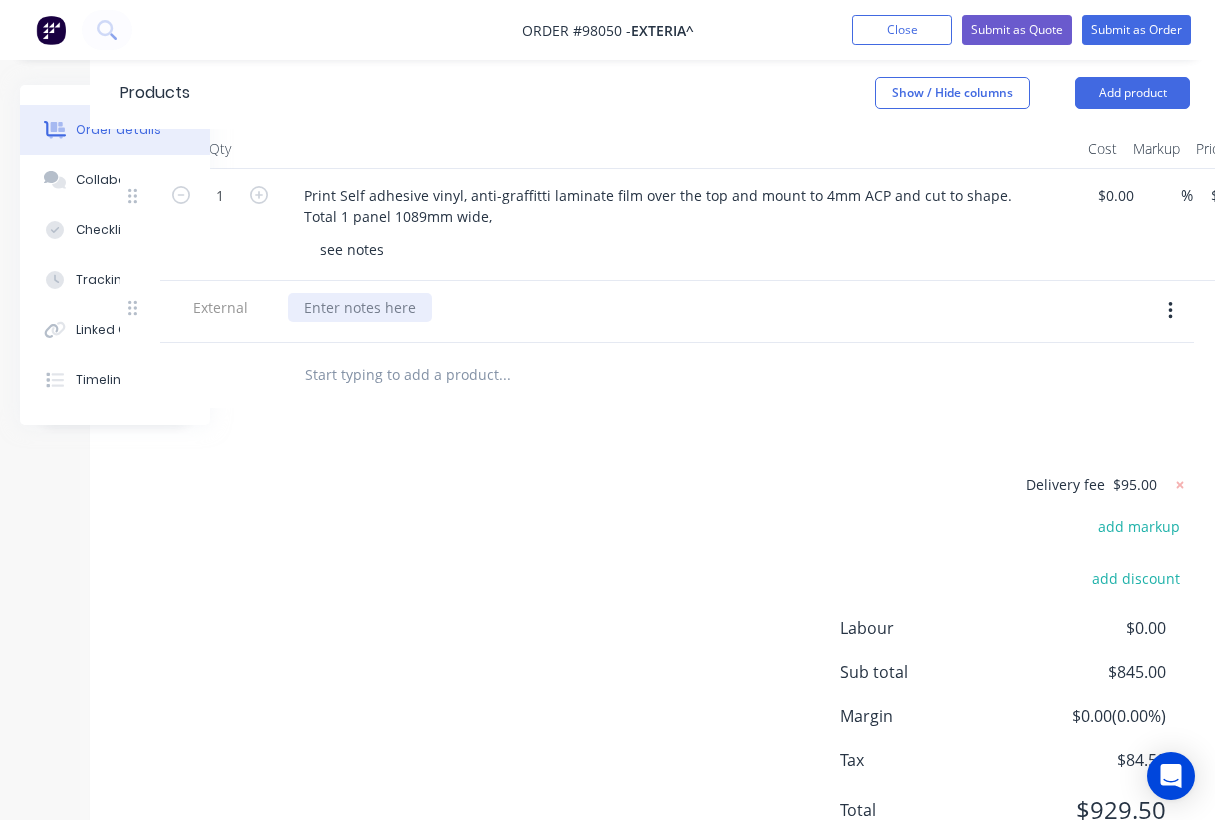 click at bounding box center (360, 307) 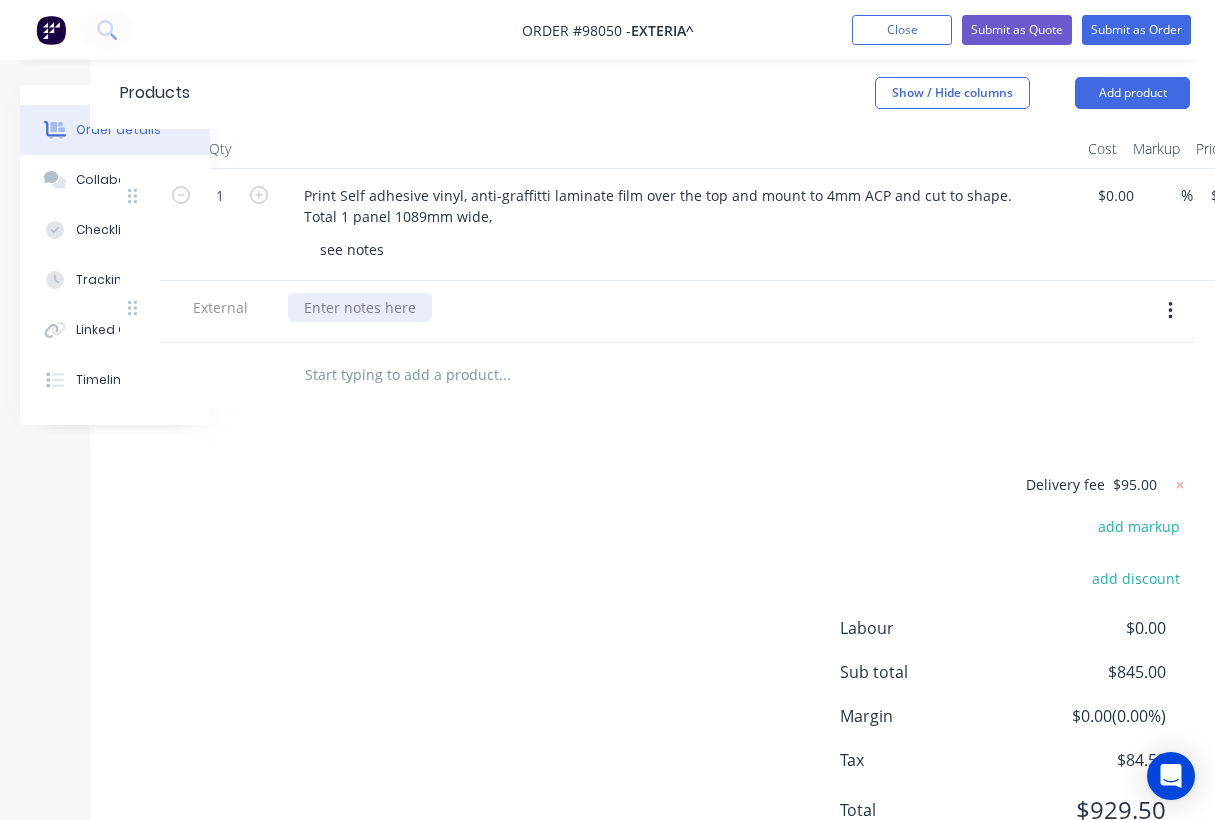 paste 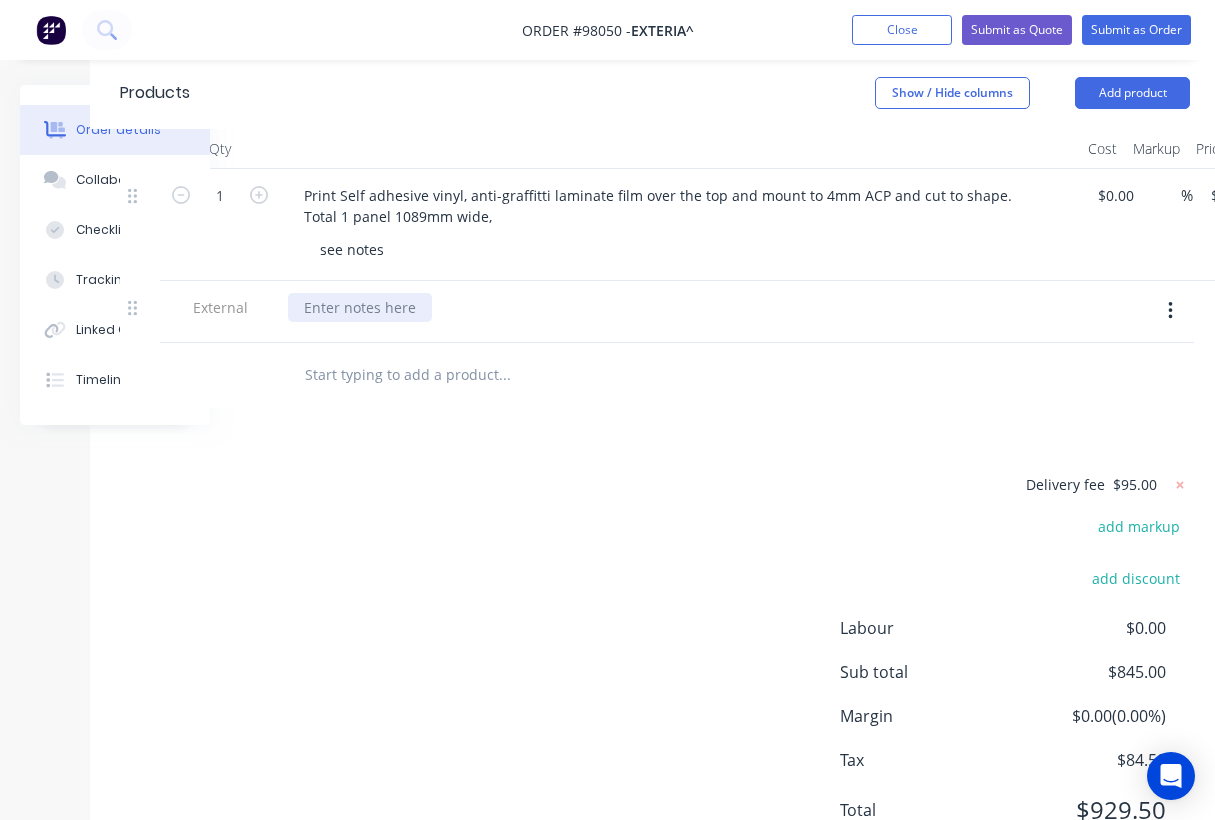 type 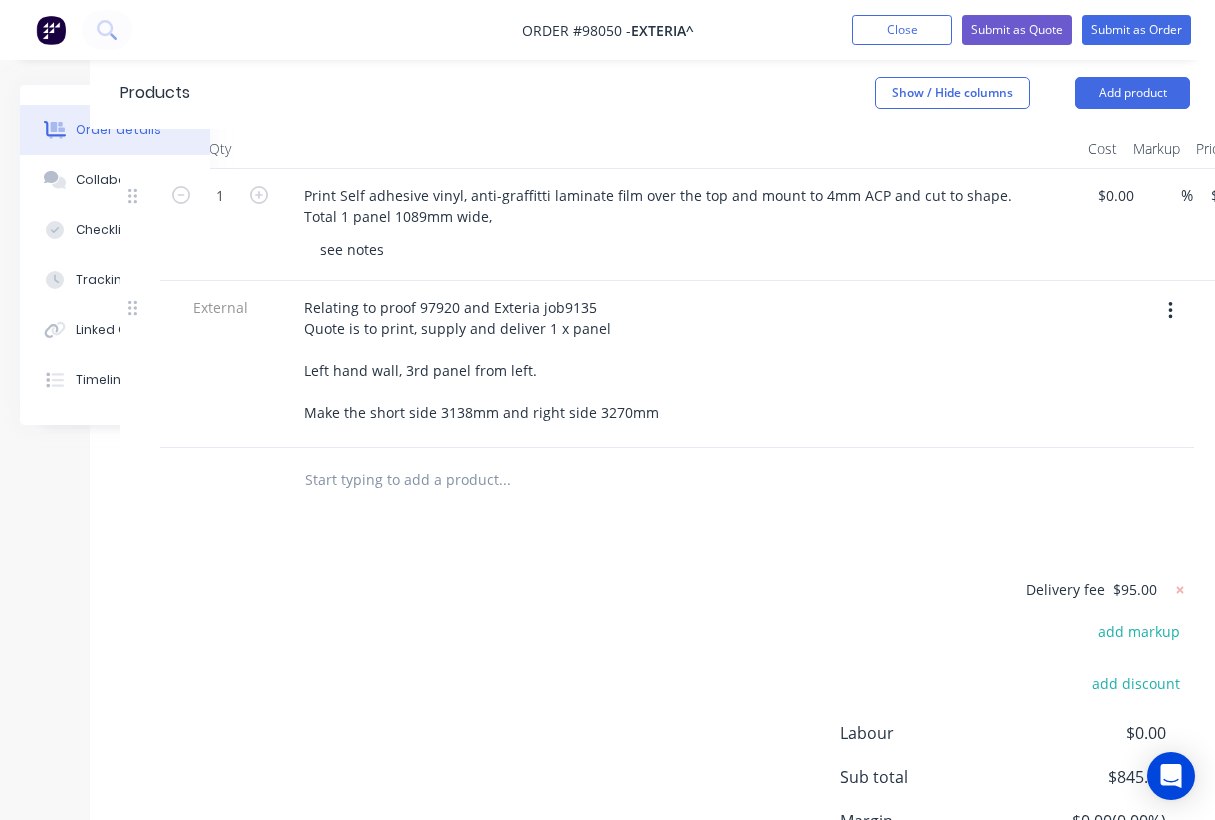 click on "Products Show / Hide columns Add product     Qty Cost Markup Price Total 1 Print Self adhesive vinyl, anti-graffitti laminate film over the top and mount to 4mm ACP and cut to shape.   Total 1 panel 1089mm wide,   see notes $0.00 $0.00 % $750.00 $750.00 $750.00 $750.00   External Relating to proof 97920 and Exteria job9135
Quote is to print, supply and deliver 1 x panel
Left hand wall, 3rd panel from left.
Make the short side 3138mm and right side 3270mm   Delivery fee $95.00 add markup add discount Labour $0.00 Sub total $845.00 Margin $0.00  ( 0.00 %) Tax $84.50 Total $929.50" at bounding box center (655, 520) 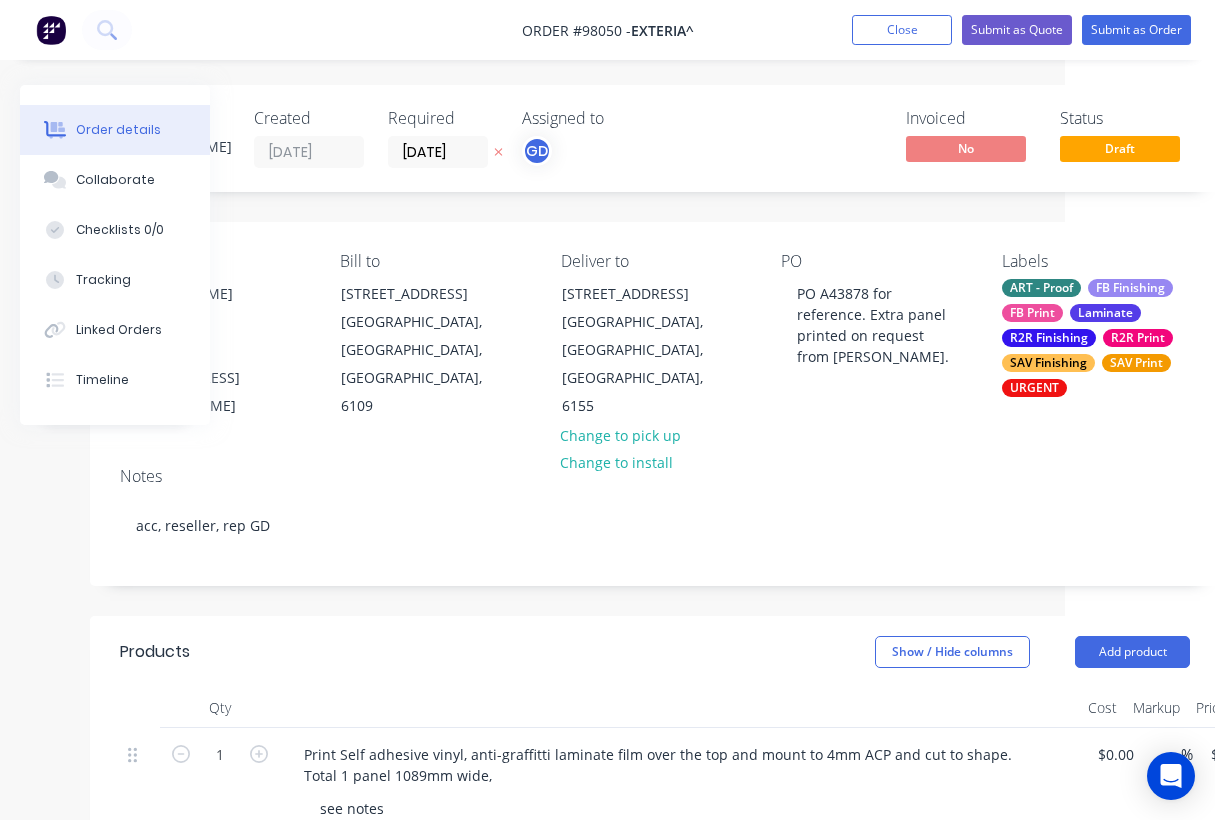 scroll, scrollTop: 0, scrollLeft: 0, axis: both 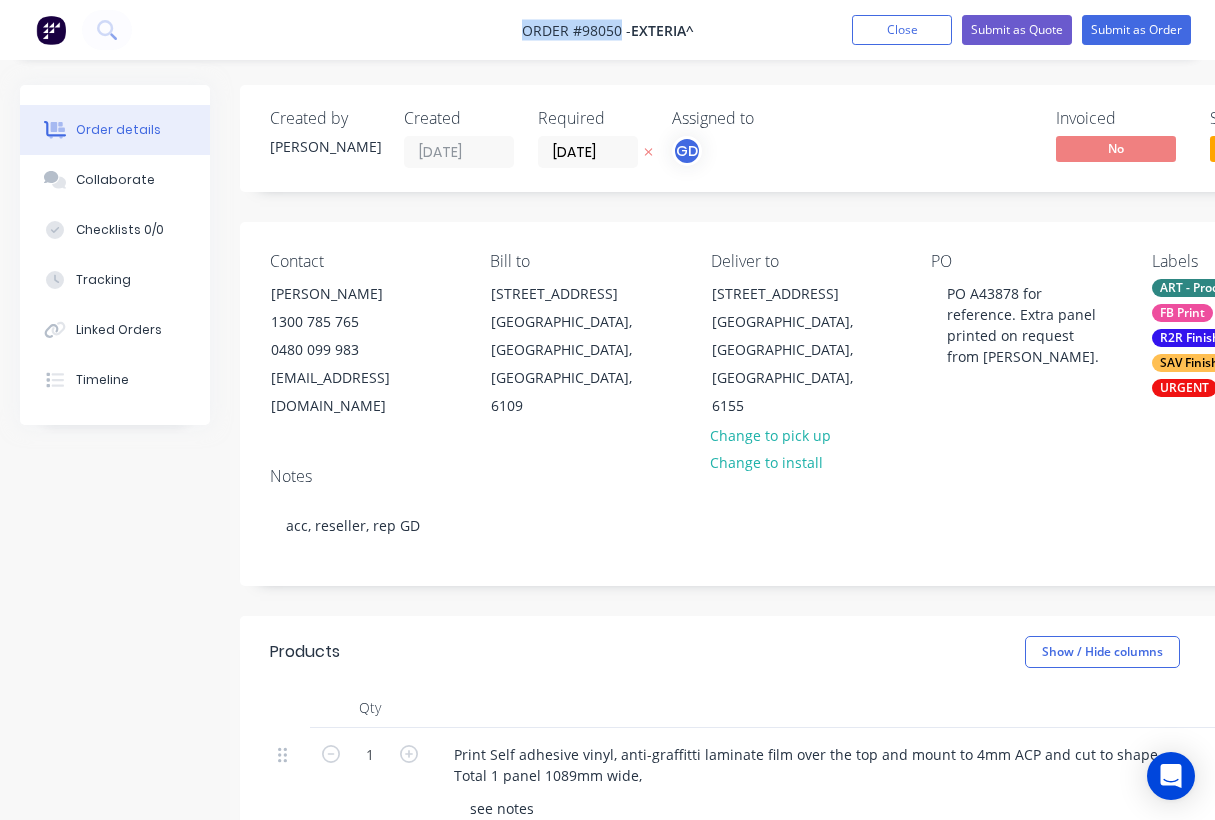 drag, startPoint x: 500, startPoint y: 25, endPoint x: 618, endPoint y: 33, distance: 118.270874 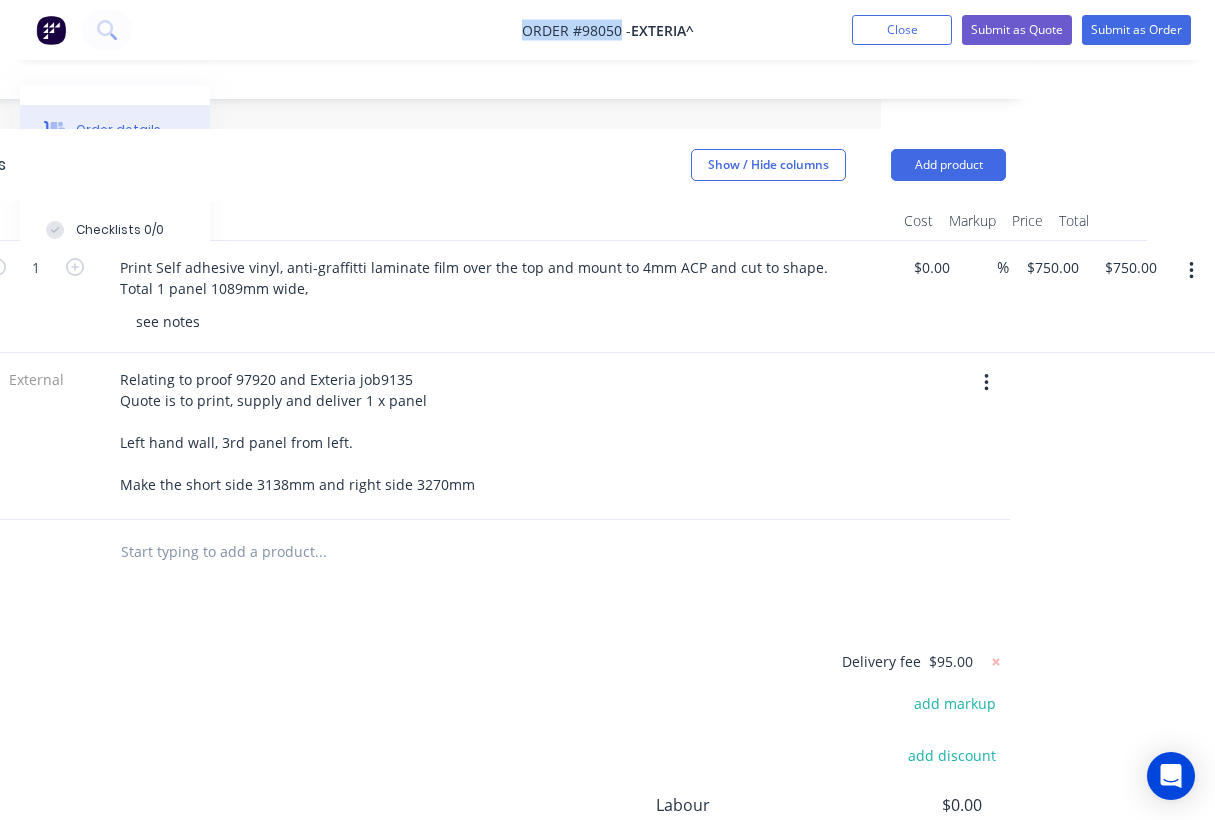 scroll, scrollTop: 0, scrollLeft: 334, axis: horizontal 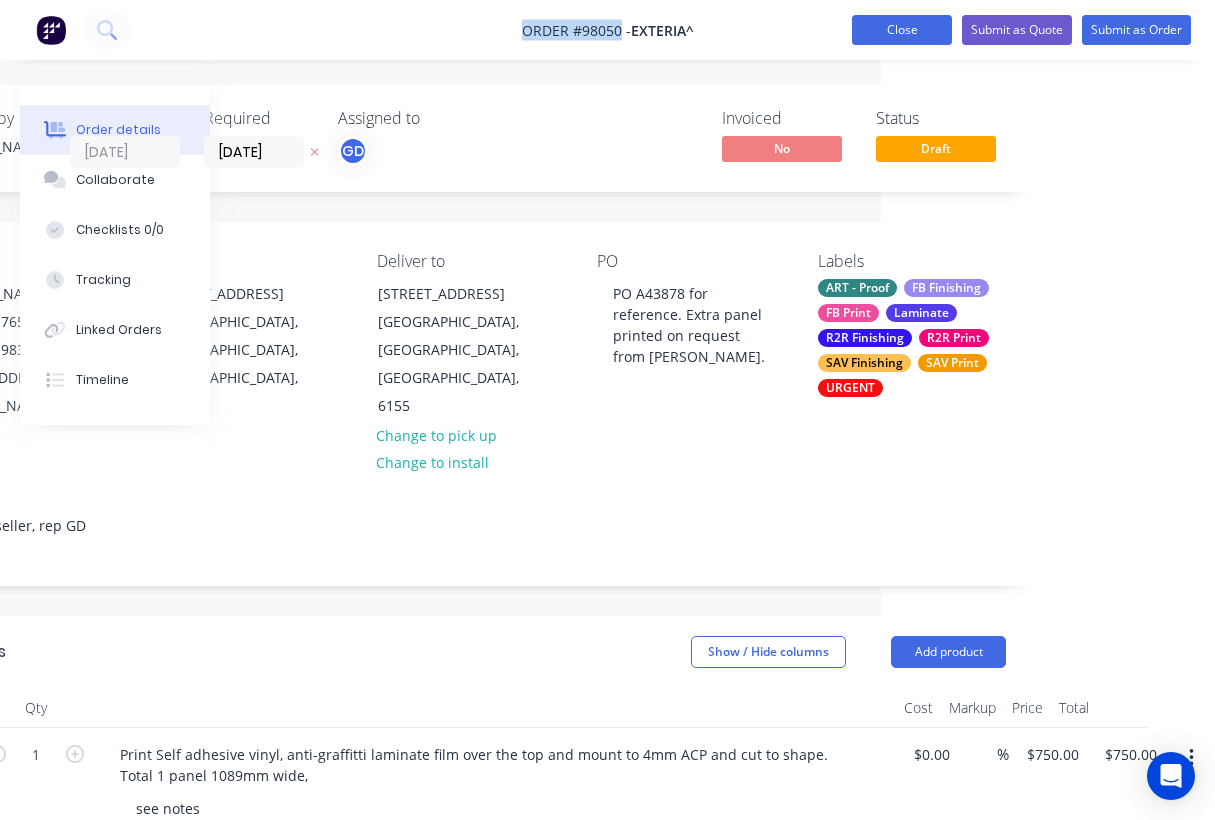 click on "Close" at bounding box center (902, 30) 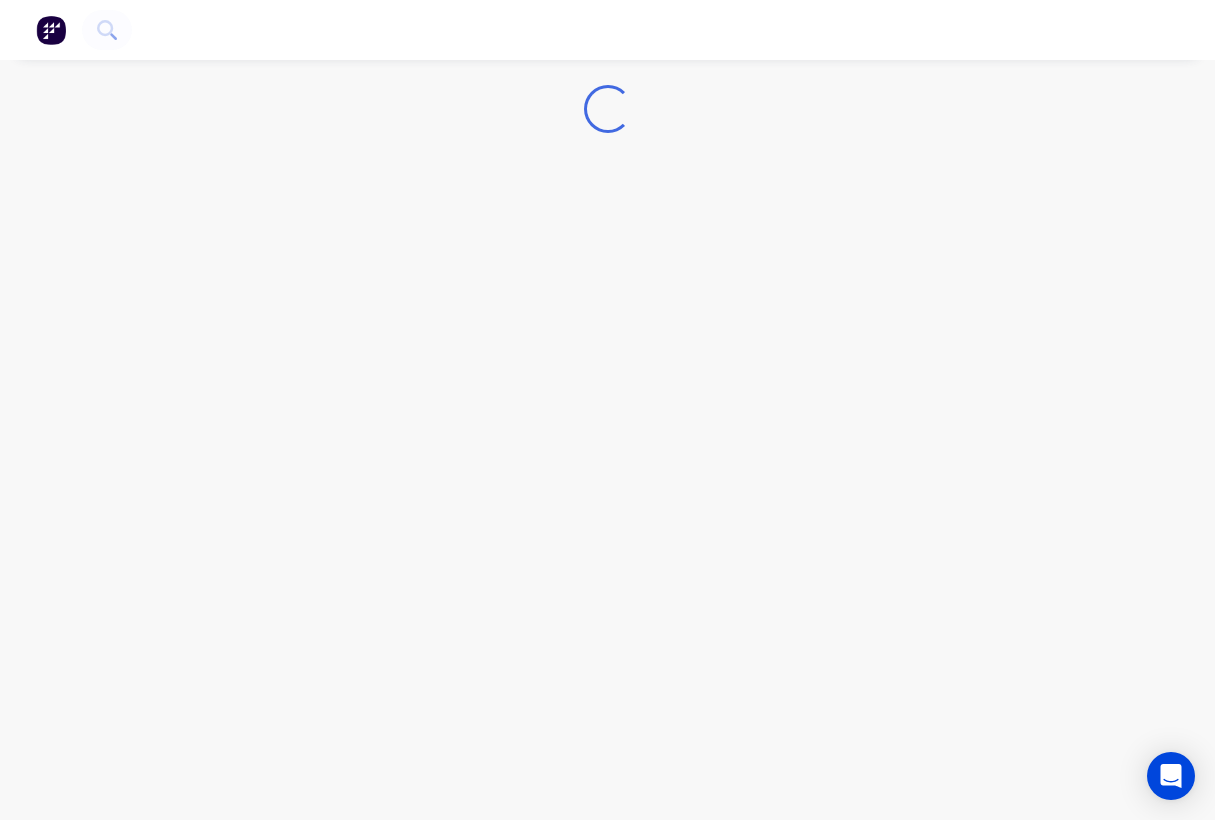 scroll, scrollTop: 0, scrollLeft: 0, axis: both 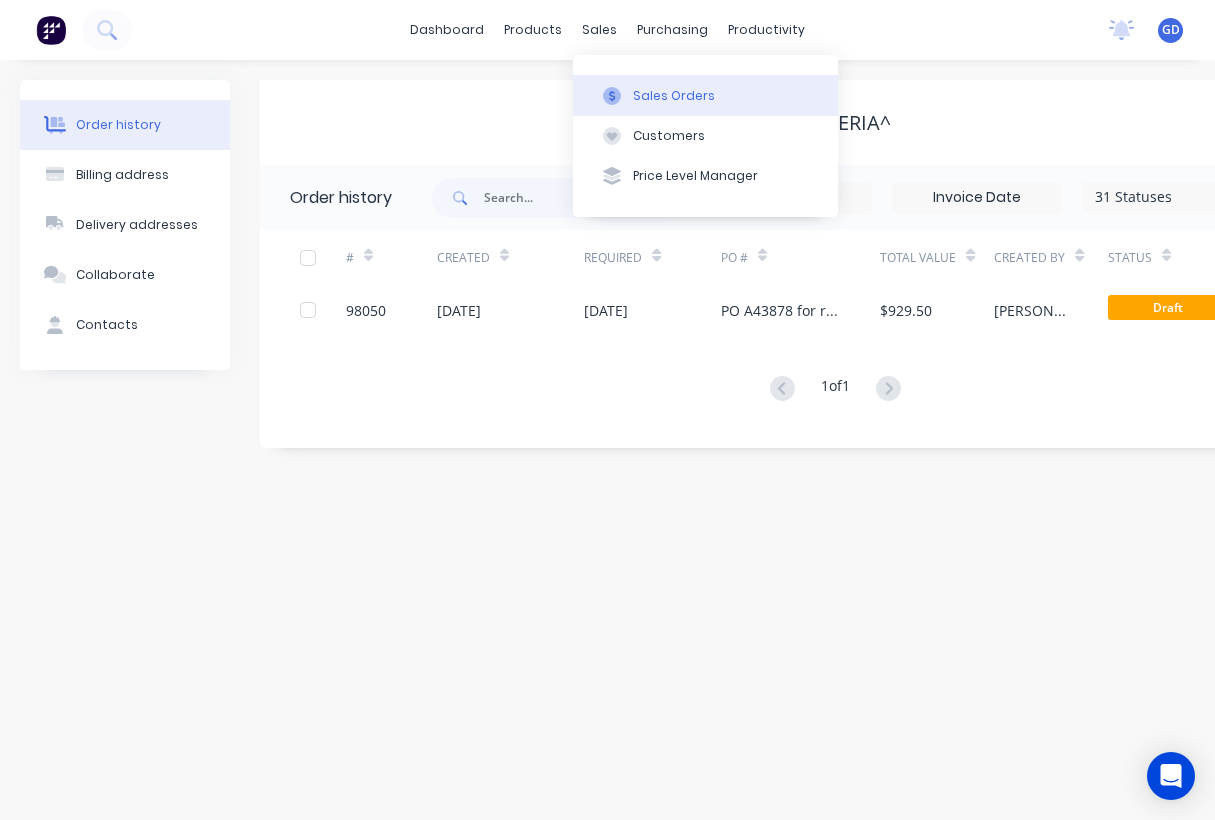 click on "Sales Orders" at bounding box center [674, 96] 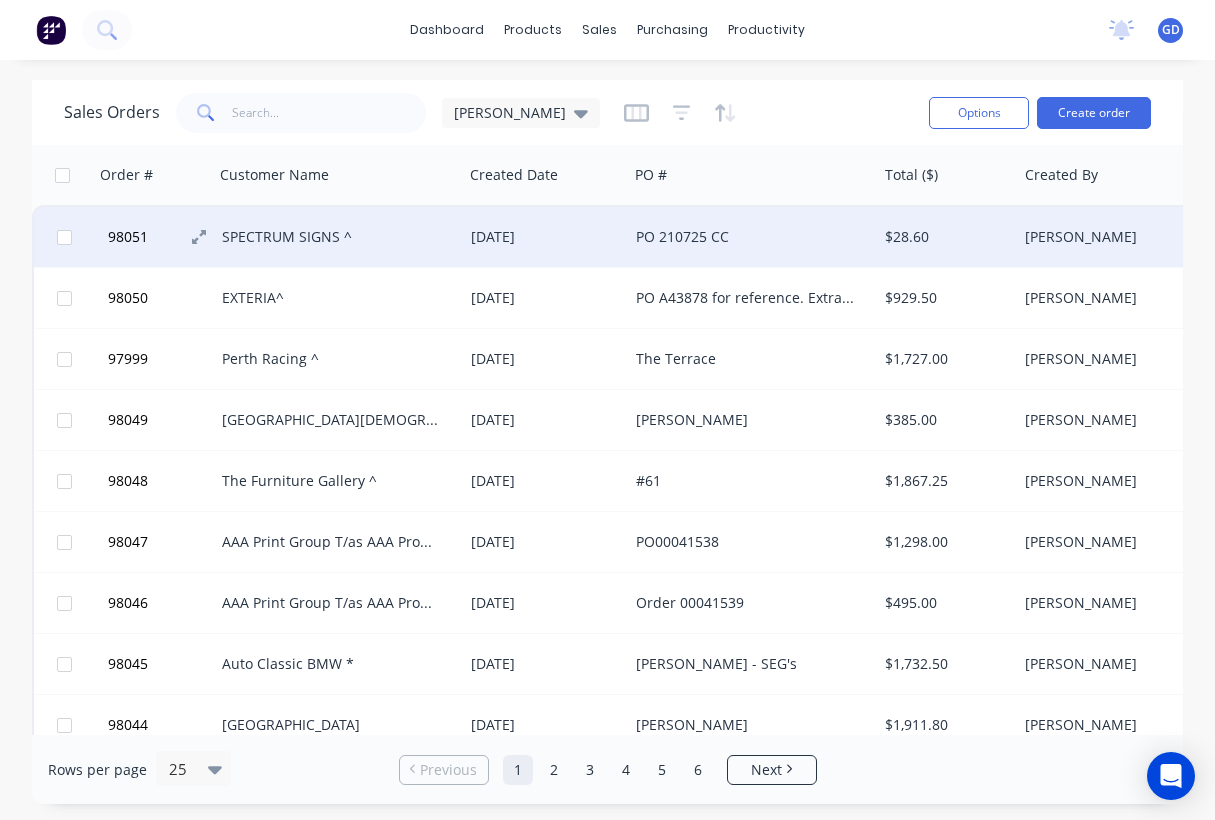 click on "98051" at bounding box center (128, 237) 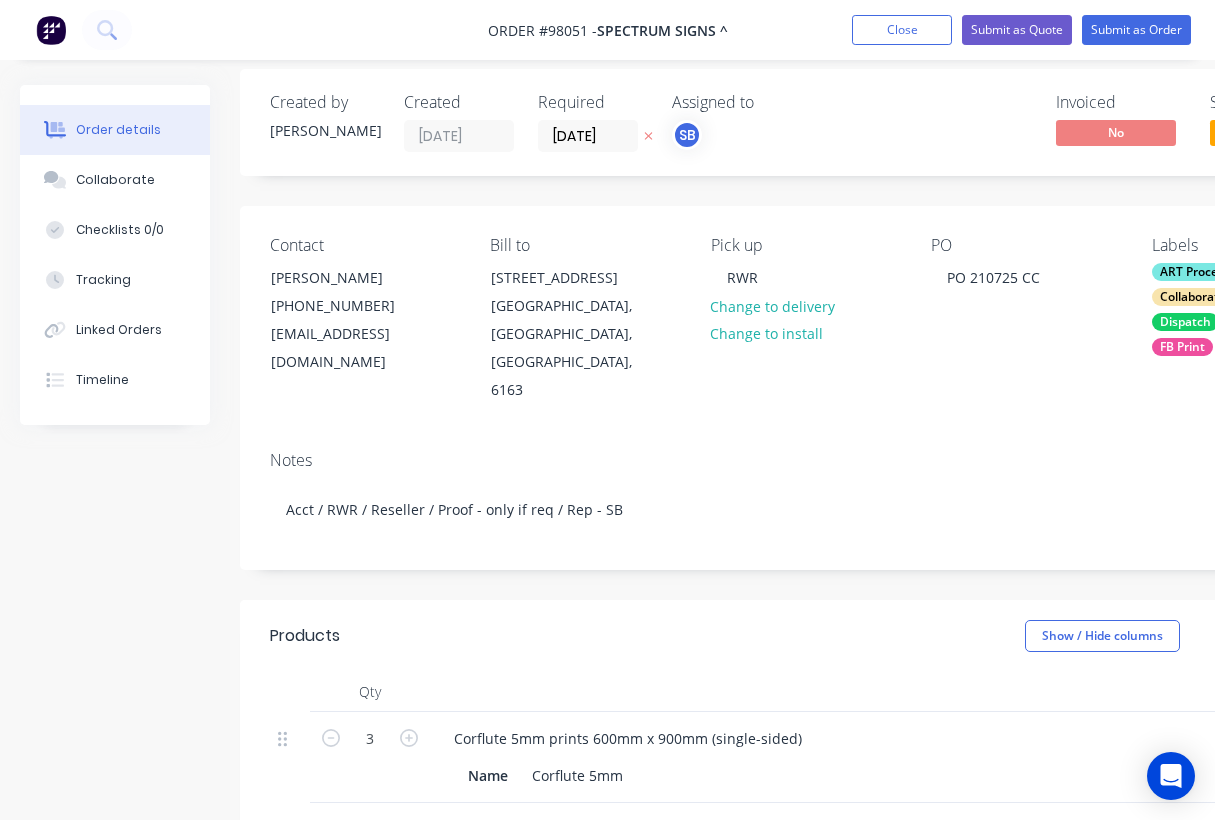 scroll, scrollTop: 0, scrollLeft: 0, axis: both 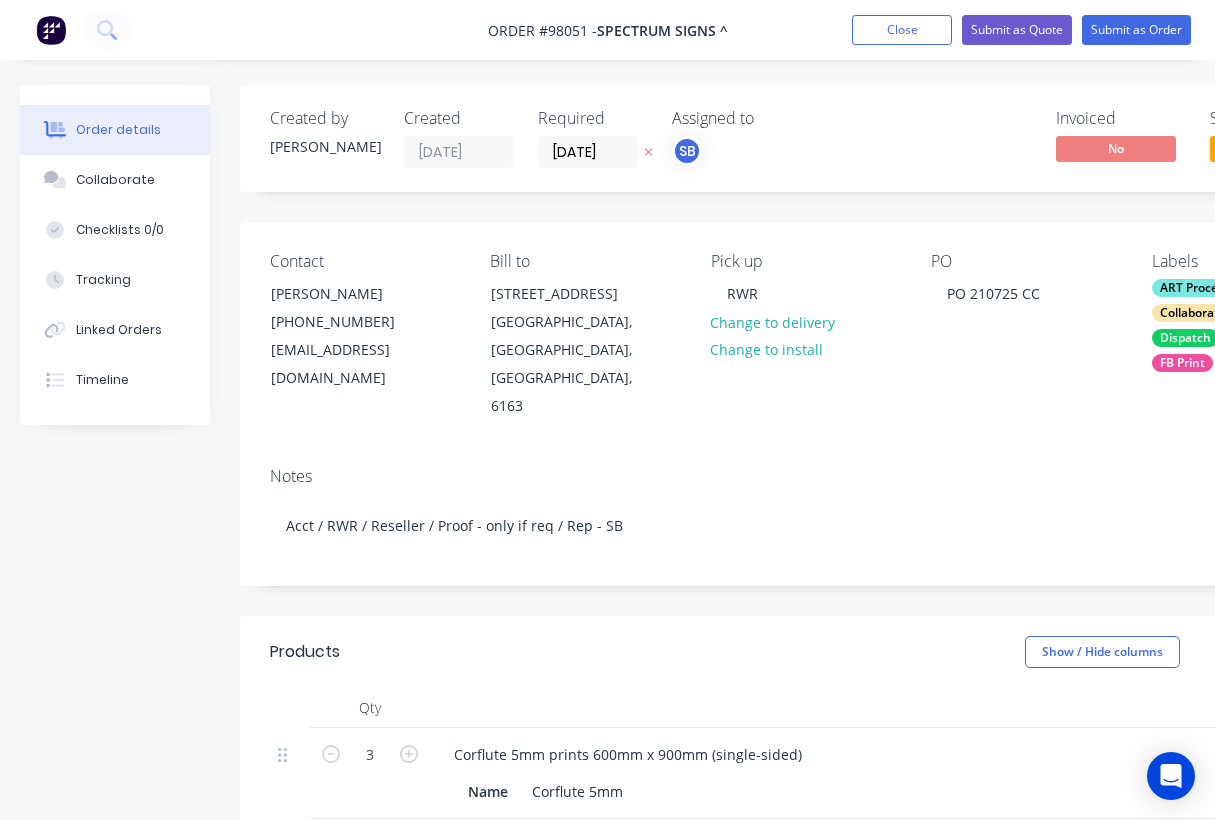 drag, startPoint x: 251, startPoint y: 19, endPoint x: 416, endPoint y: 7, distance: 165.43579 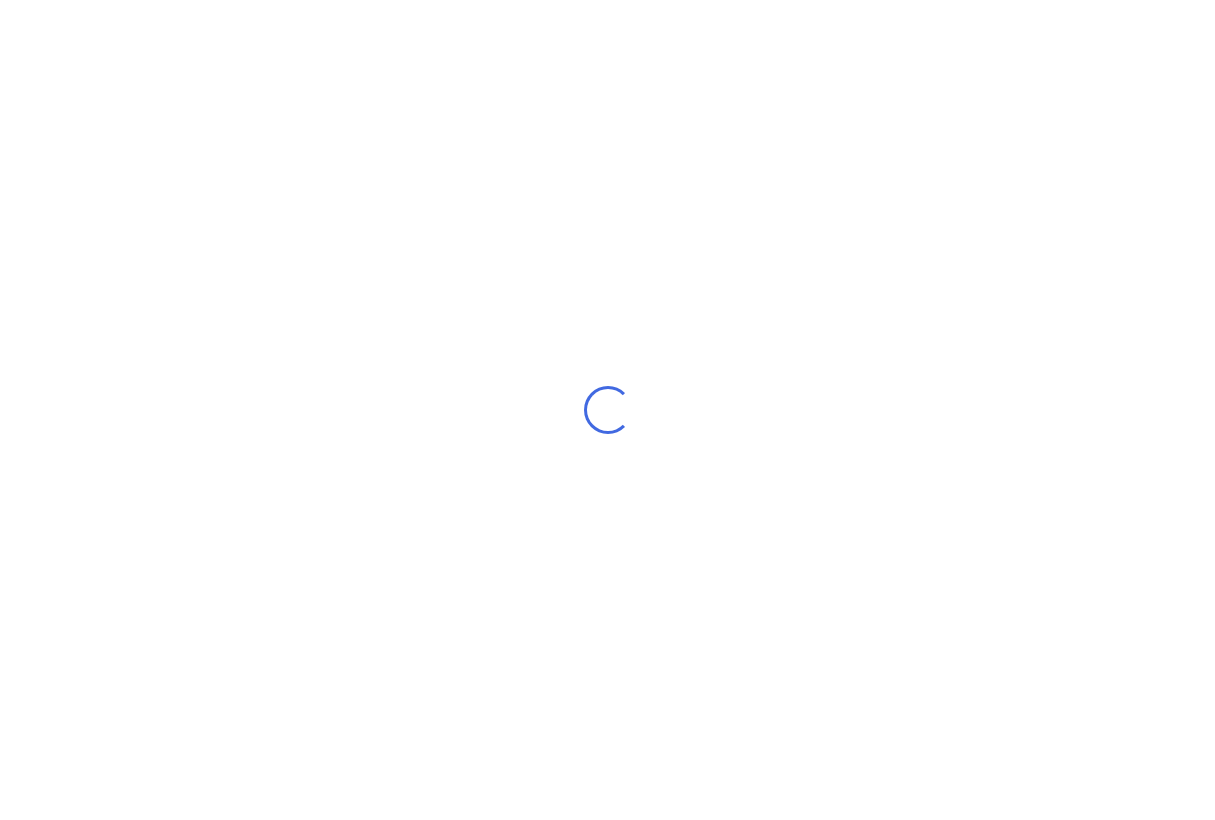 scroll, scrollTop: 0, scrollLeft: 0, axis: both 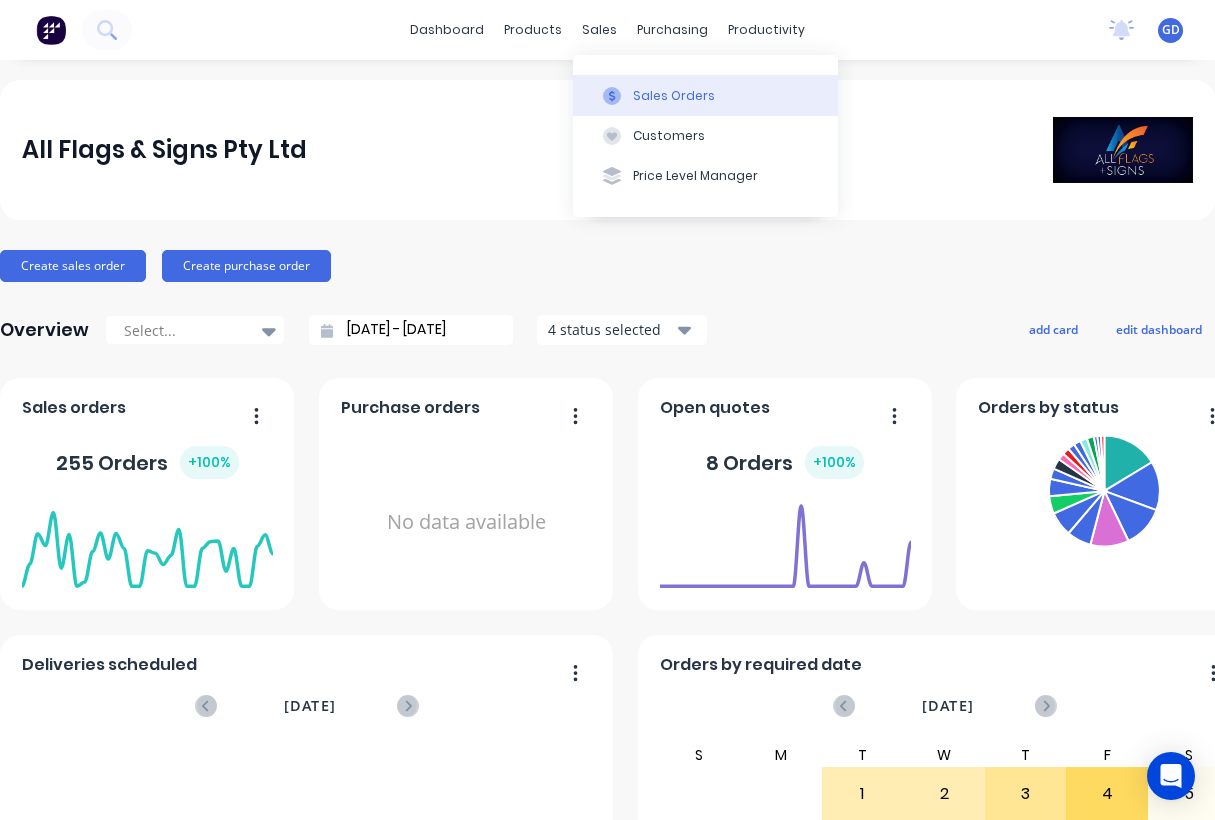 click on "Sales Orders" at bounding box center [674, 96] 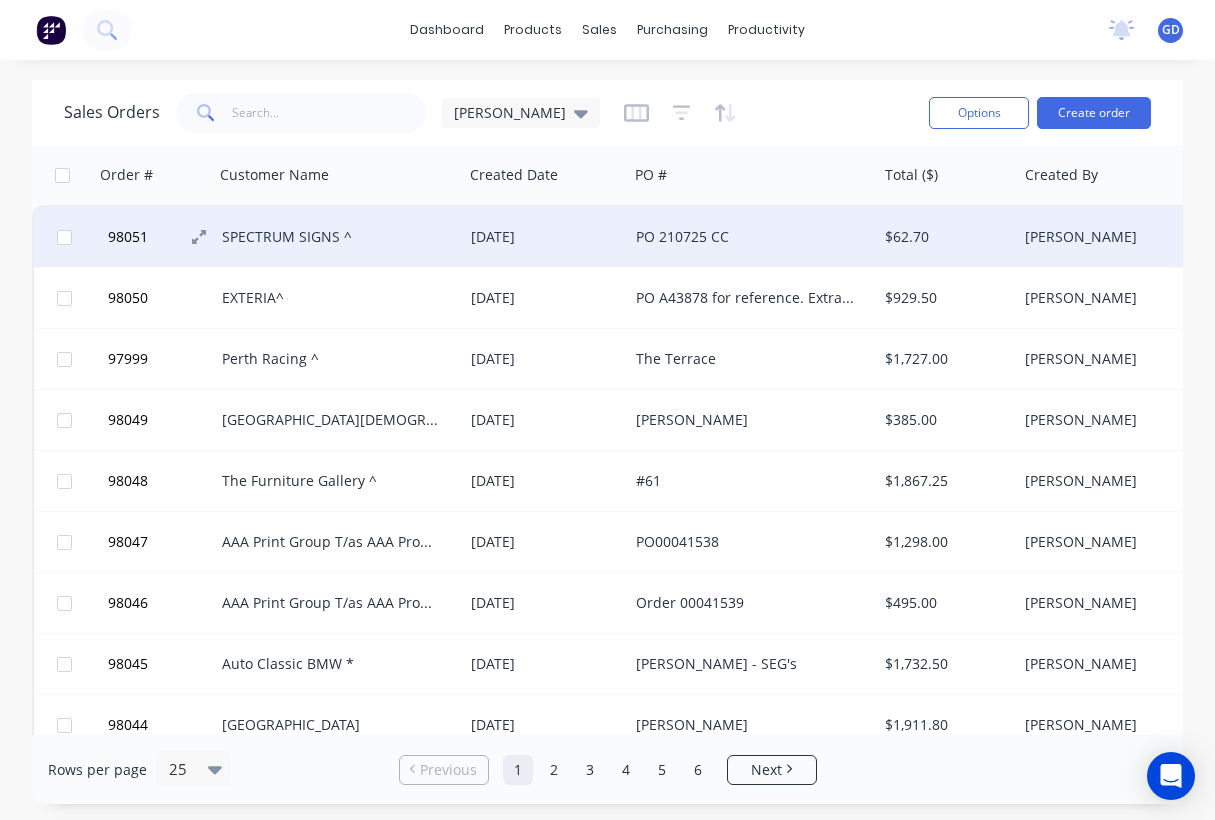 click on "98051" at bounding box center [128, 237] 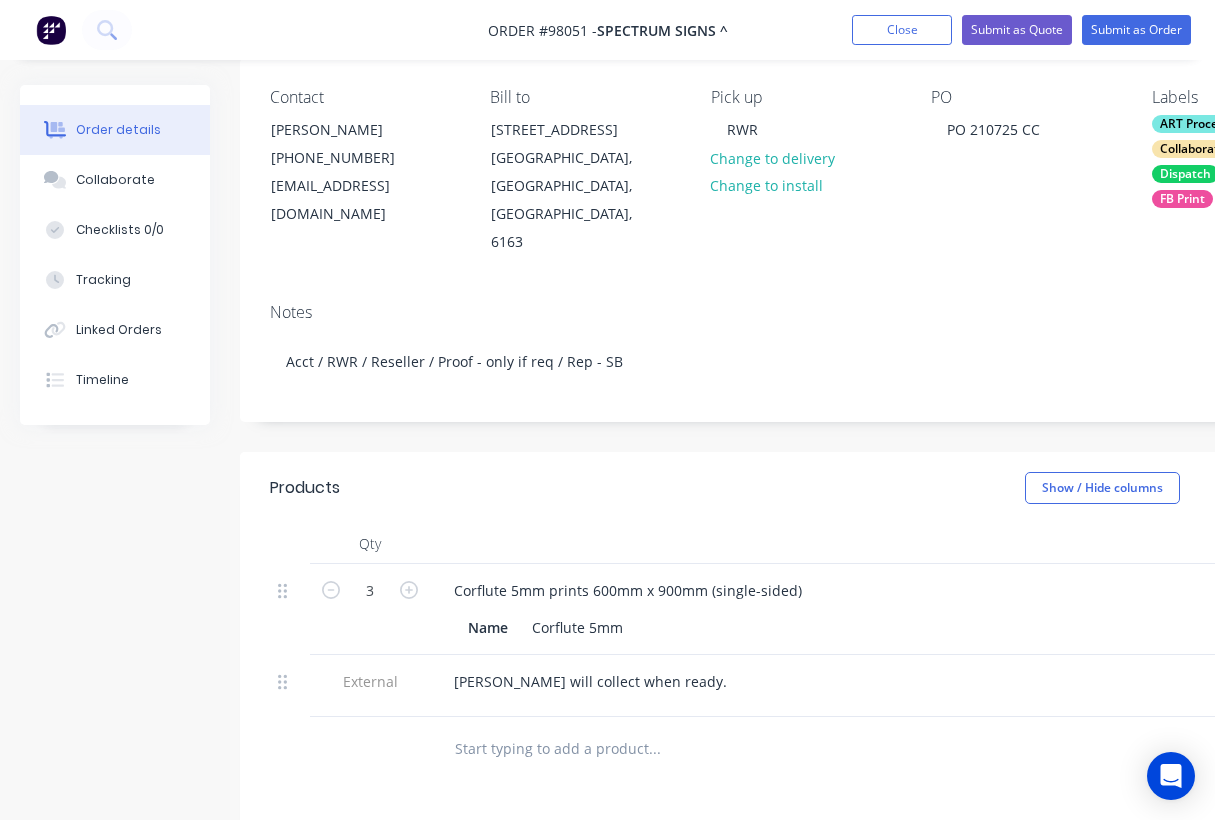scroll, scrollTop: 0, scrollLeft: 0, axis: both 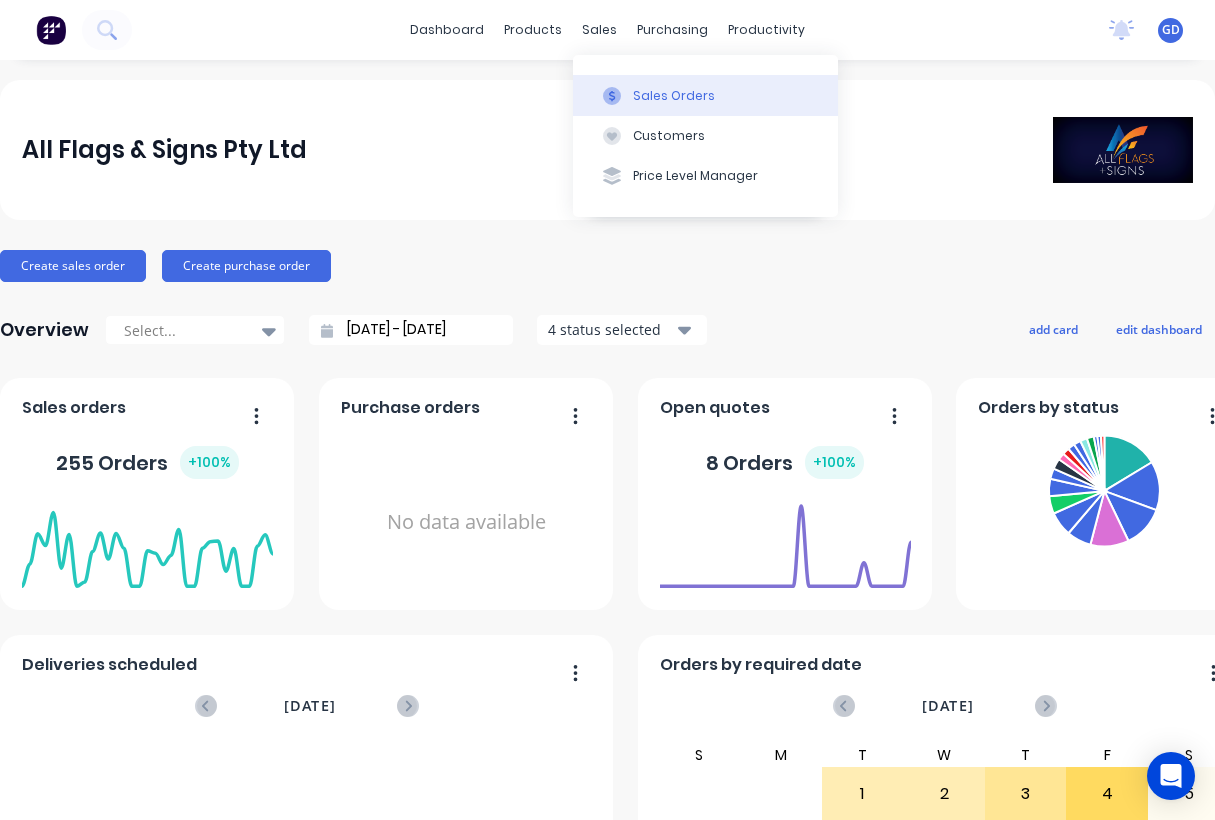 click on "Sales Orders" at bounding box center [674, 96] 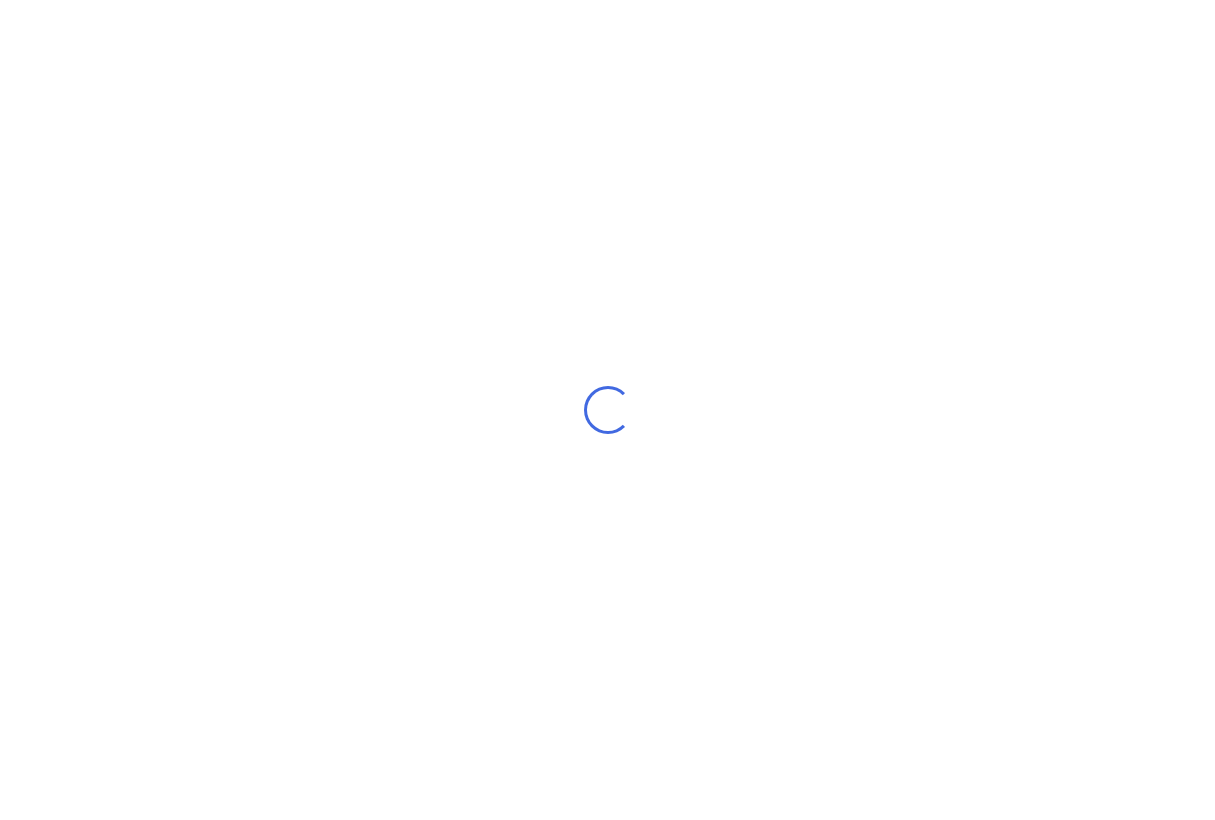 scroll, scrollTop: 0, scrollLeft: 0, axis: both 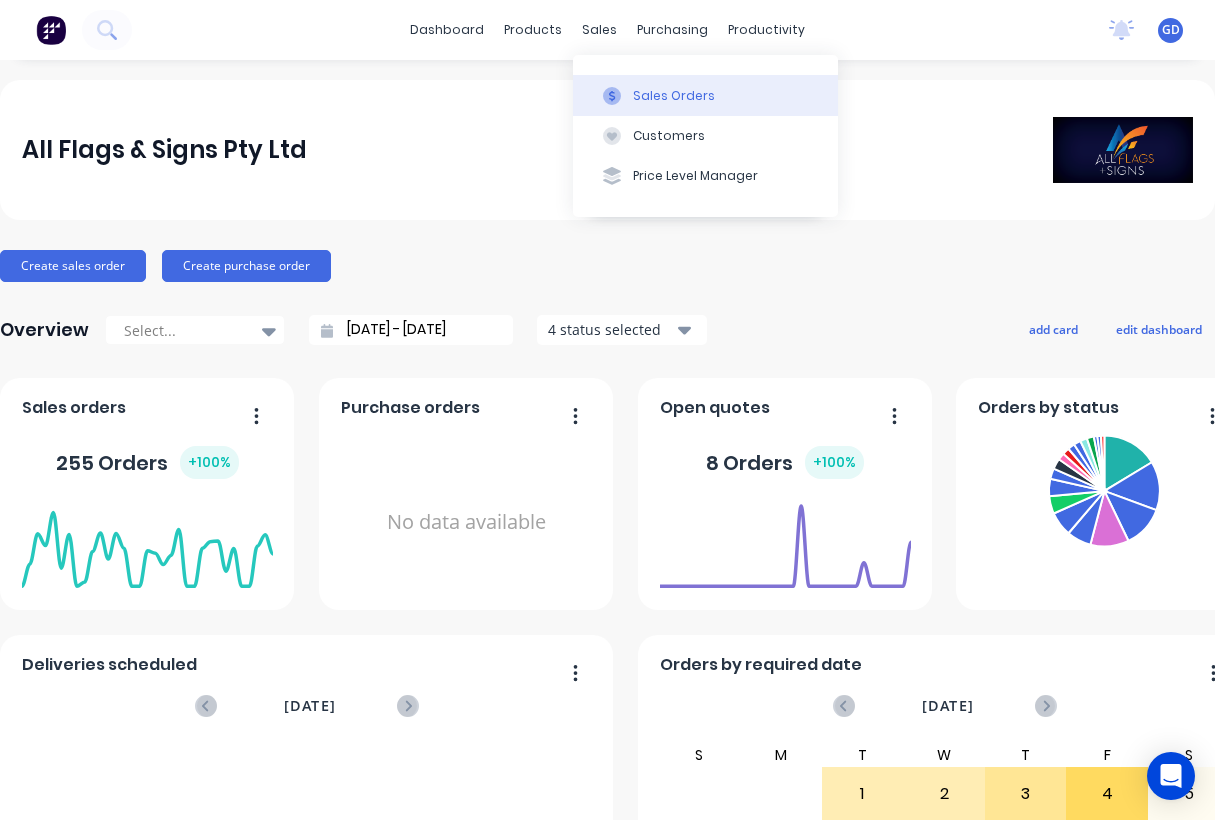 click on "Sales Orders" at bounding box center [674, 96] 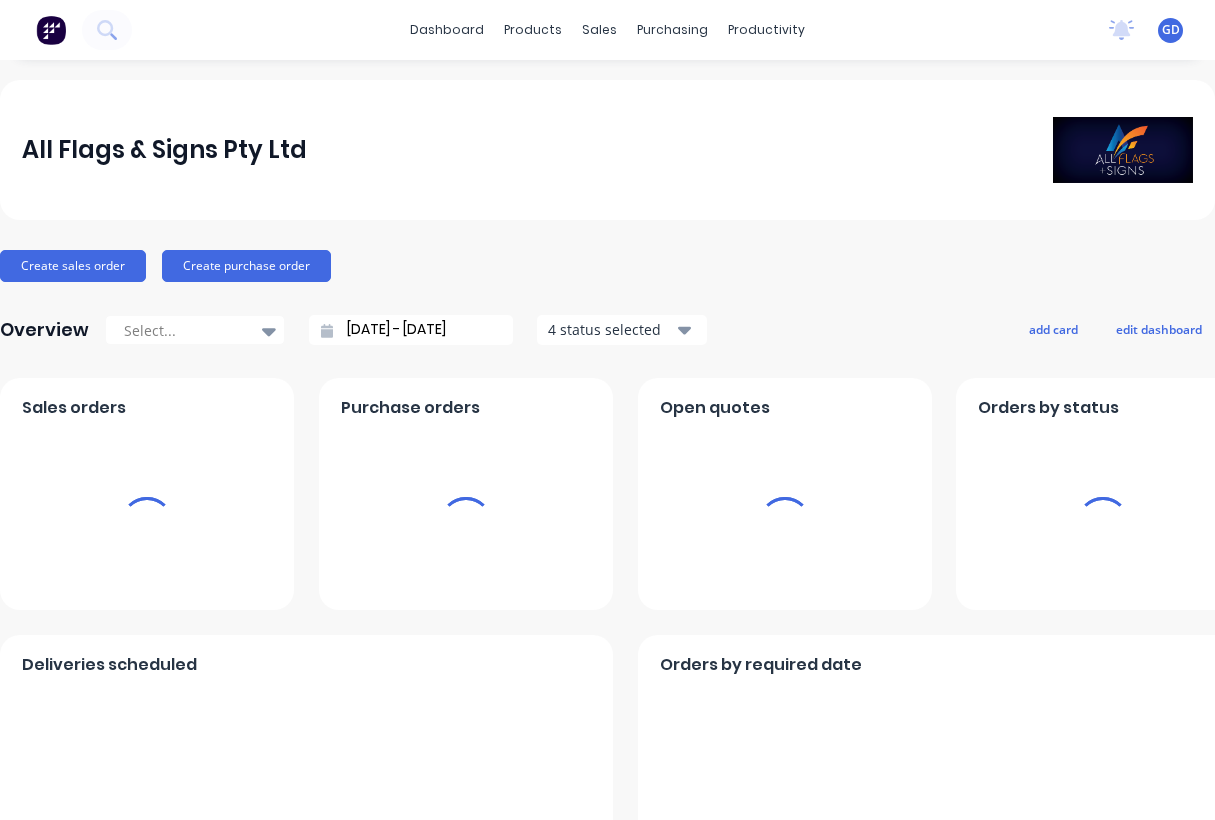 scroll, scrollTop: 0, scrollLeft: 0, axis: both 